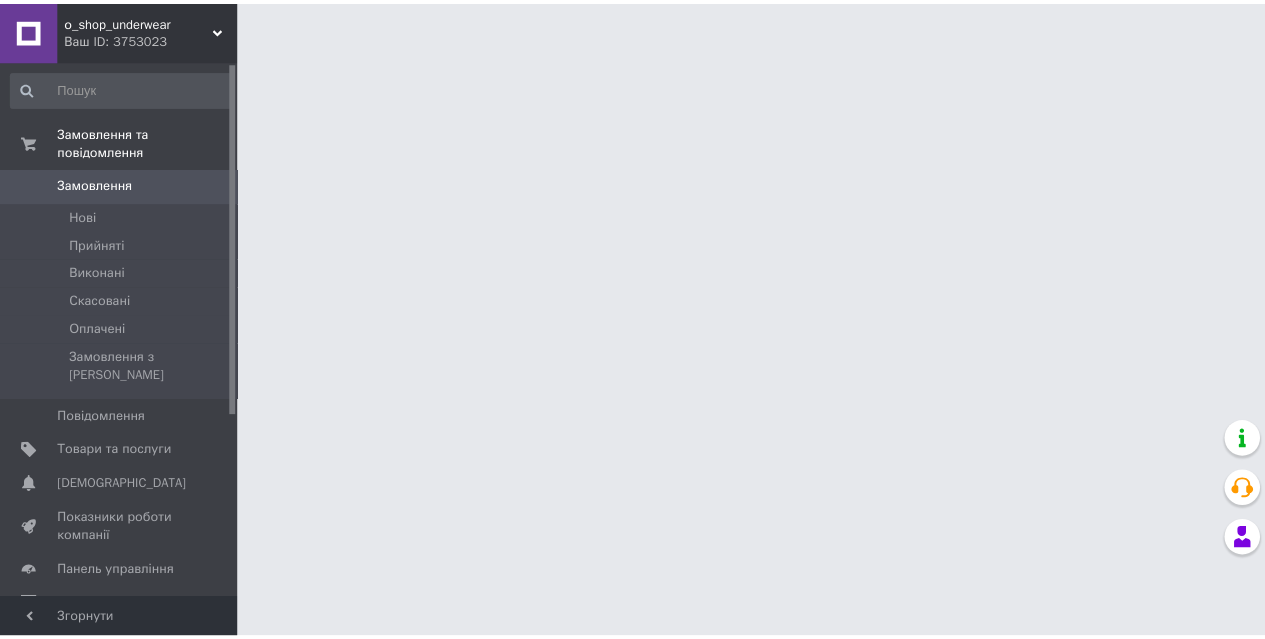 scroll, scrollTop: 0, scrollLeft: 0, axis: both 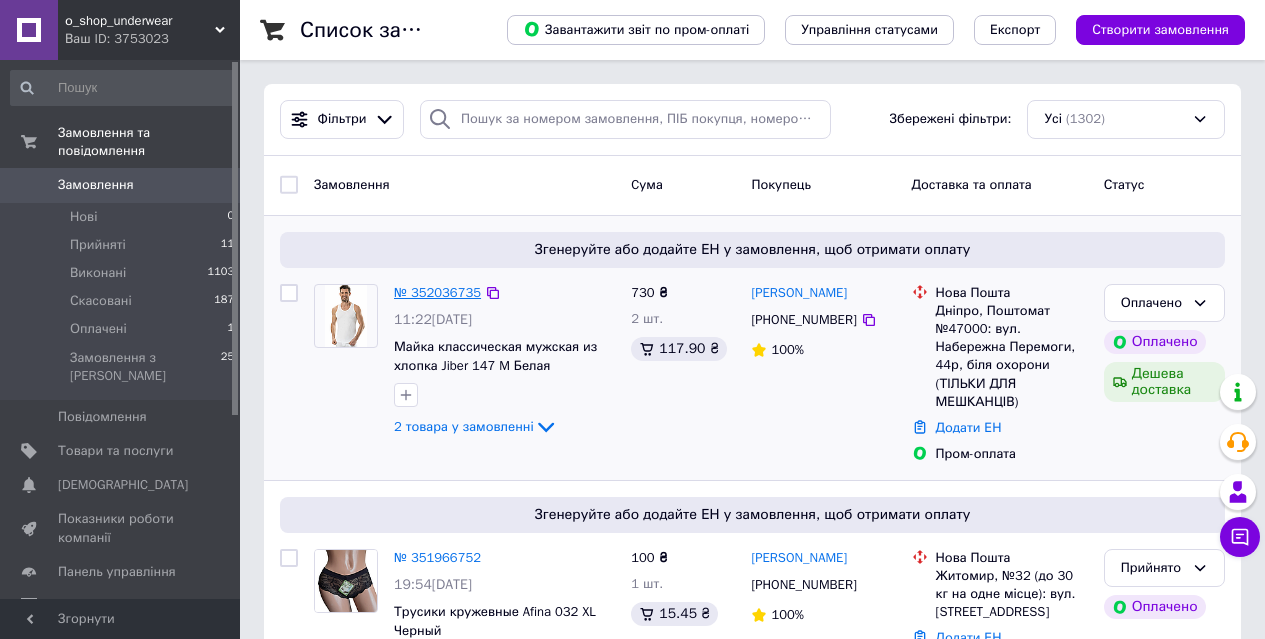 click on "№ 352036735" at bounding box center (437, 292) 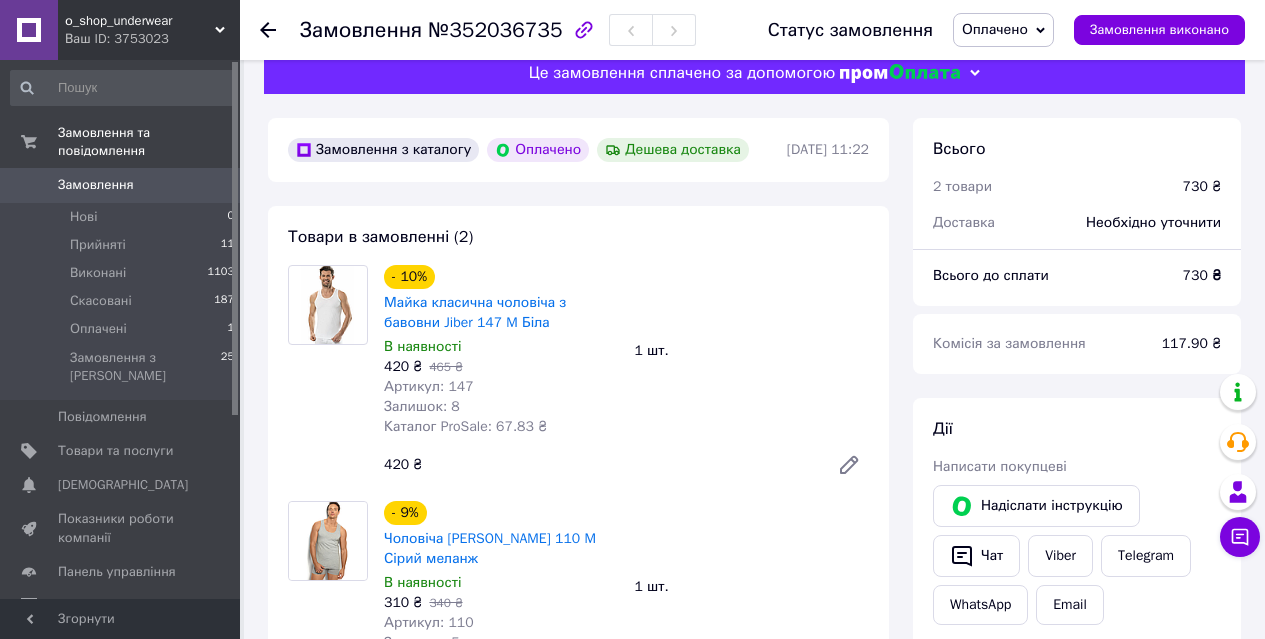 scroll, scrollTop: 0, scrollLeft: 0, axis: both 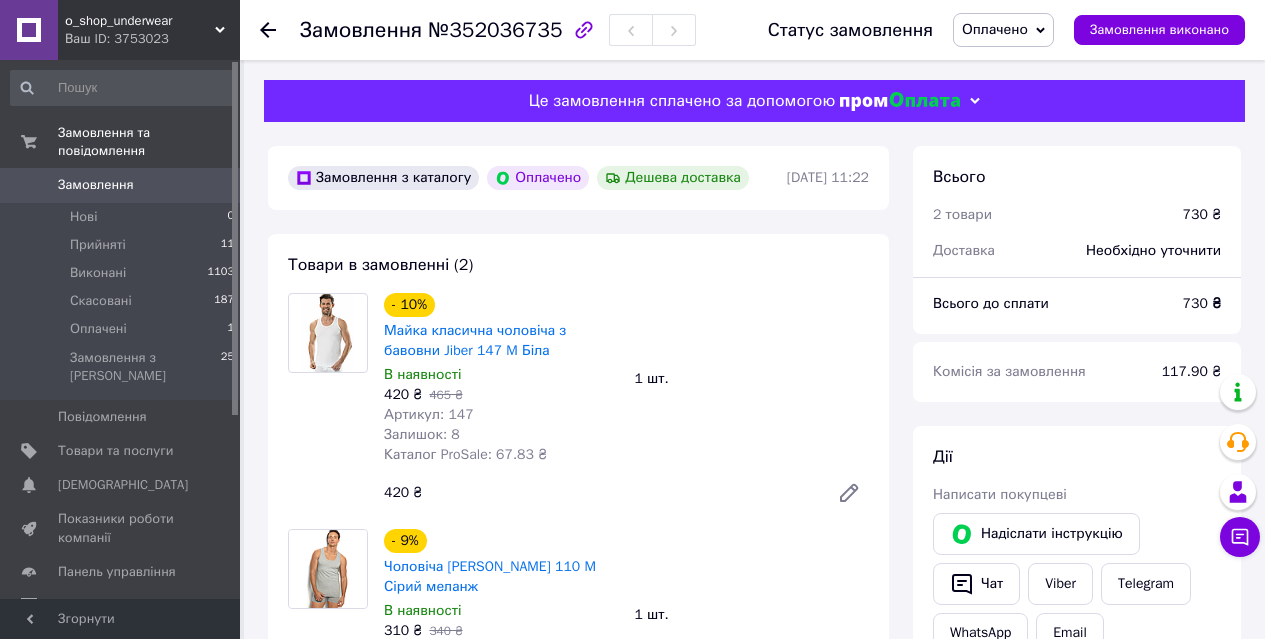 click 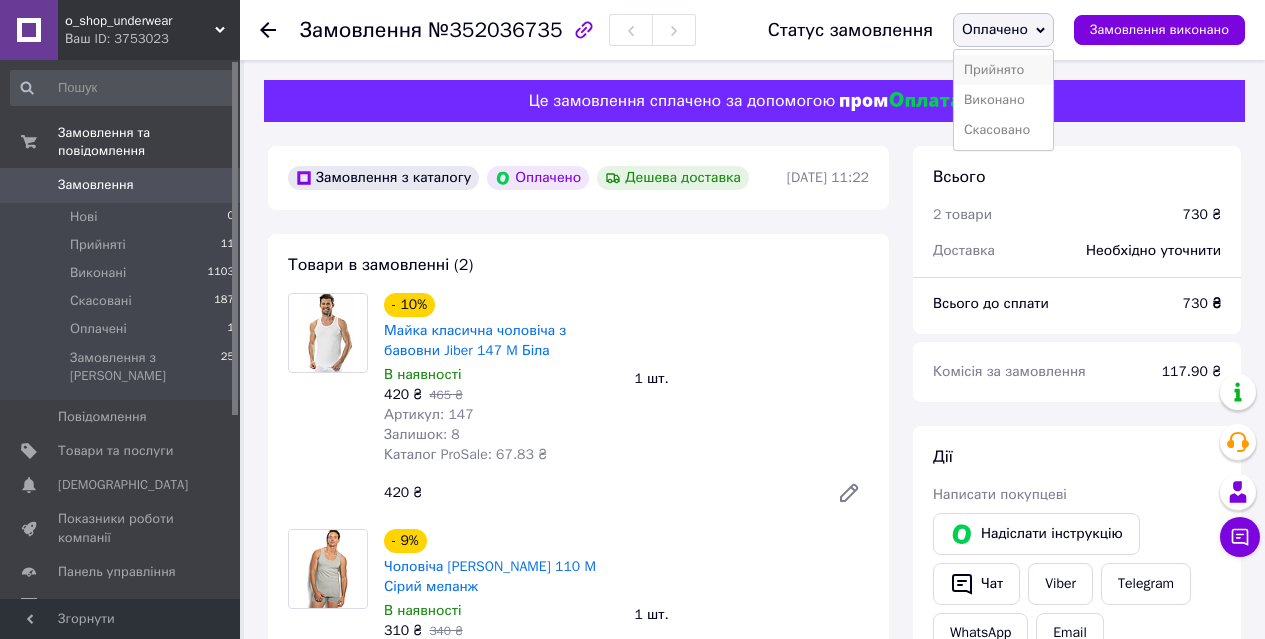 click on "Прийнято" at bounding box center [1003, 70] 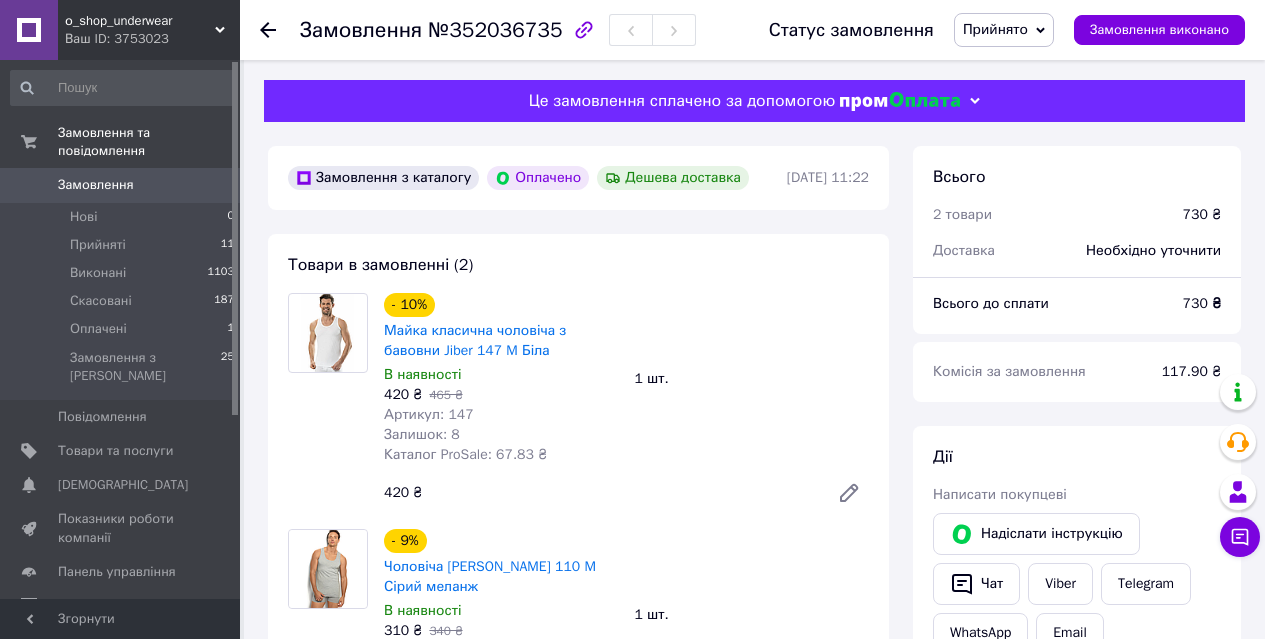 click 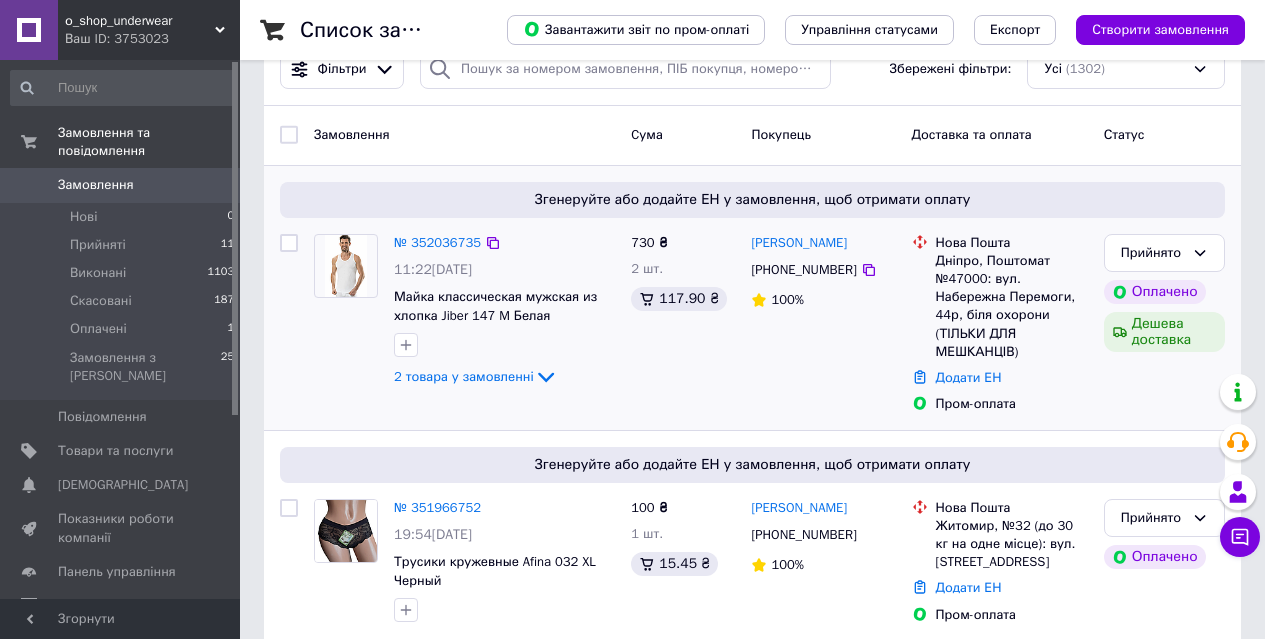 scroll, scrollTop: 100, scrollLeft: 0, axis: vertical 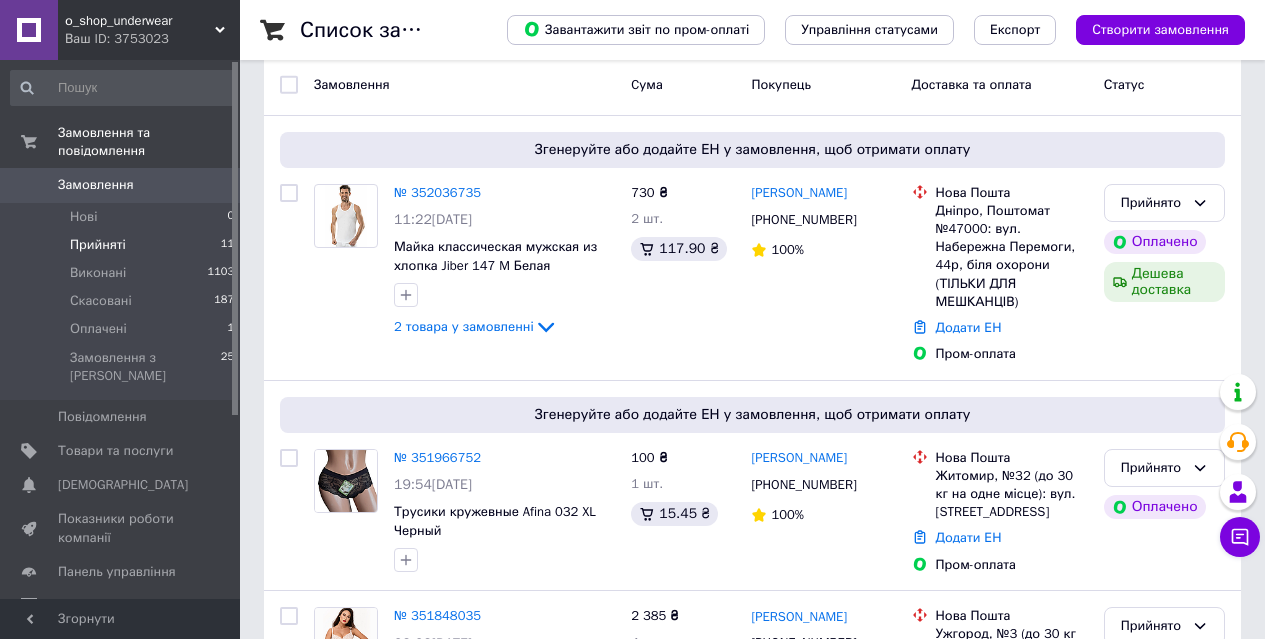 click on "Прийняті" at bounding box center (98, 245) 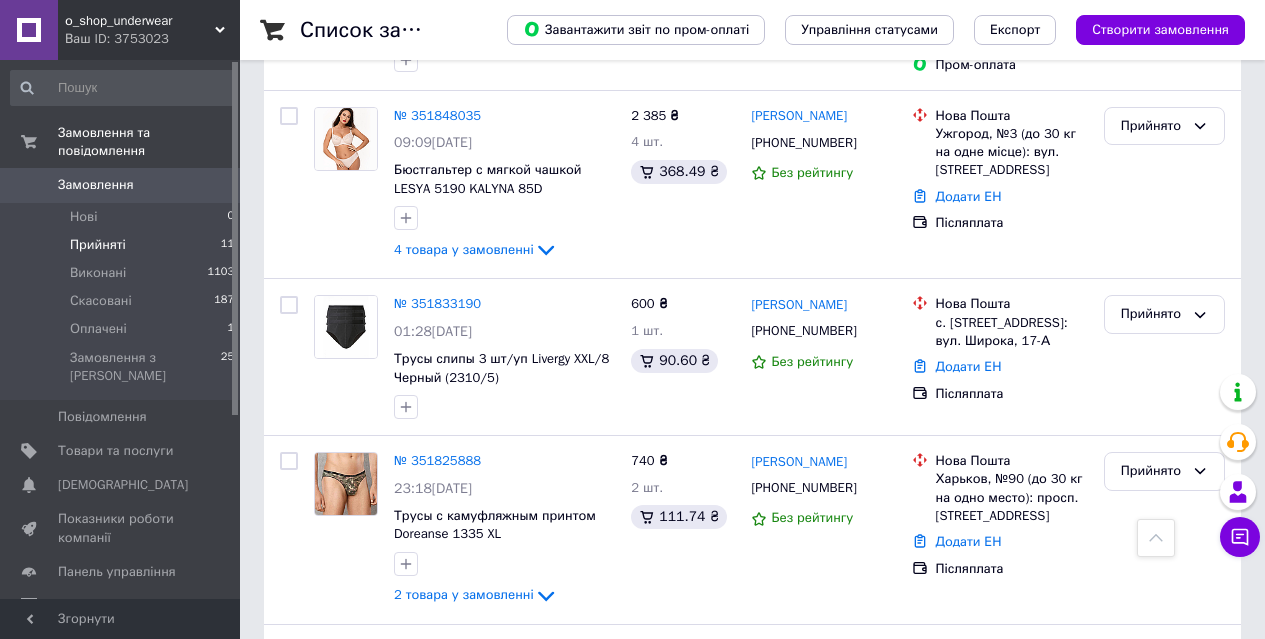 scroll, scrollTop: 0, scrollLeft: 0, axis: both 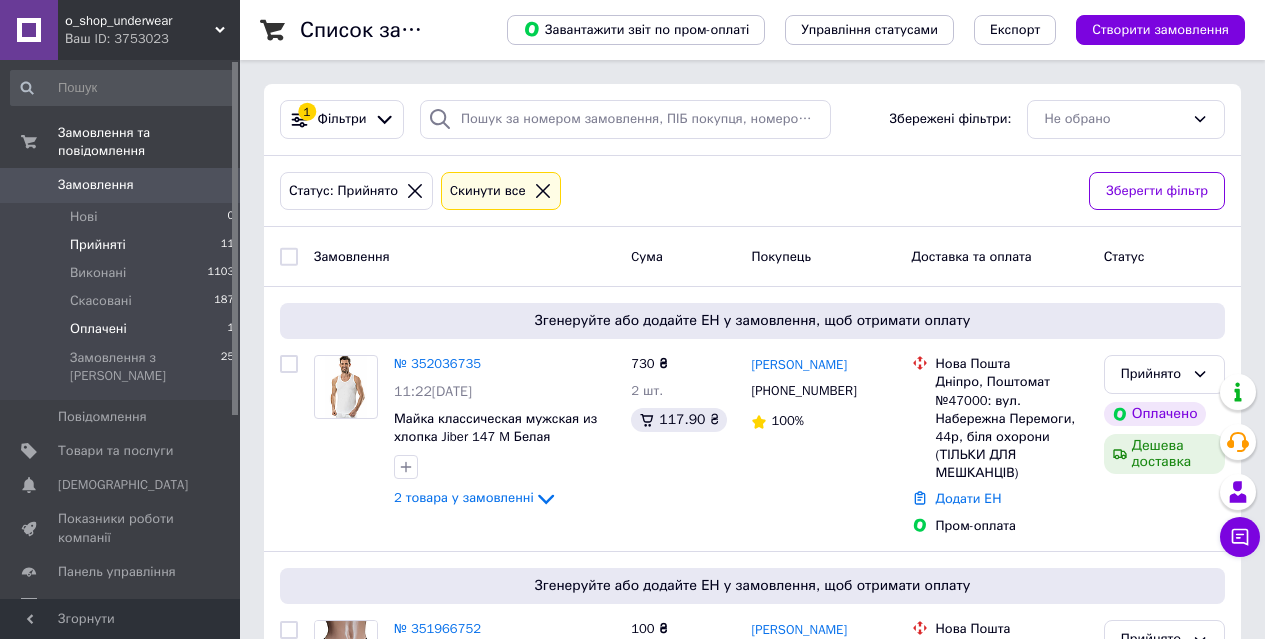 click on "Оплачені" at bounding box center (98, 329) 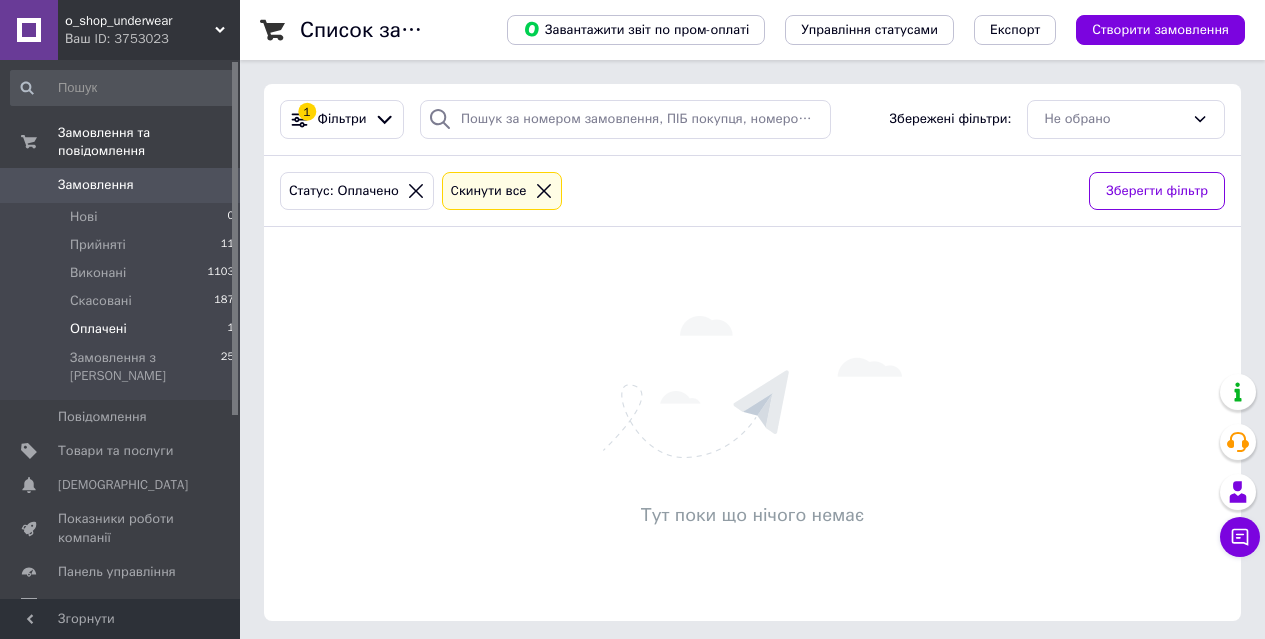 click 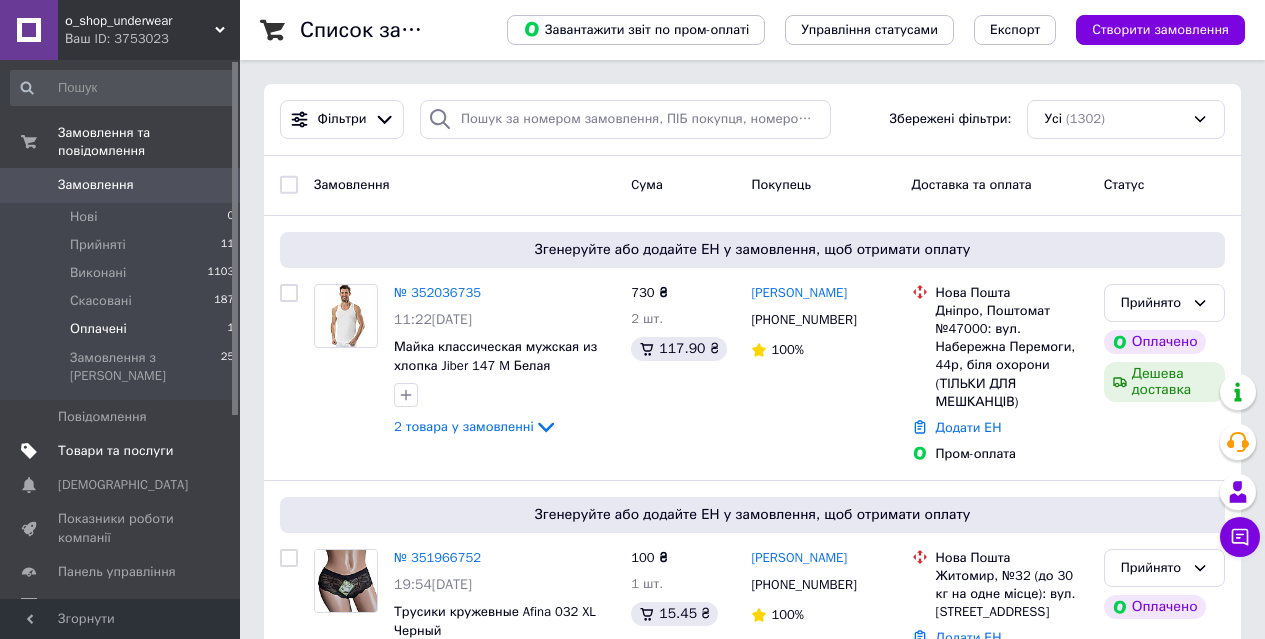 click on "Товари та послуги" at bounding box center [115, 451] 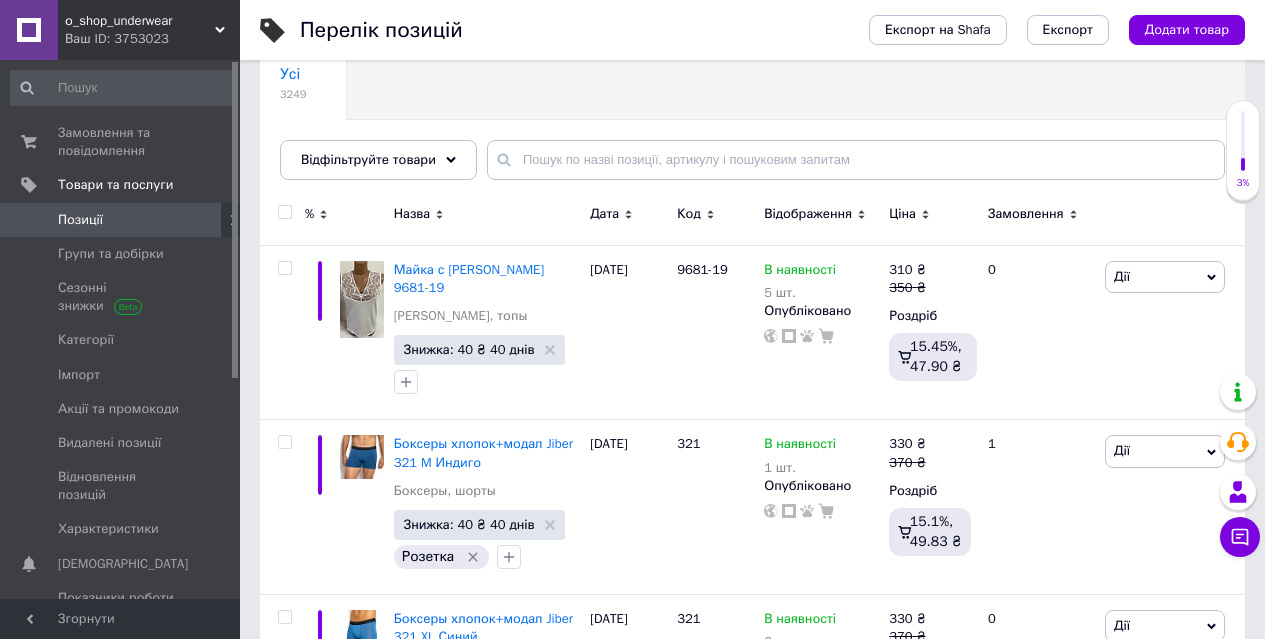 scroll, scrollTop: 200, scrollLeft: 0, axis: vertical 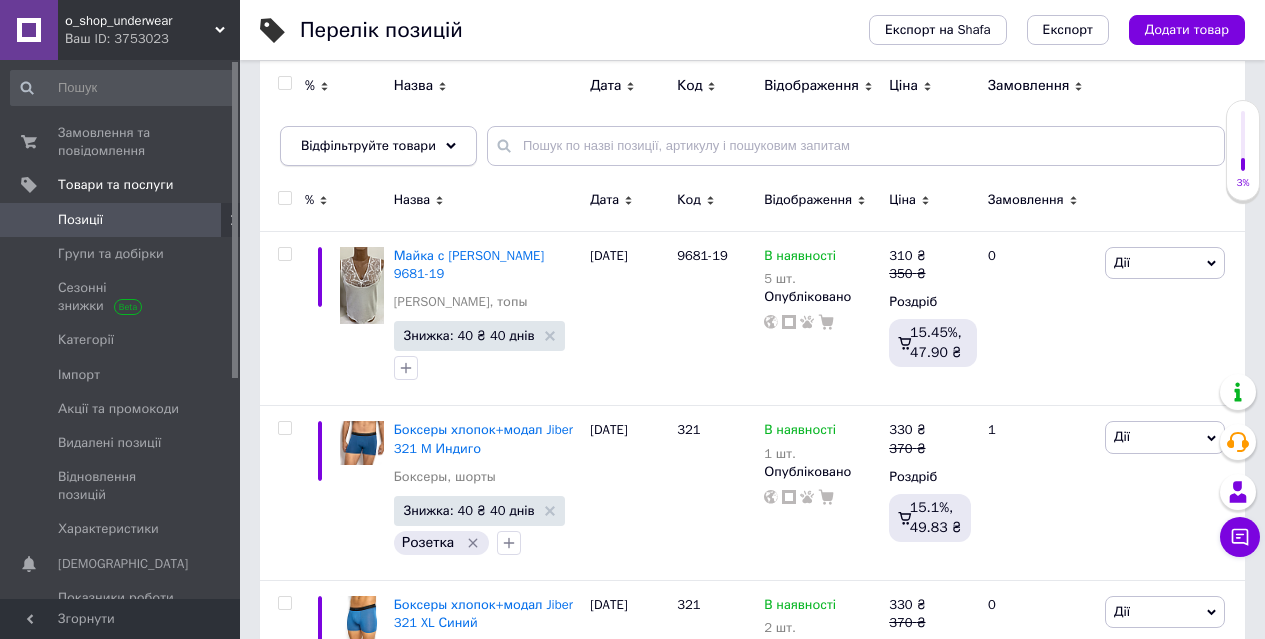 click 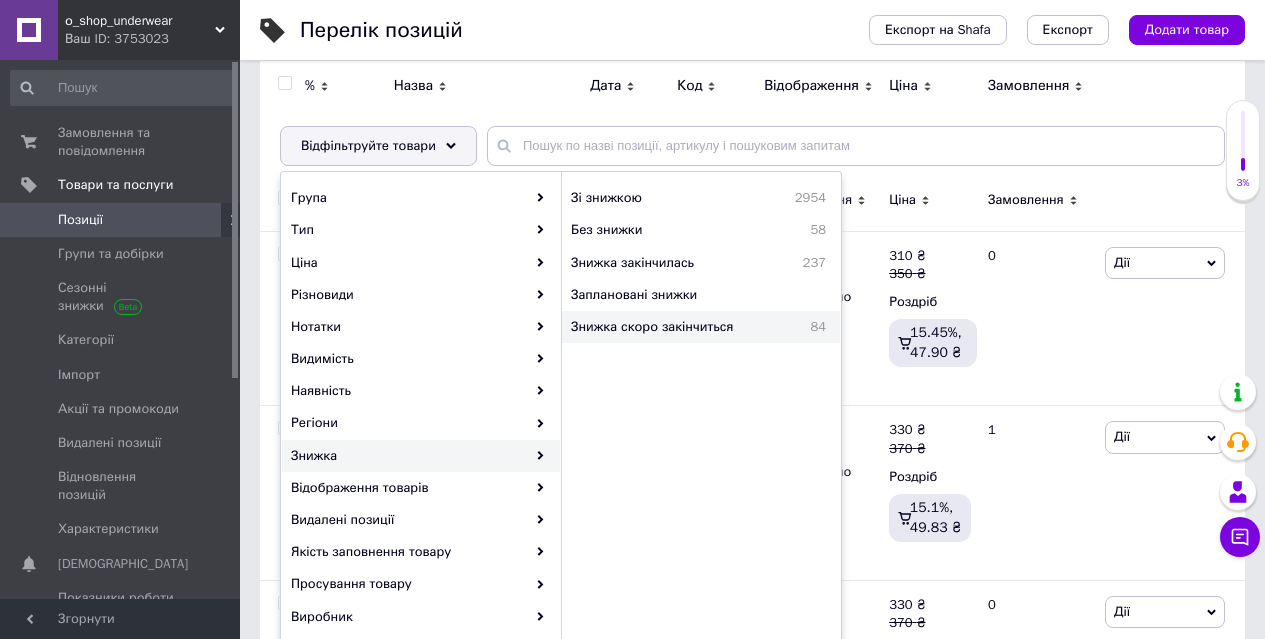 click on "Знижка скоро закінчиться" at bounding box center [681, 327] 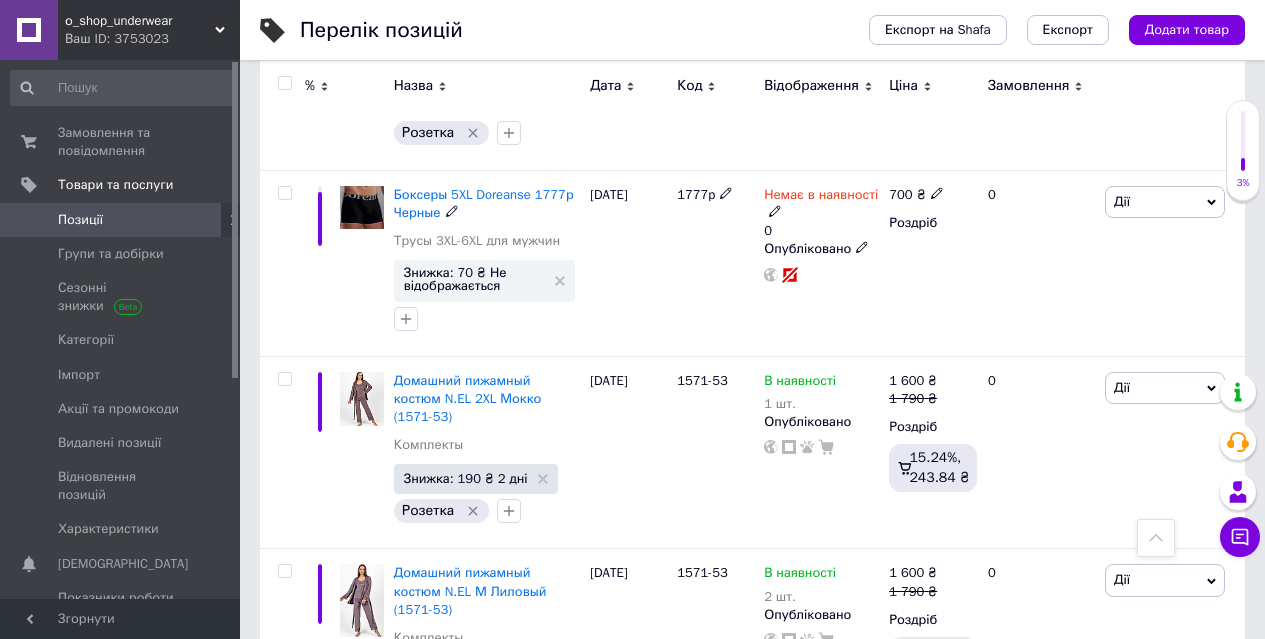 scroll, scrollTop: 600, scrollLeft: 0, axis: vertical 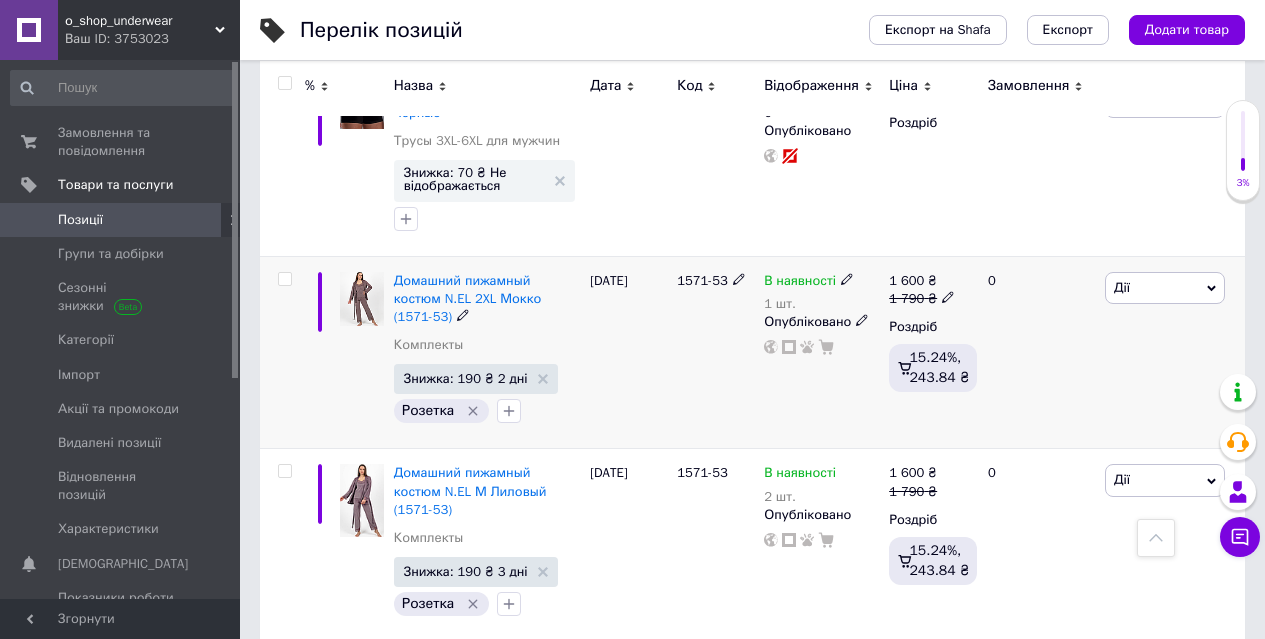 click at bounding box center (284, 279) 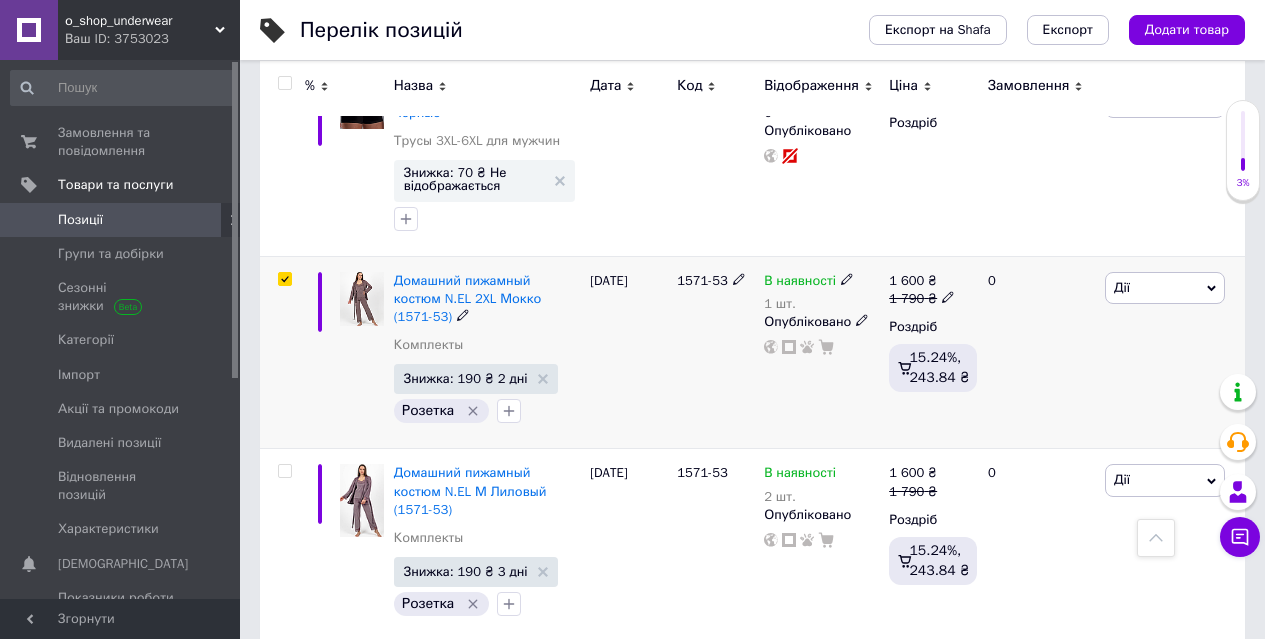 checkbox on "true" 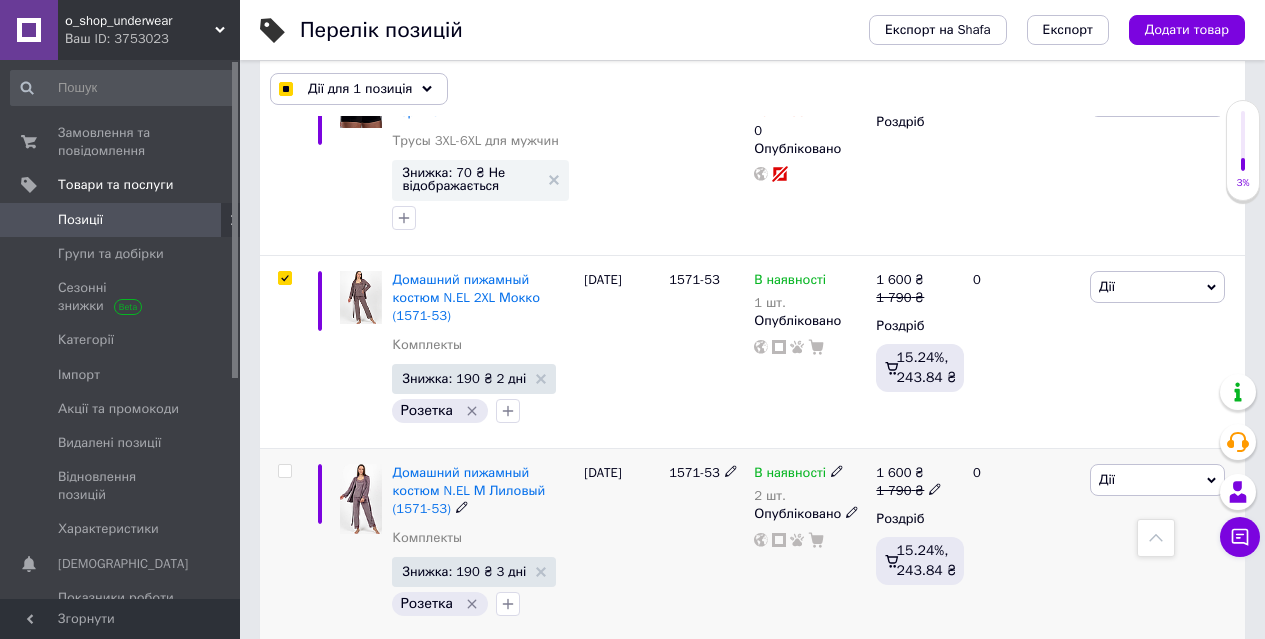 click at bounding box center (284, 471) 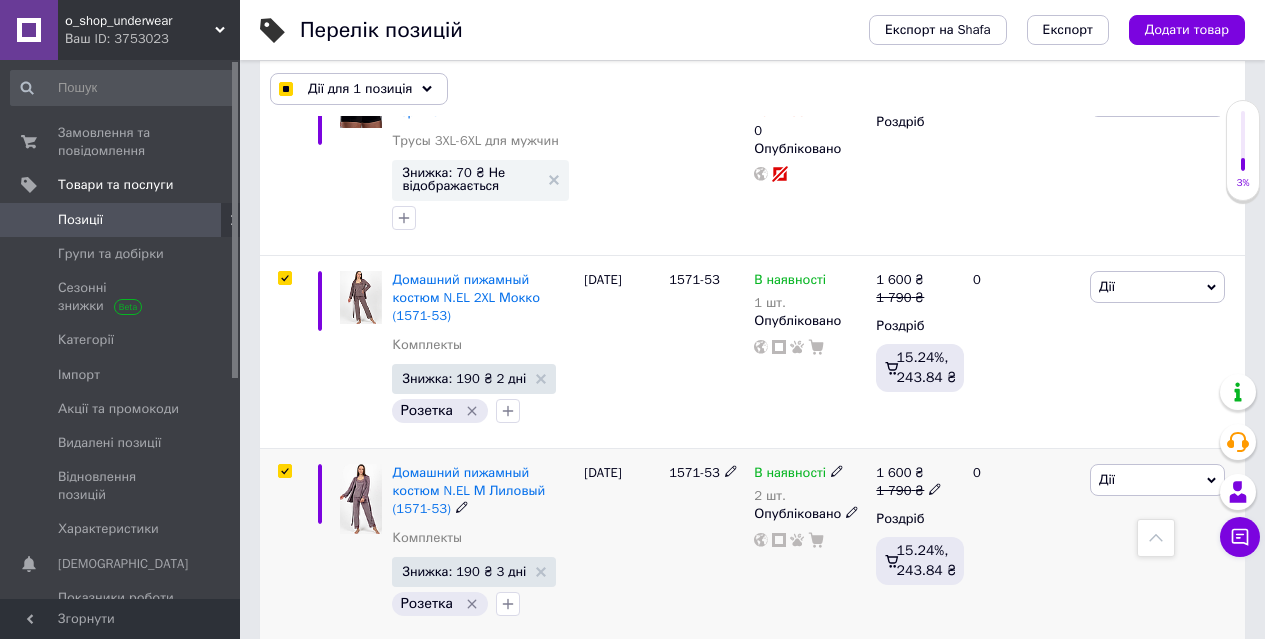 checkbox on "true" 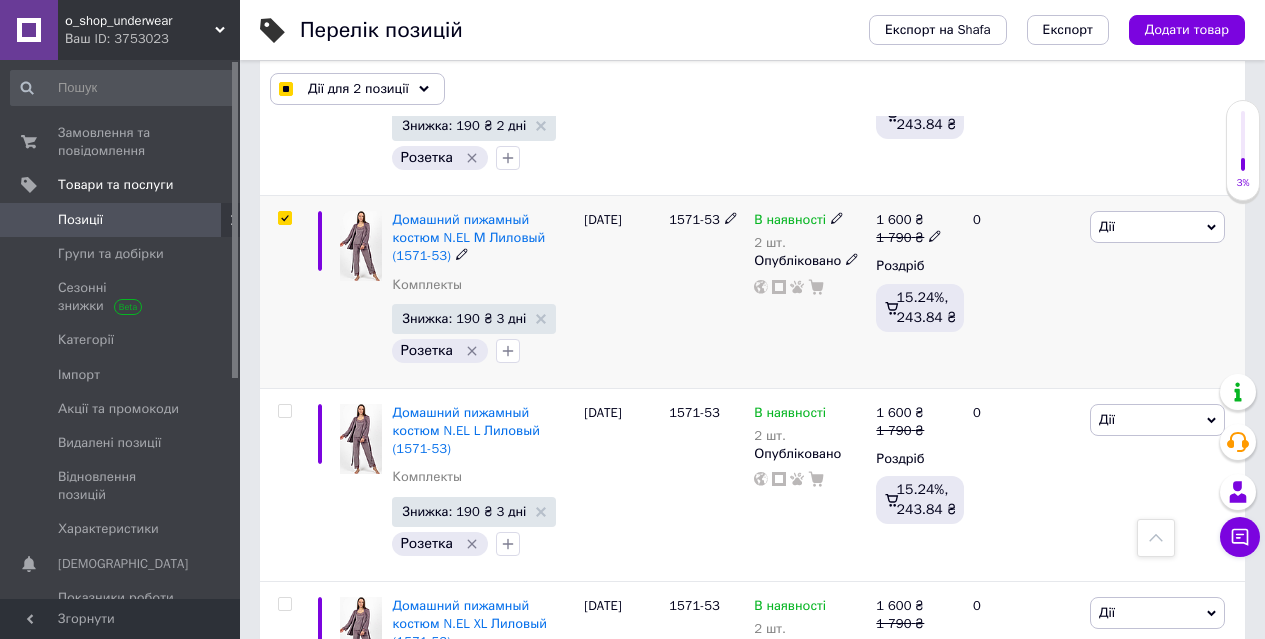 scroll, scrollTop: 900, scrollLeft: 0, axis: vertical 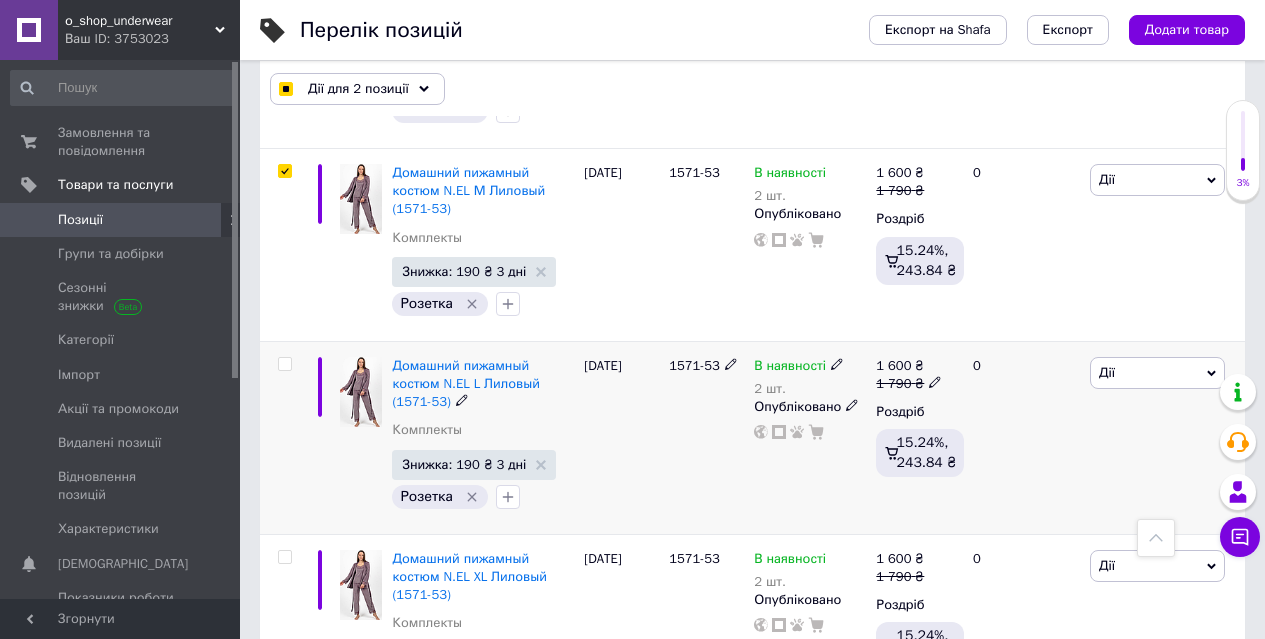 click at bounding box center [284, 364] 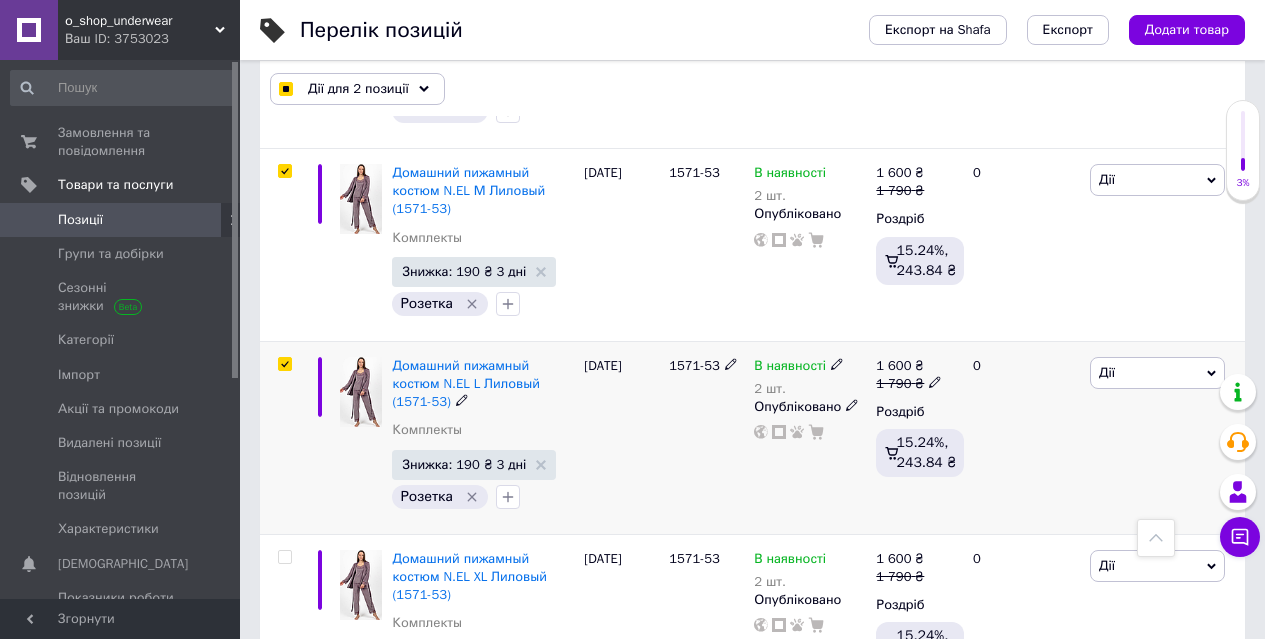 checkbox on "true" 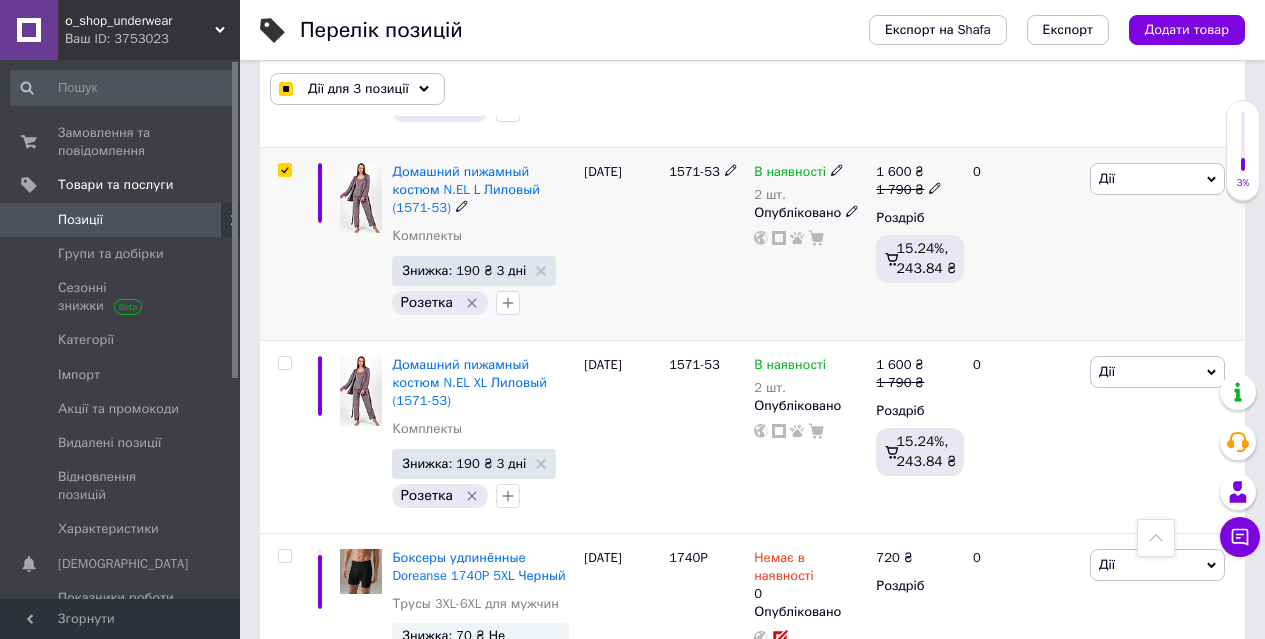 scroll, scrollTop: 1100, scrollLeft: 0, axis: vertical 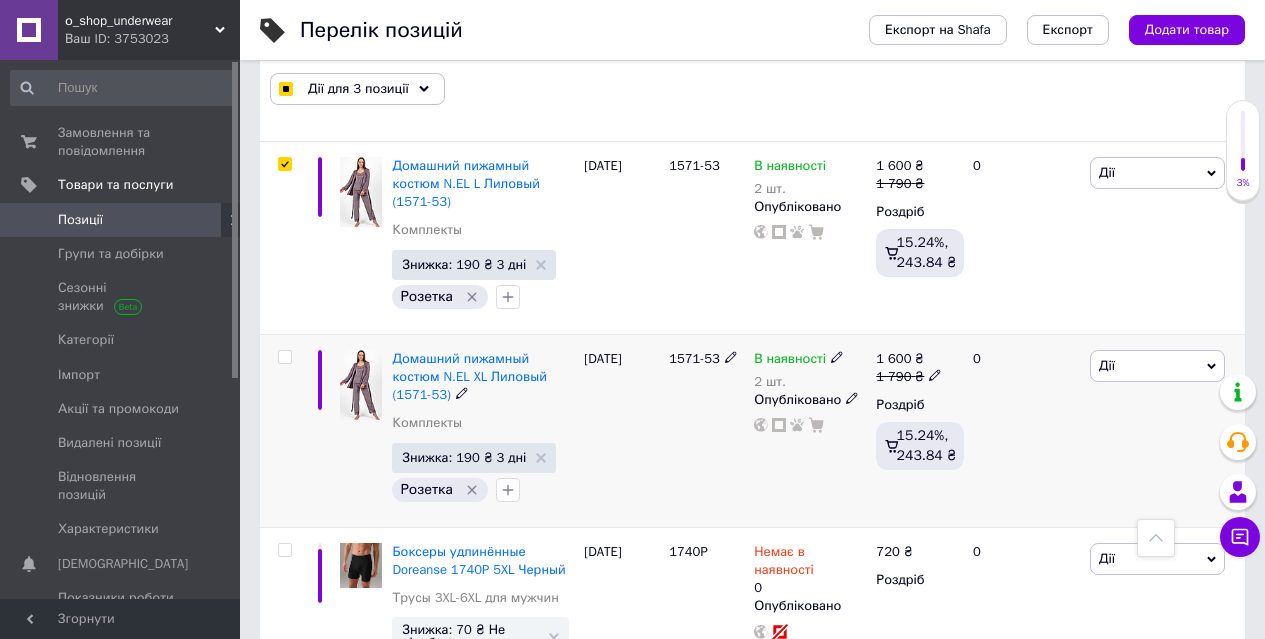 click at bounding box center (284, 357) 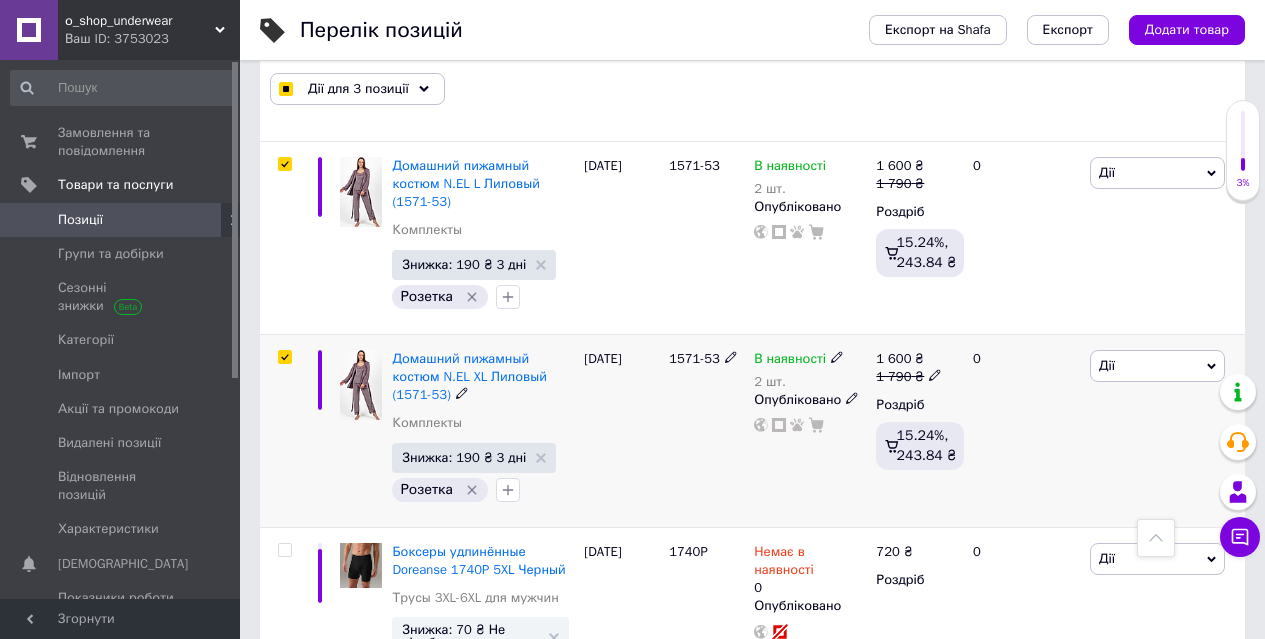 checkbox on "true" 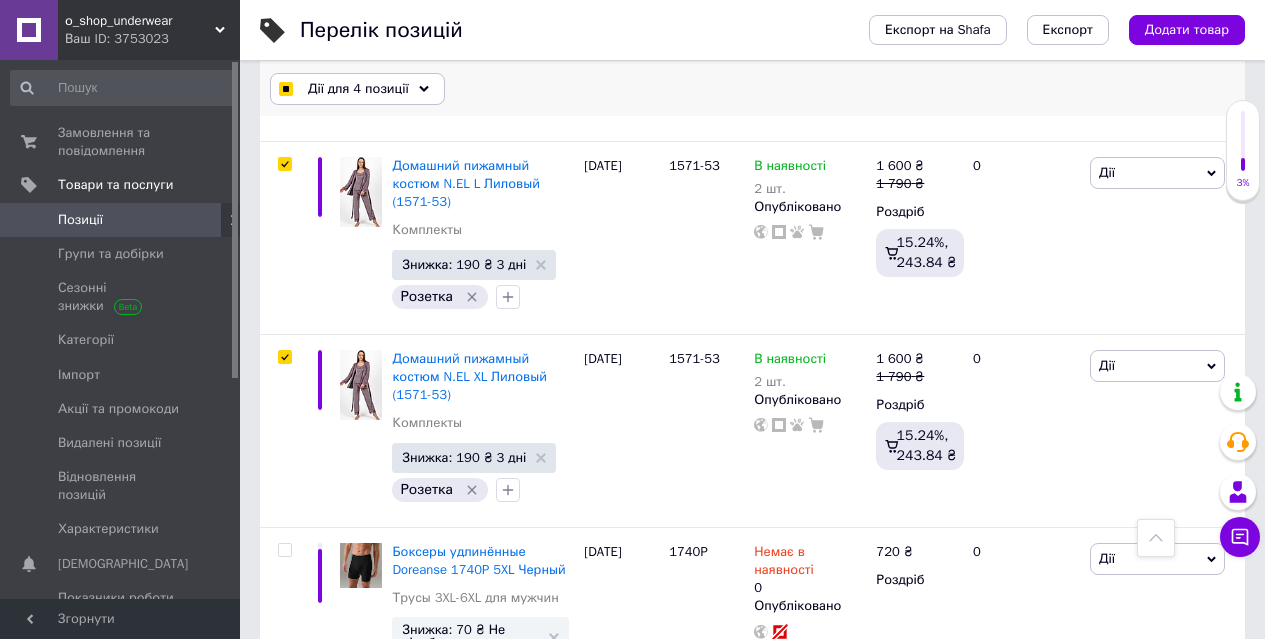 click on "Дії для 4 позиції" at bounding box center (358, 89) 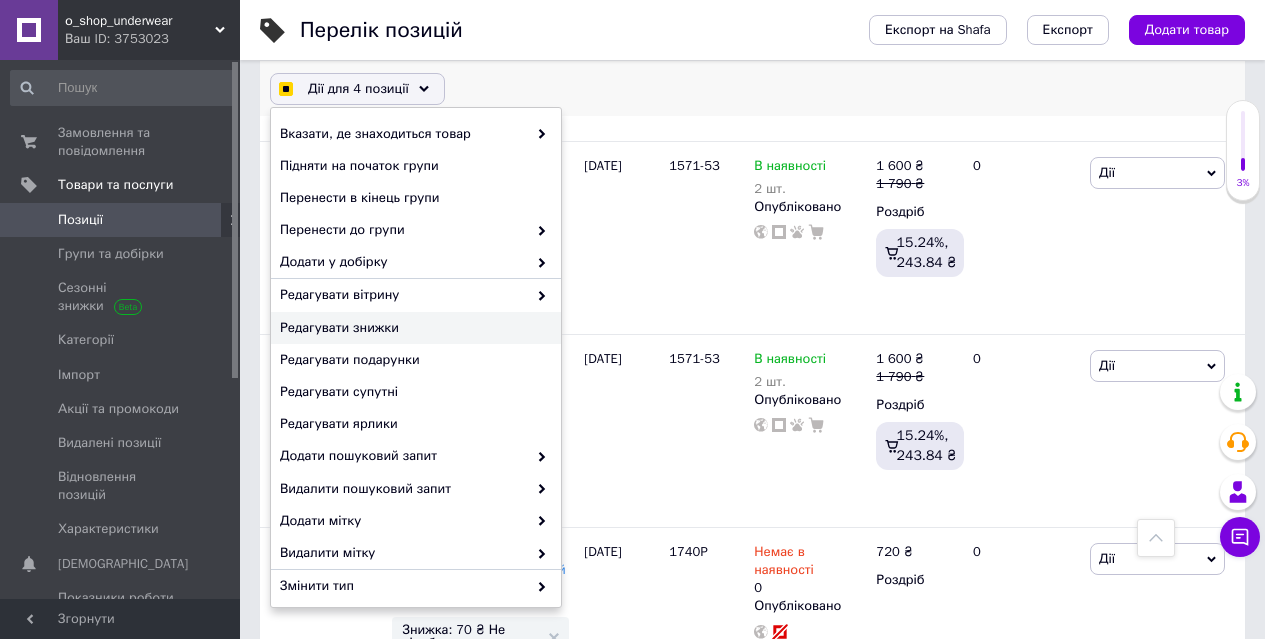 checkbox on "true" 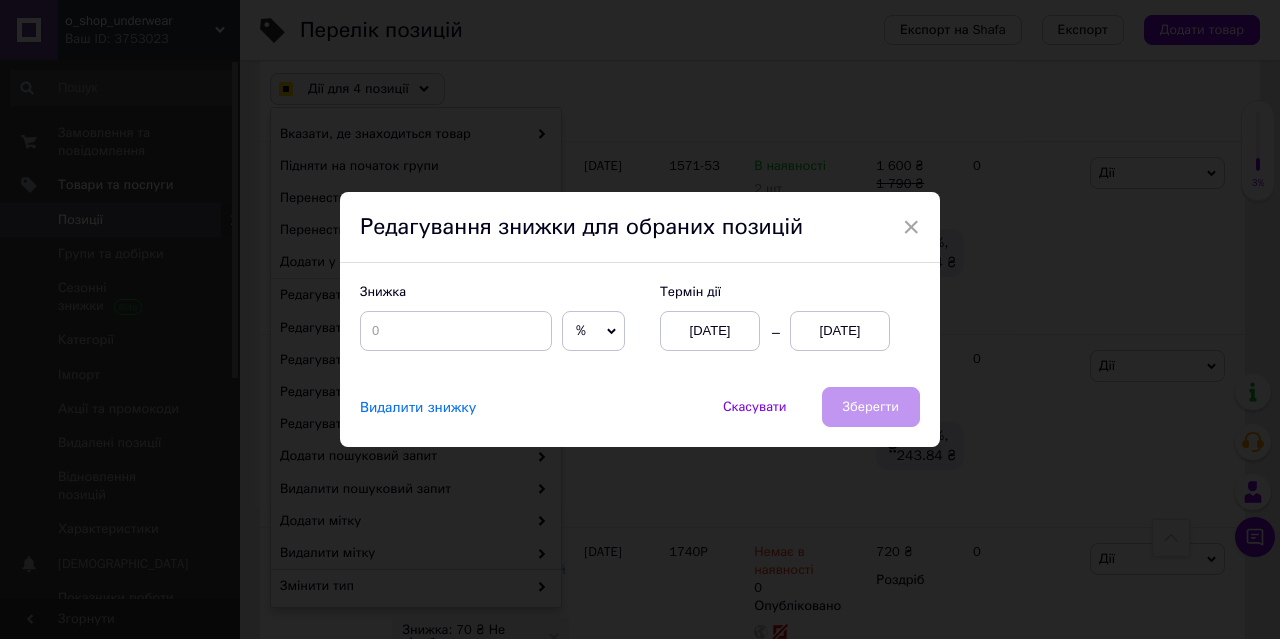 click 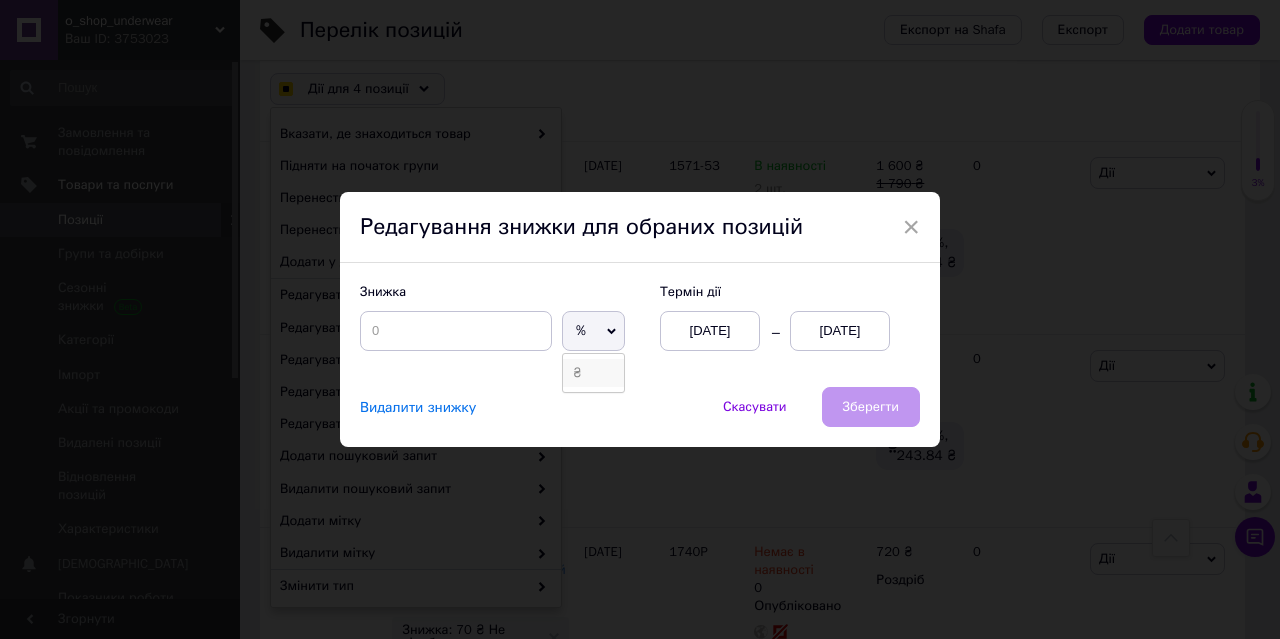 click on "₴" at bounding box center [593, 373] 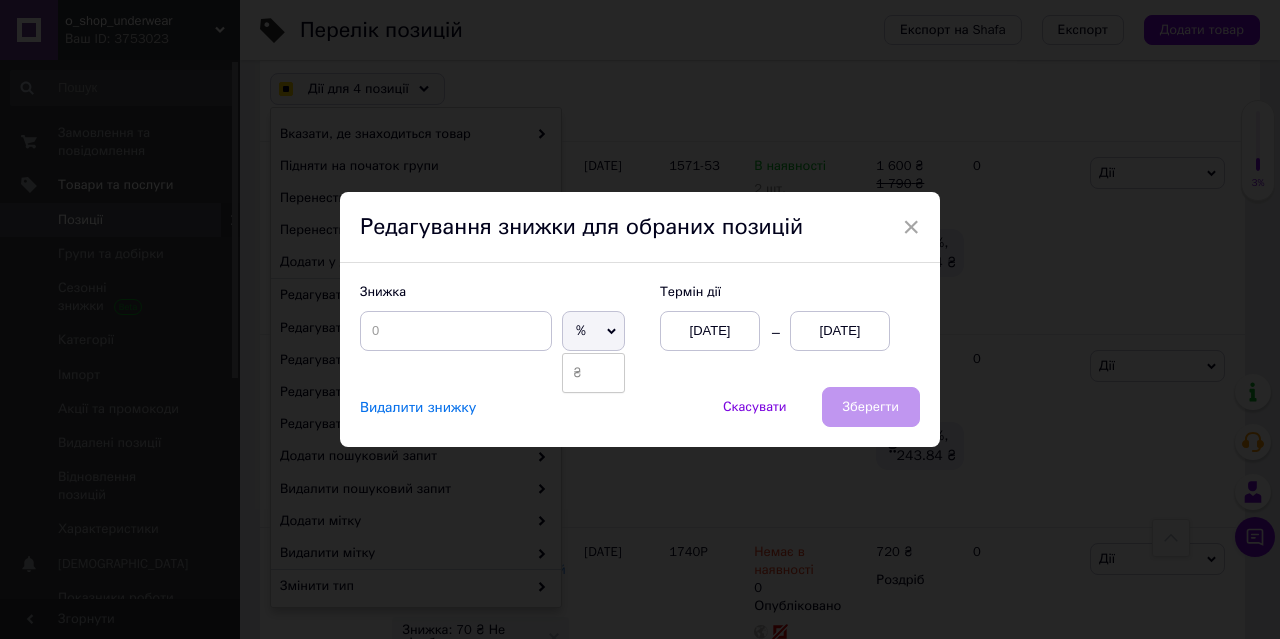 checkbox on "true" 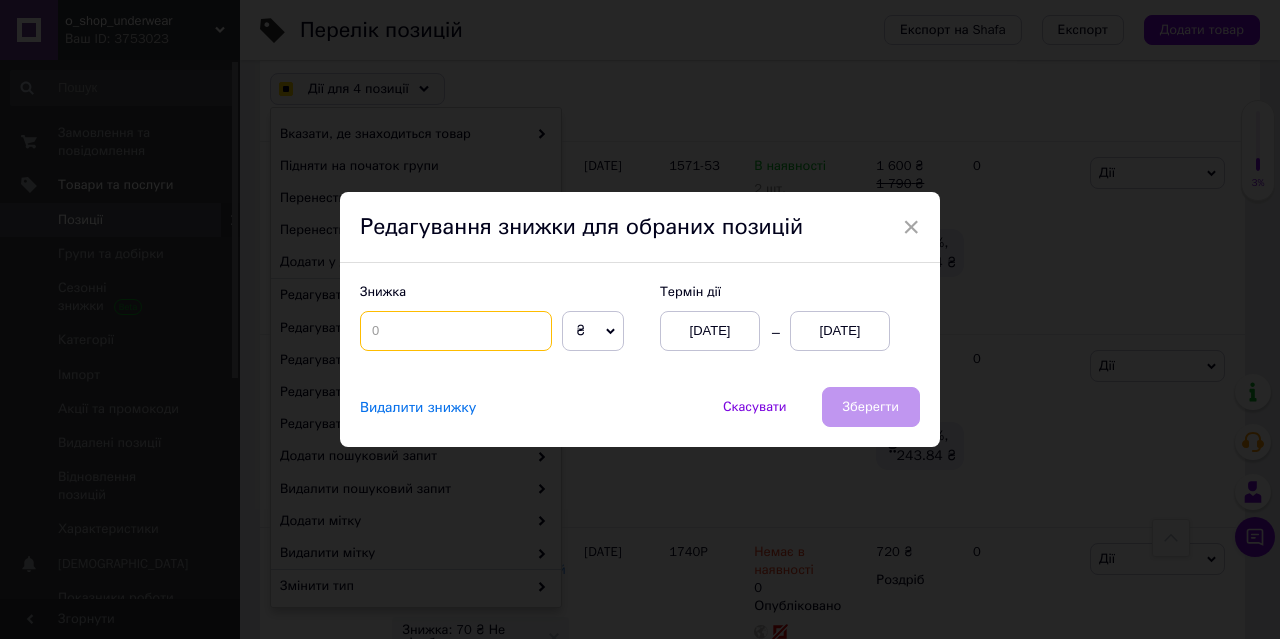 click at bounding box center (456, 331) 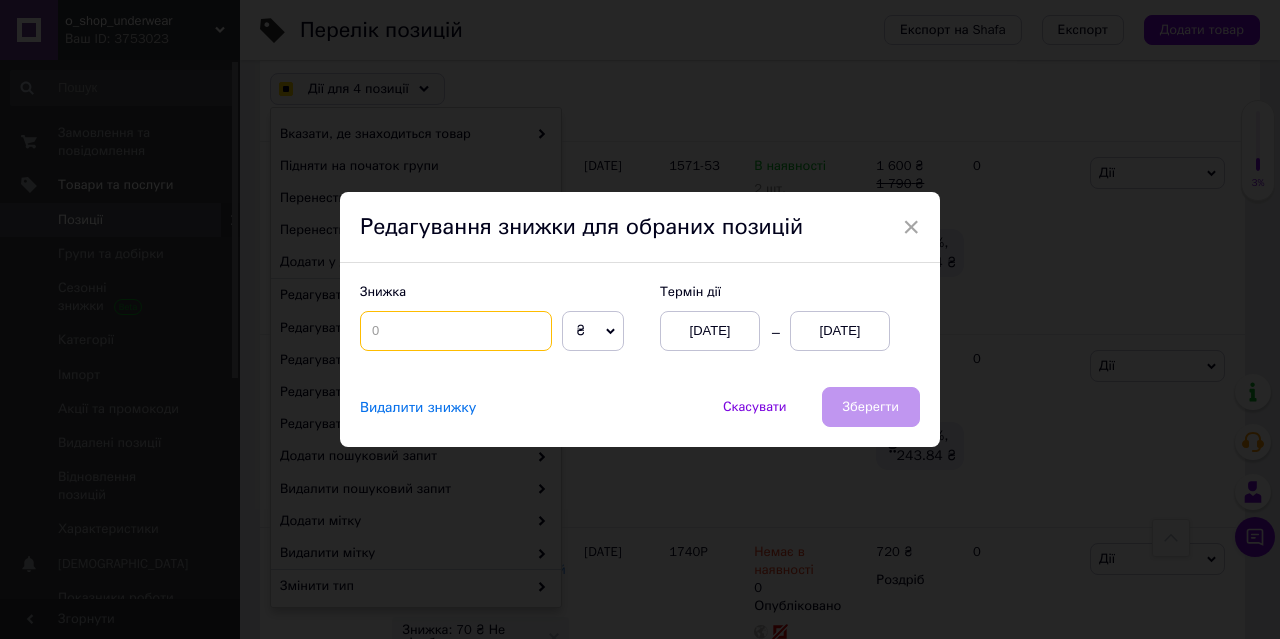 checkbox on "true" 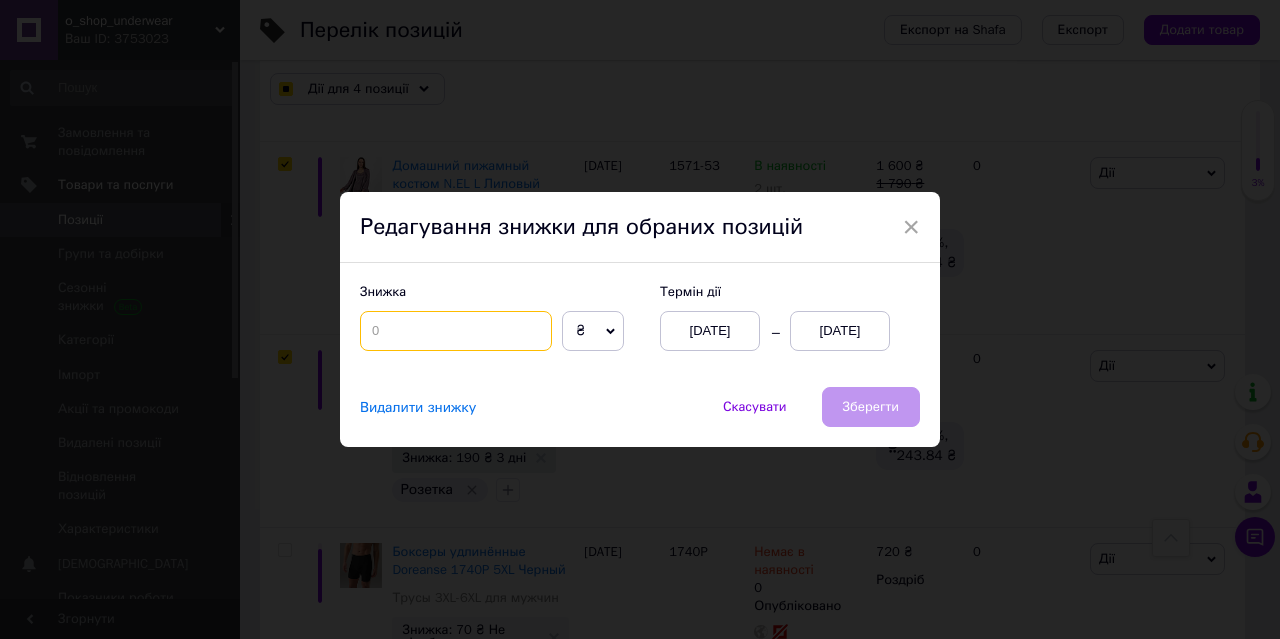type on "1" 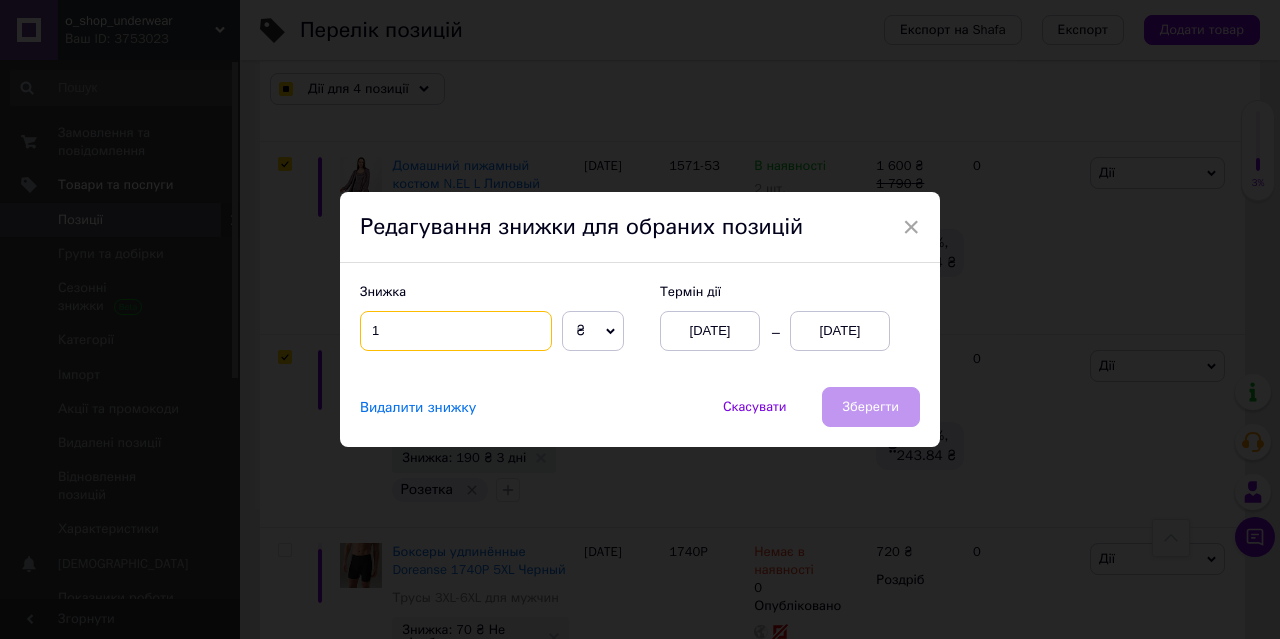 checkbox on "true" 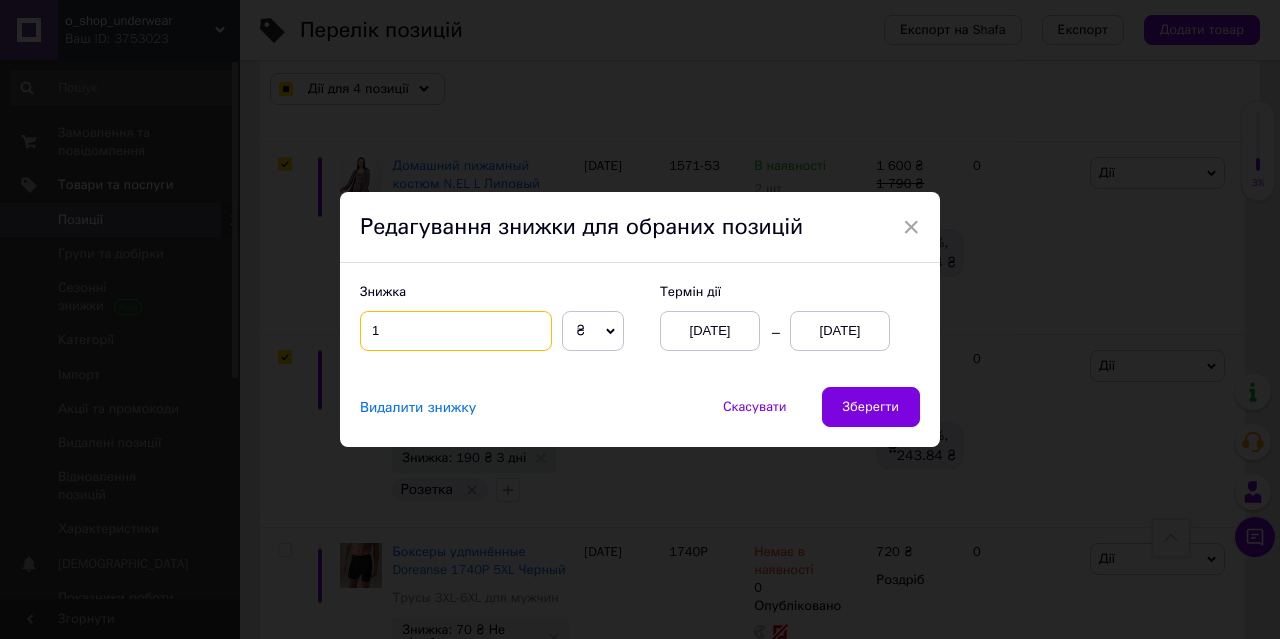 type on "19" 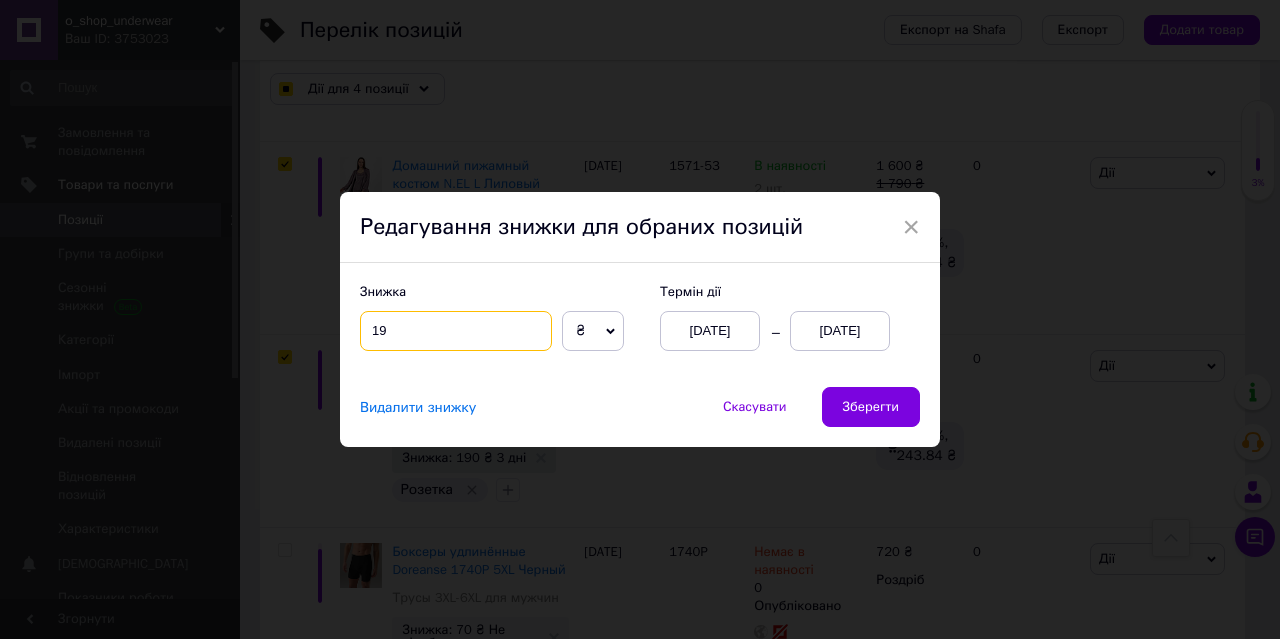 checkbox on "true" 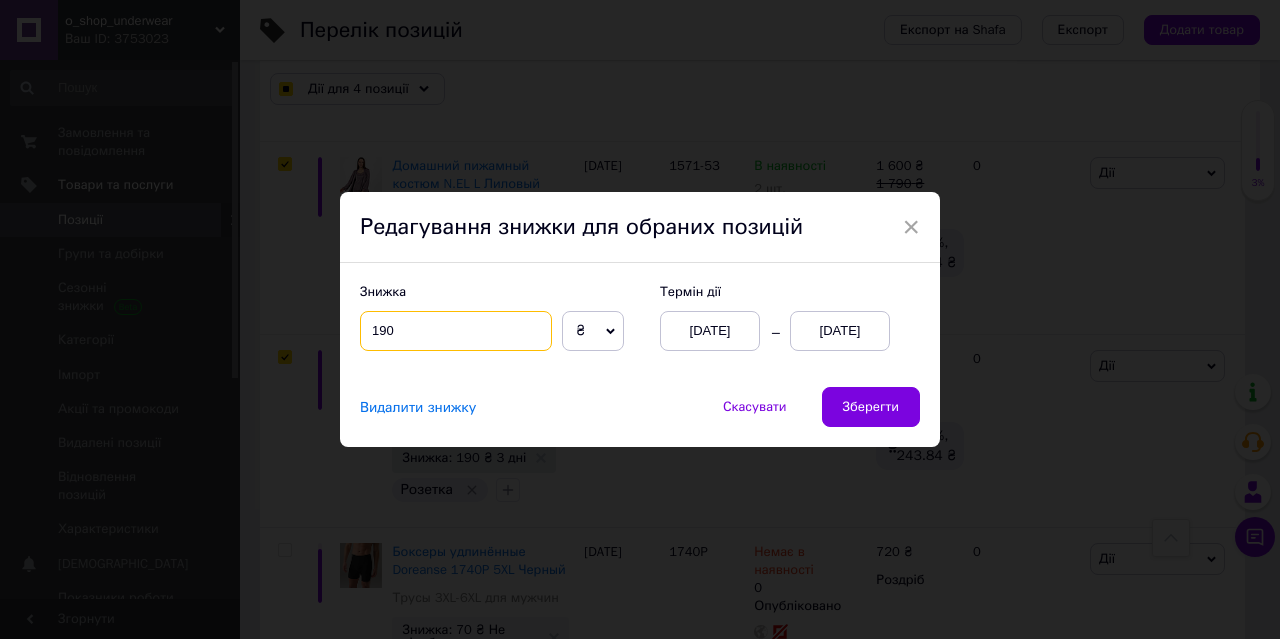 type on "190" 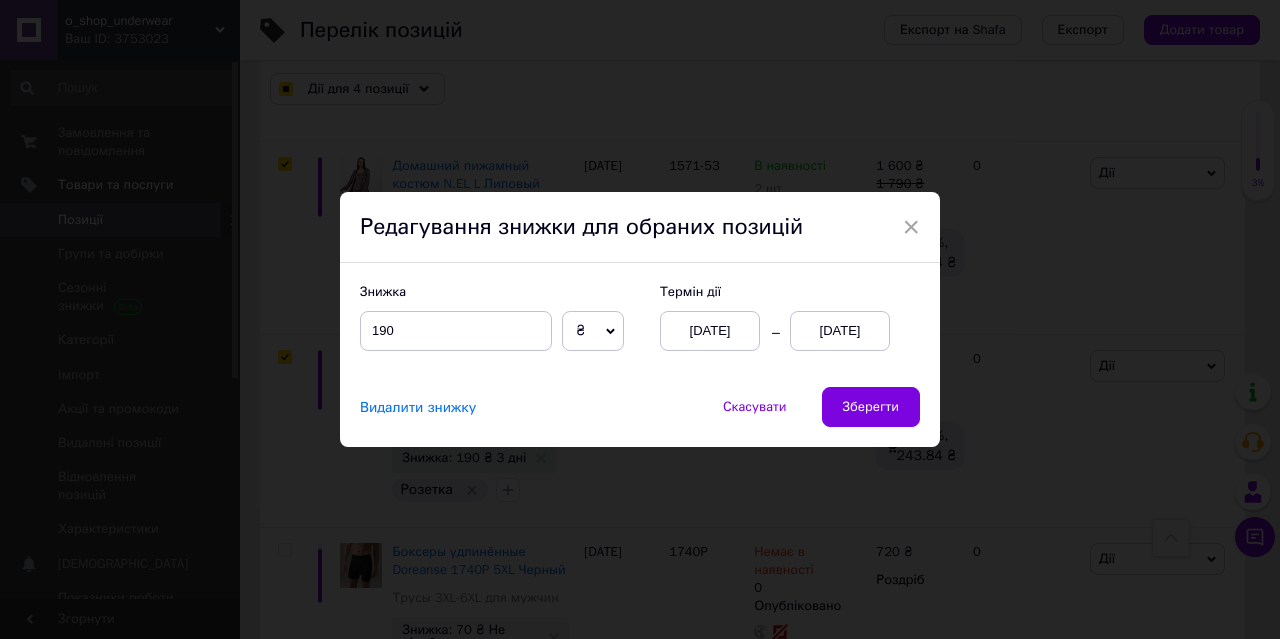 click on "[DATE]" at bounding box center (840, 331) 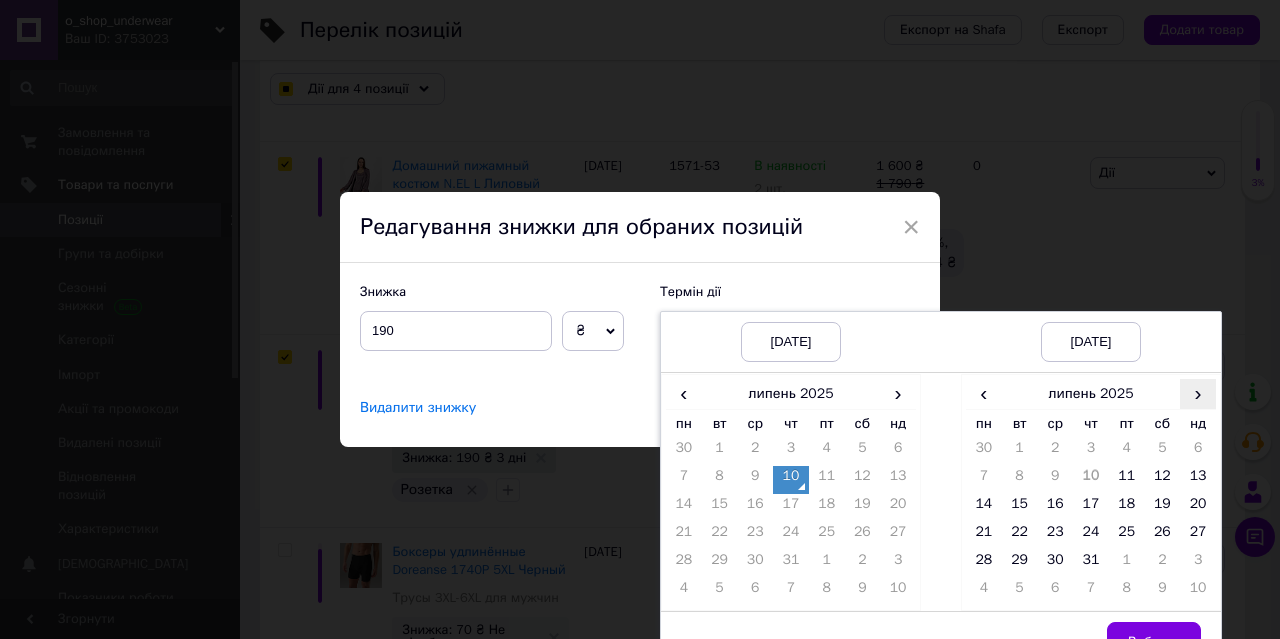 click on "›" at bounding box center (1198, 393) 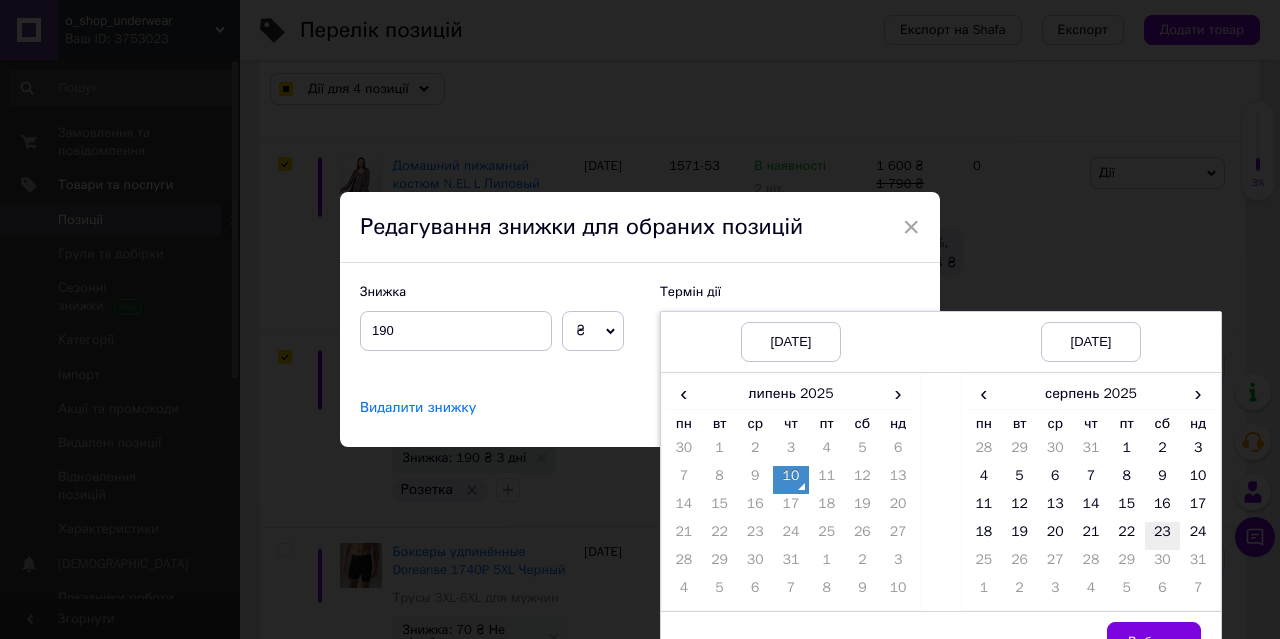 click on "23" at bounding box center [1163, 536] 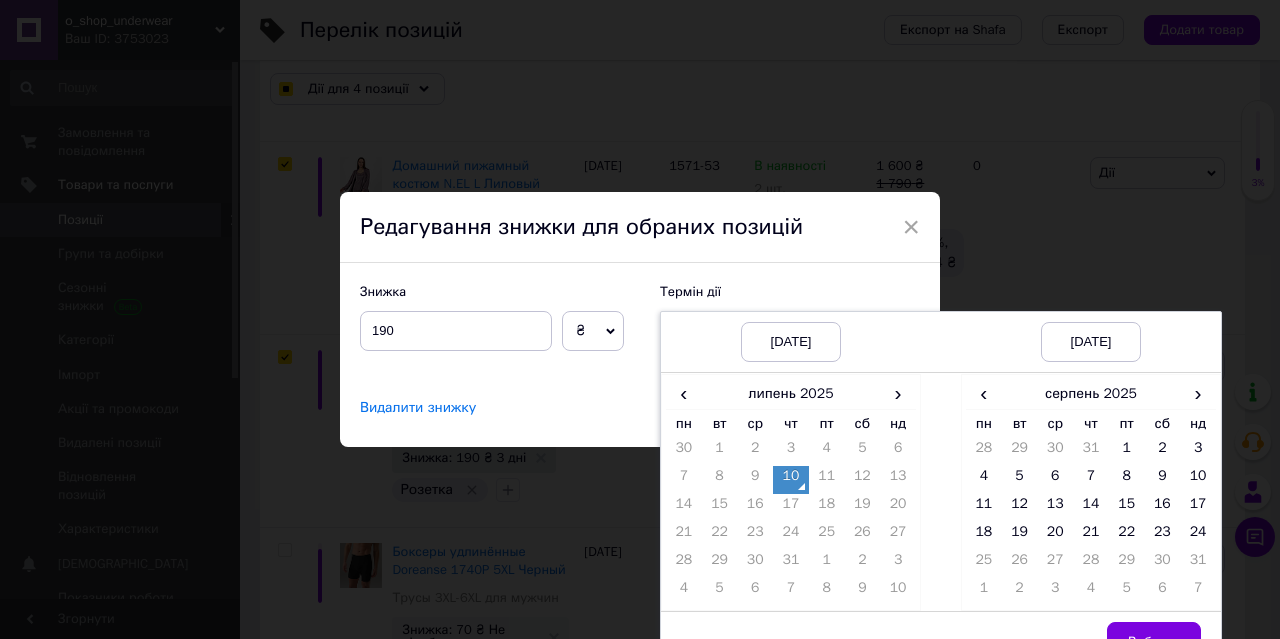 checkbox on "true" 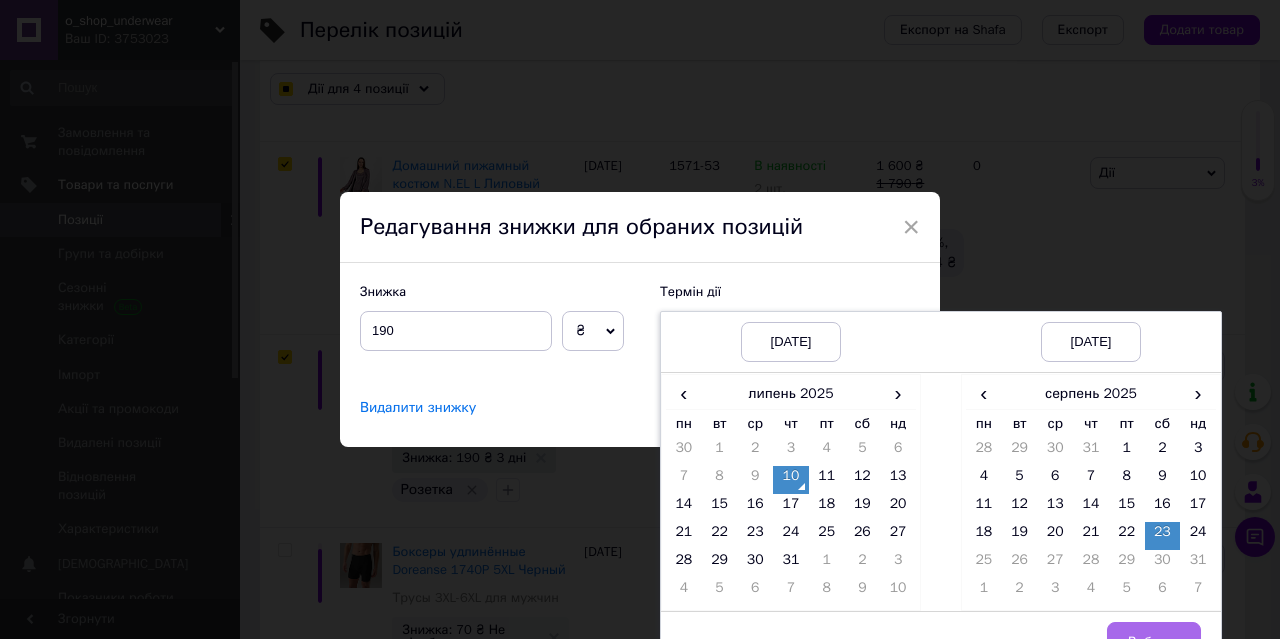 click on "Вибрати" at bounding box center (1154, 642) 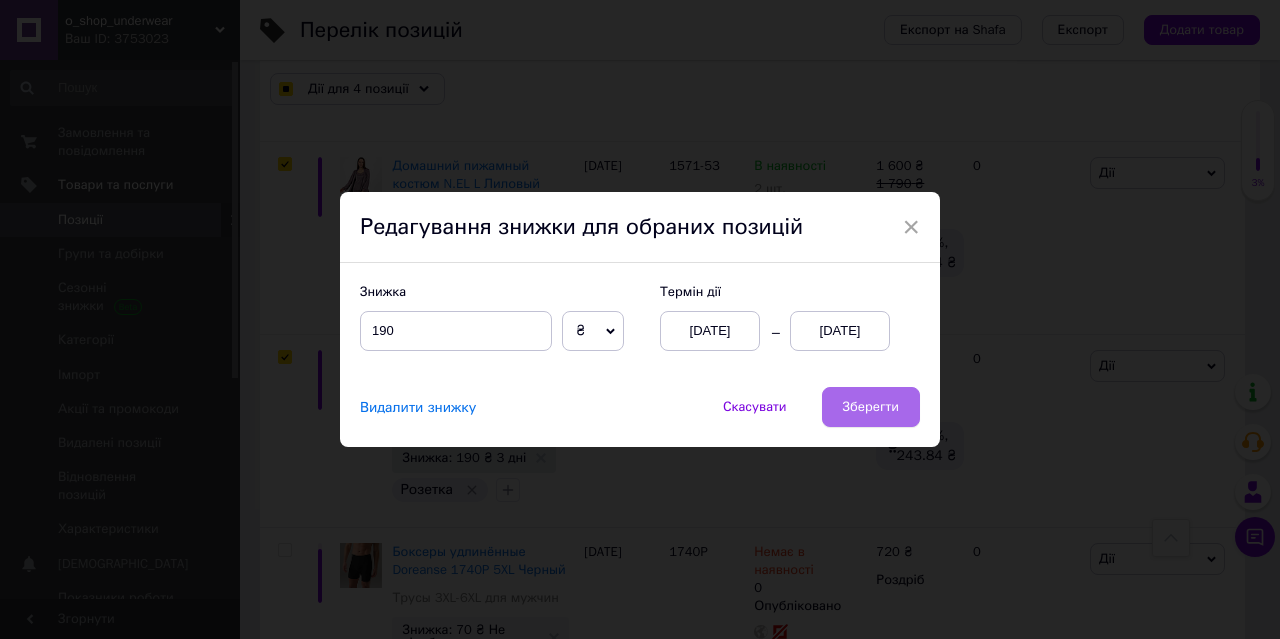 click on "Зберегти" at bounding box center (871, 407) 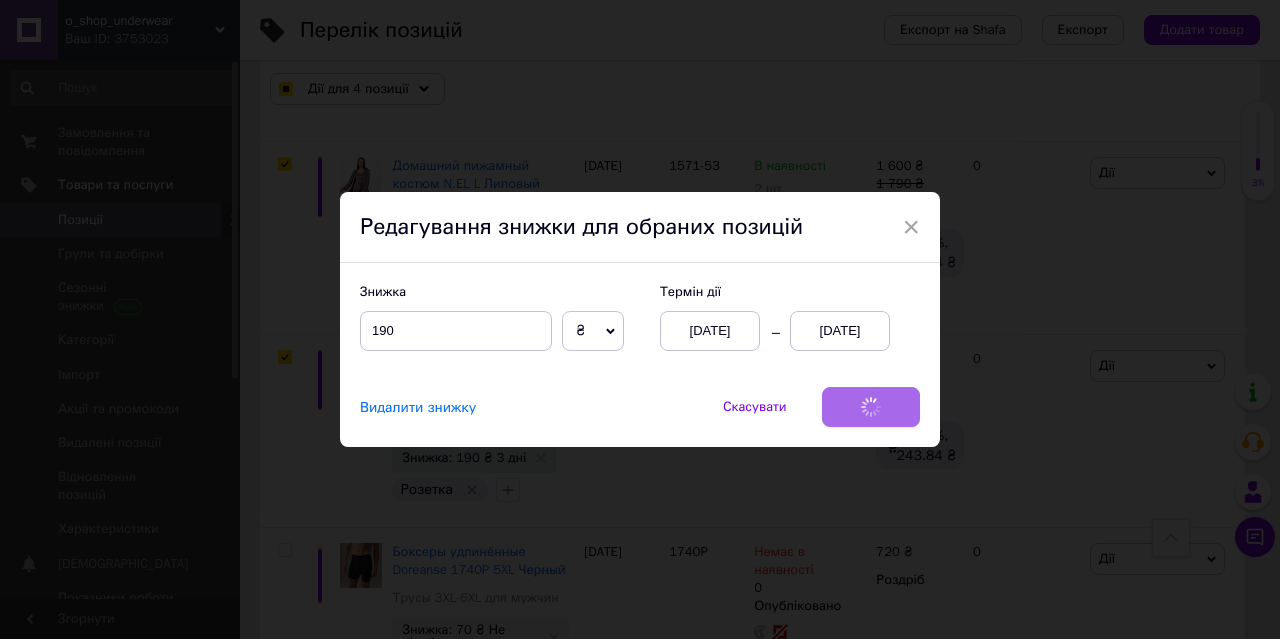 checkbox on "true" 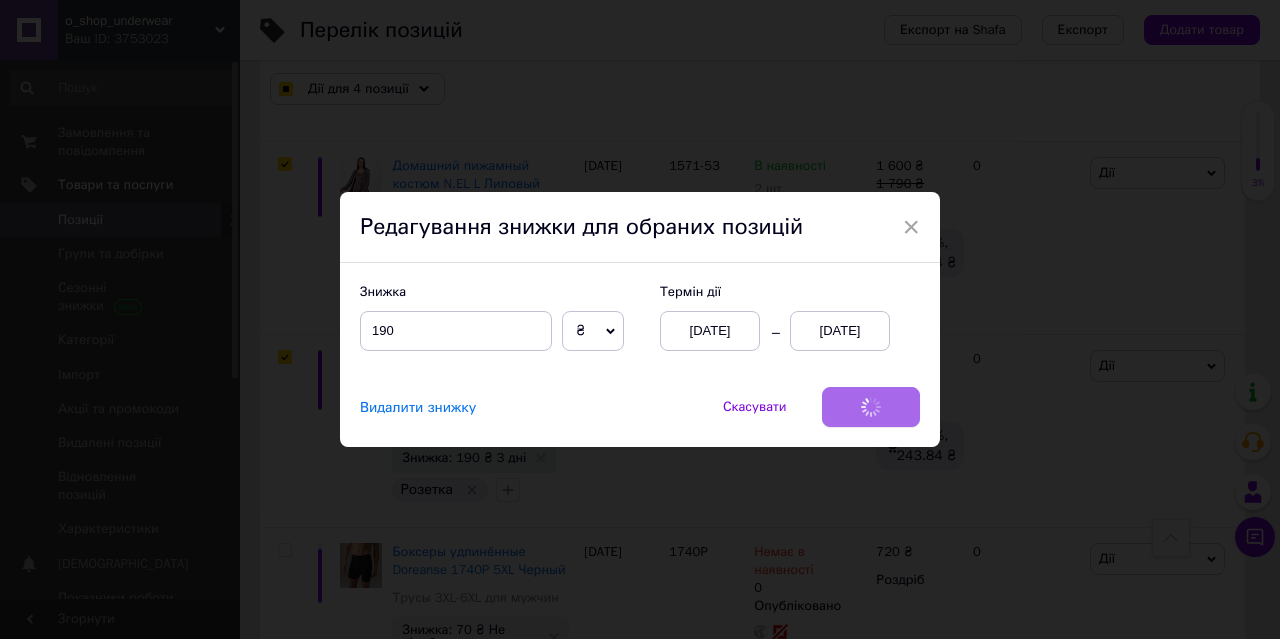 checkbox on "true" 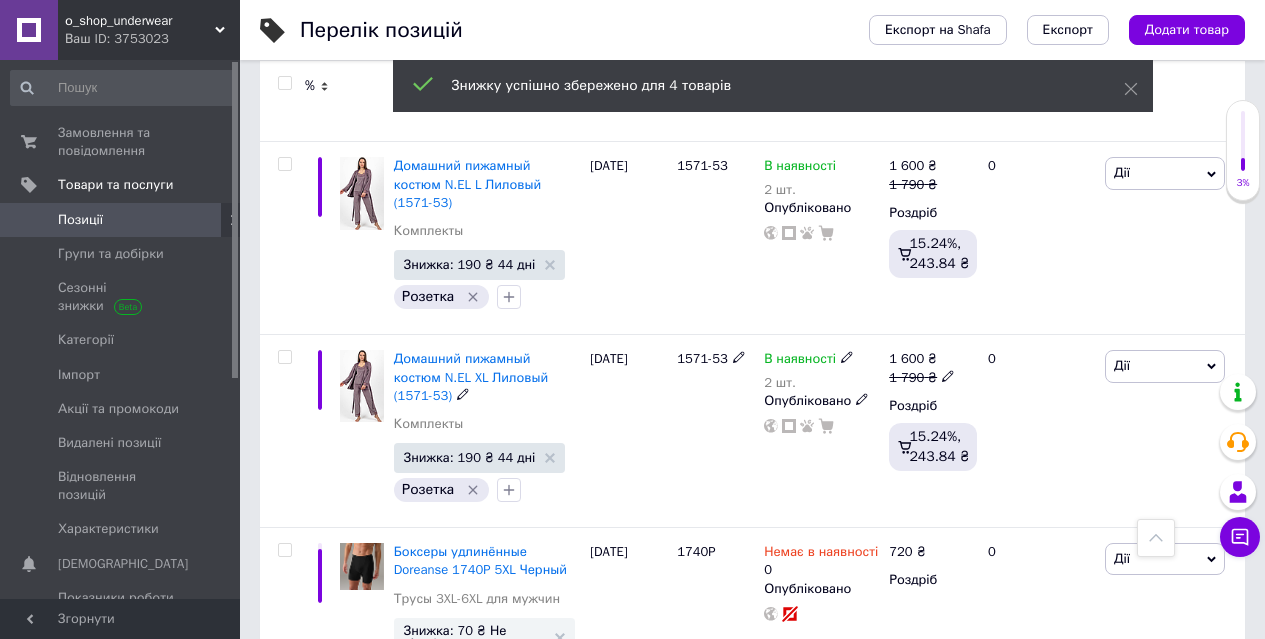 checkbox on "false" 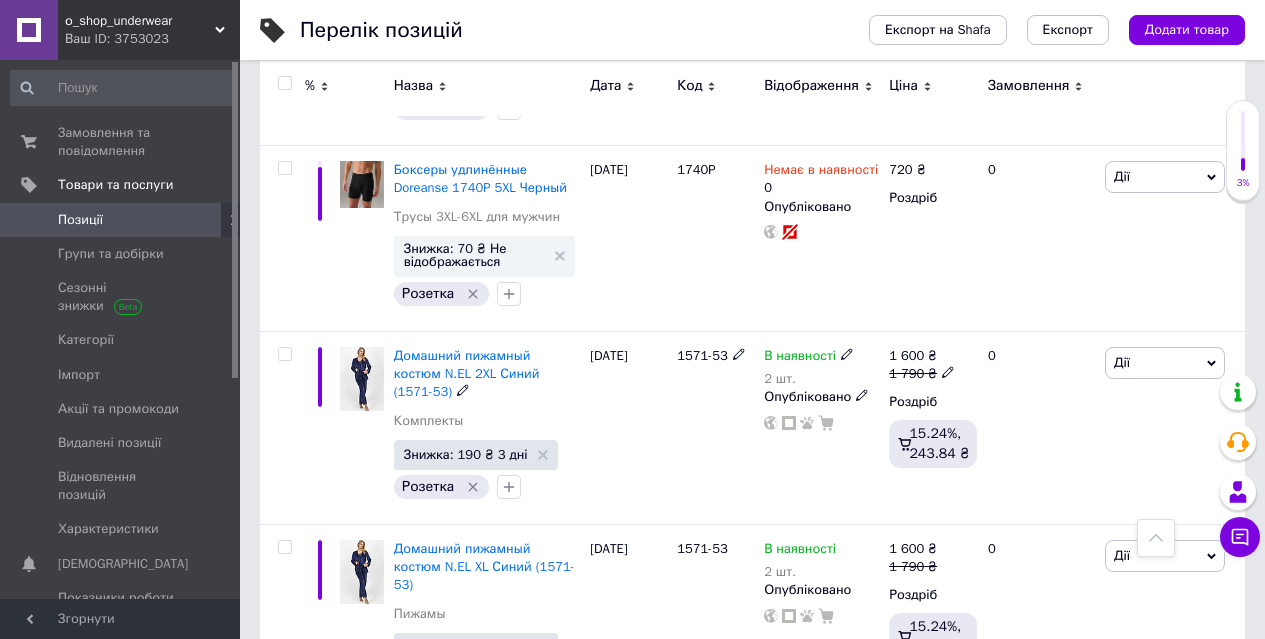 scroll, scrollTop: 1483, scrollLeft: 0, axis: vertical 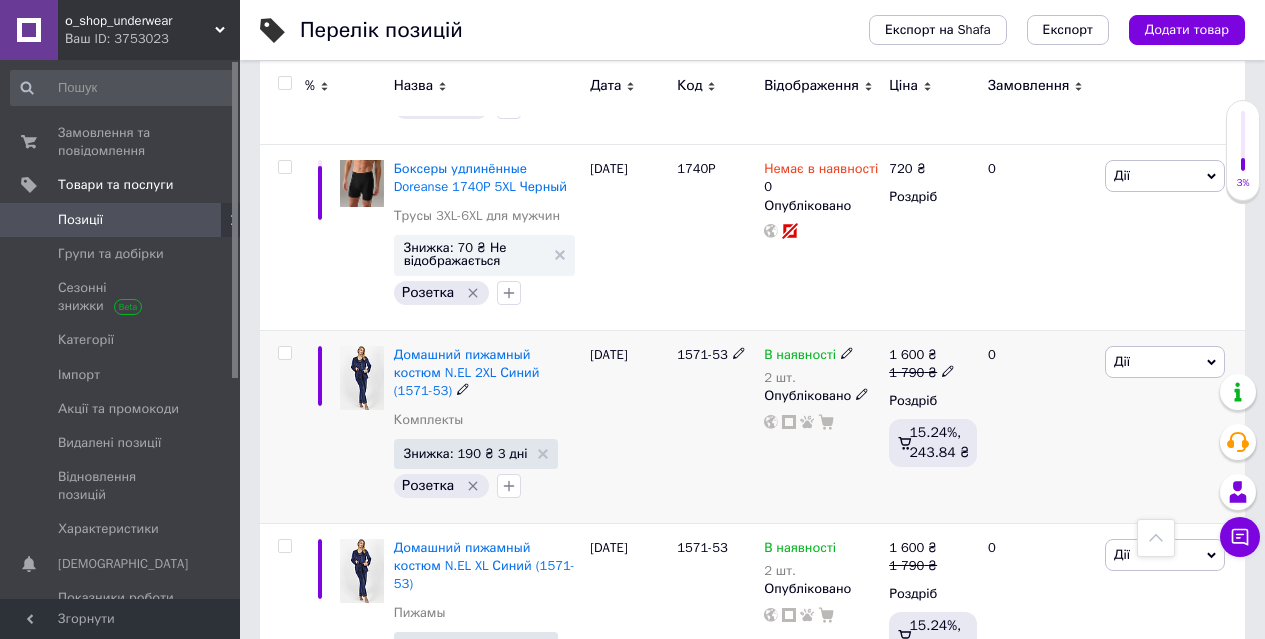 click at bounding box center [284, 353] 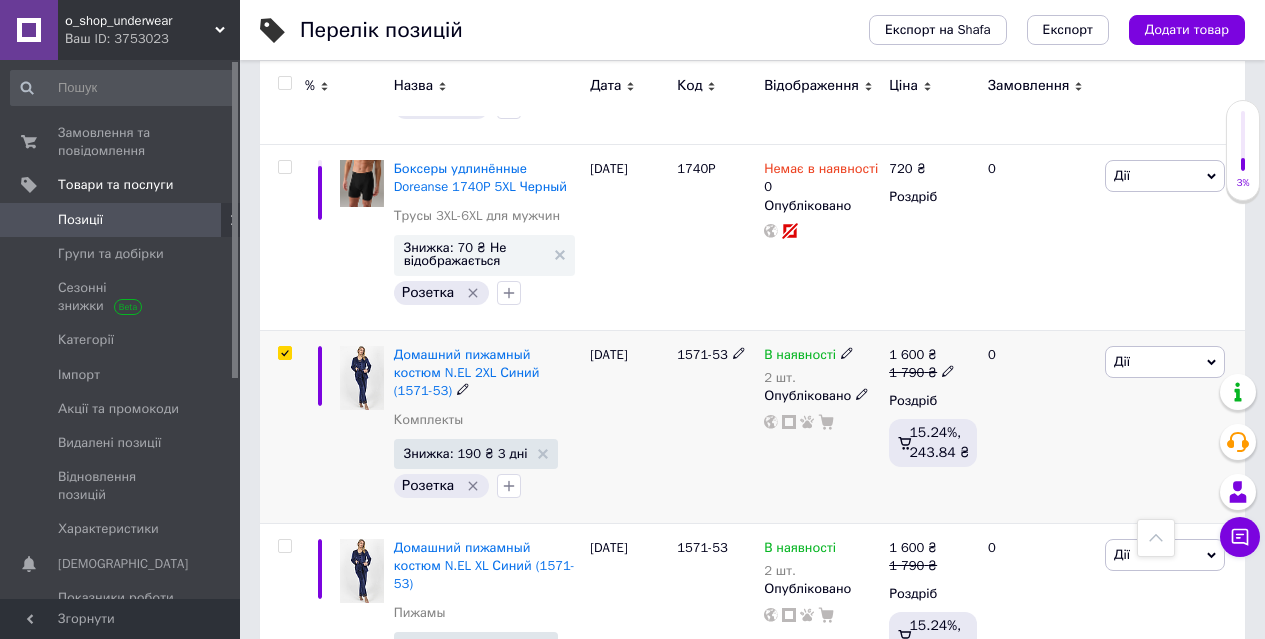 checkbox on "true" 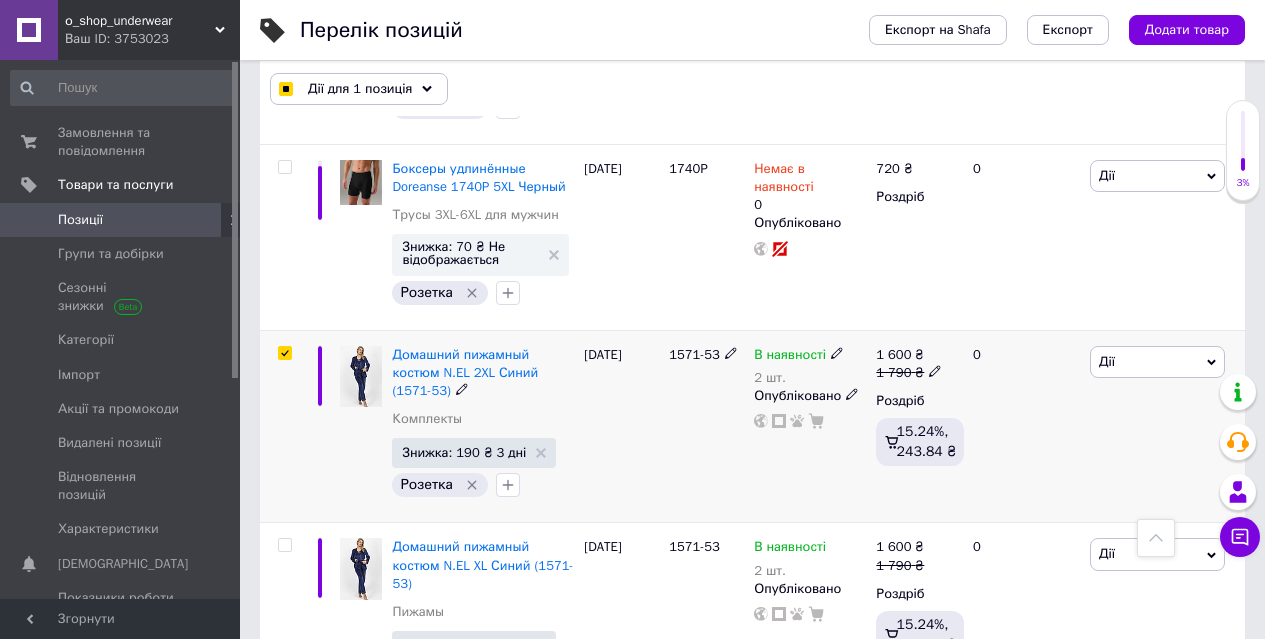 scroll, scrollTop: 1537, scrollLeft: 0, axis: vertical 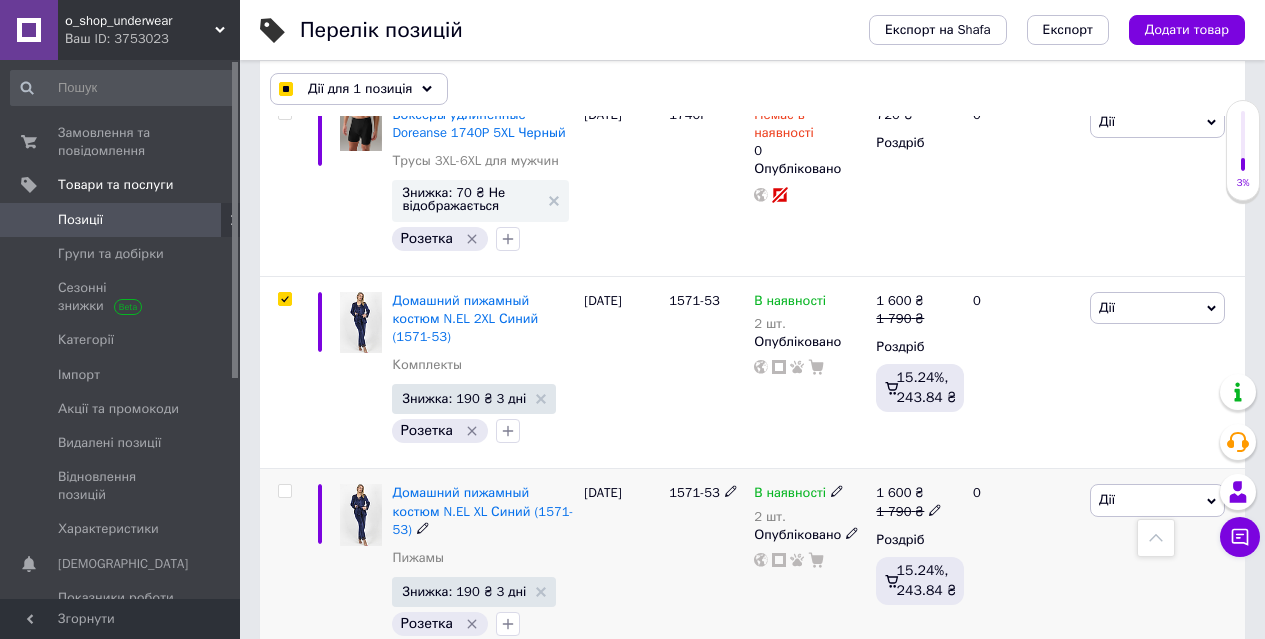 click at bounding box center [284, 491] 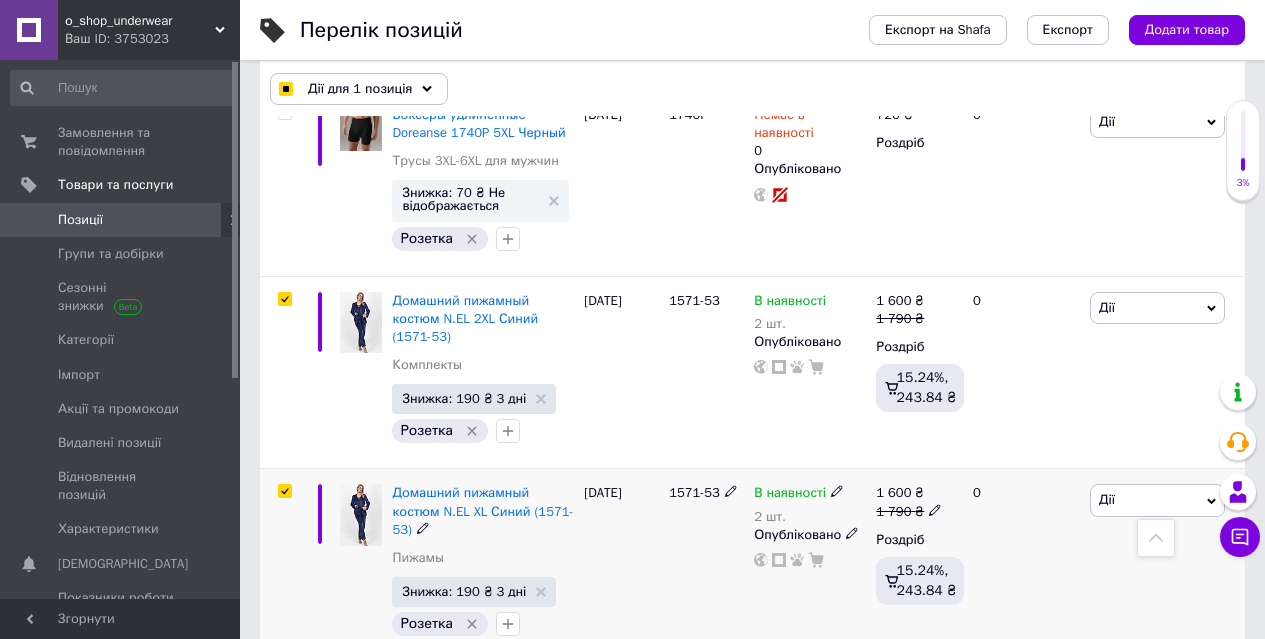 checkbox on "true" 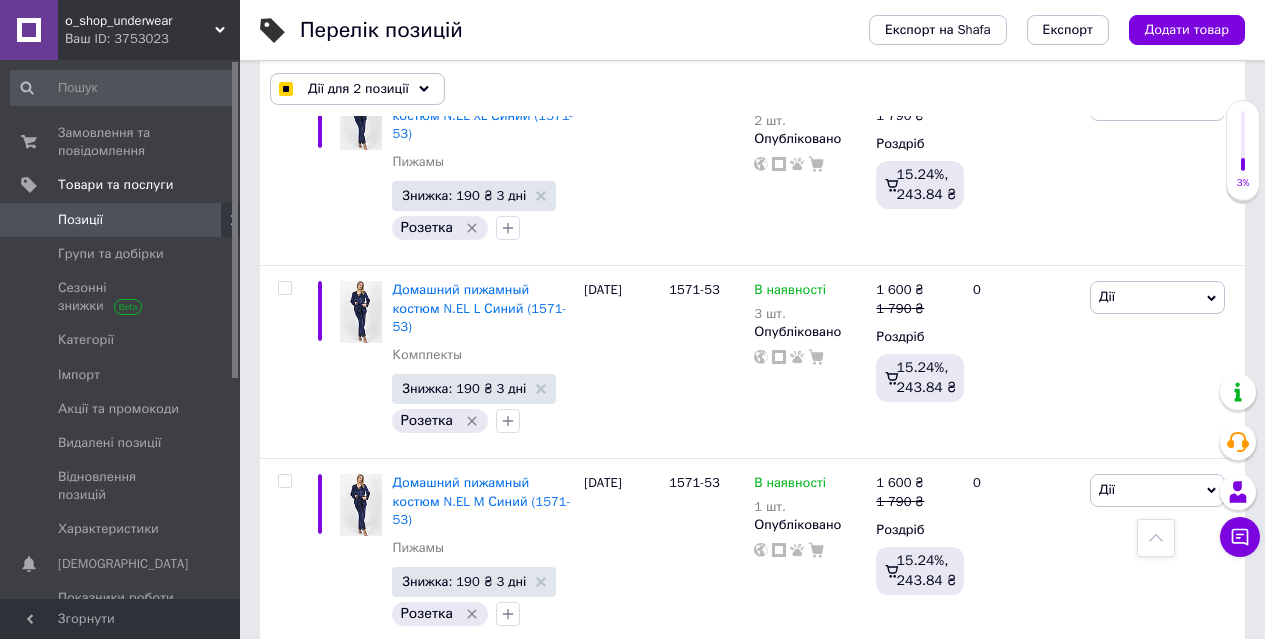 scroll, scrollTop: 1937, scrollLeft: 0, axis: vertical 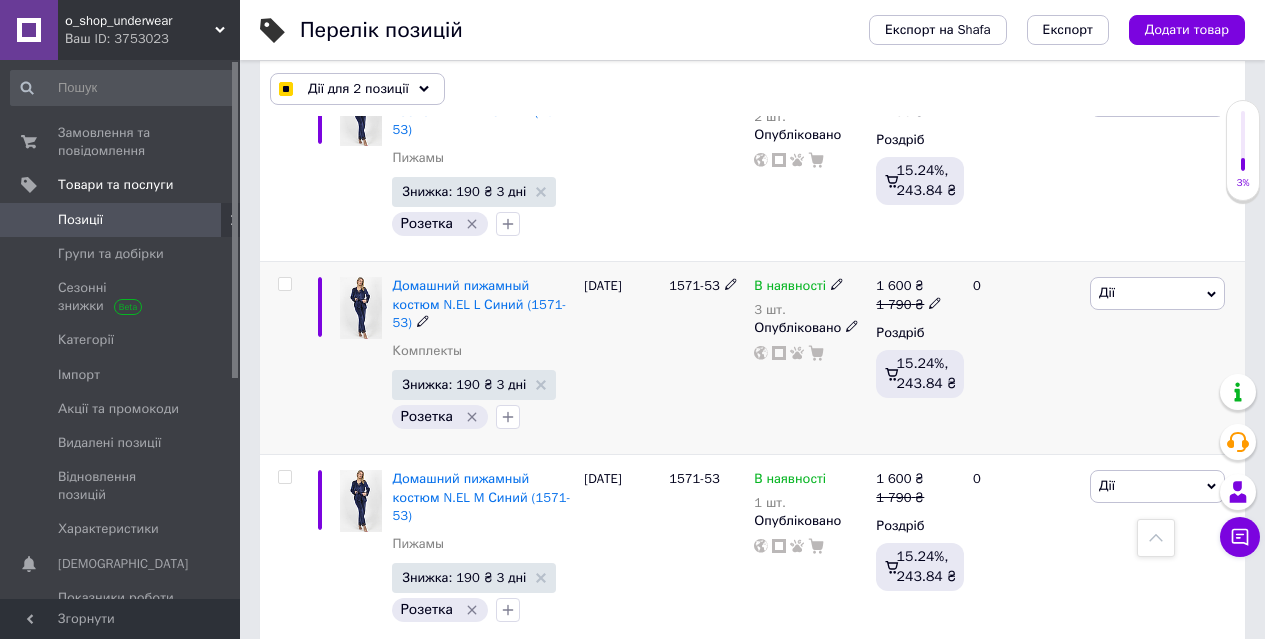 click at bounding box center (284, 284) 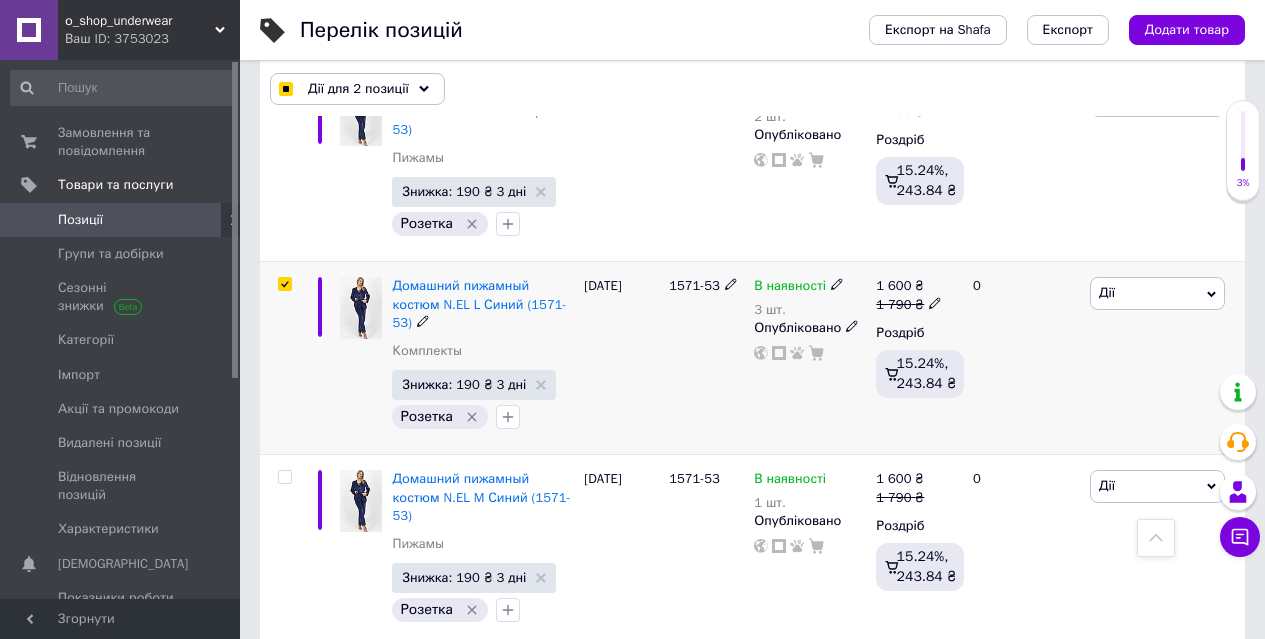 checkbox on "true" 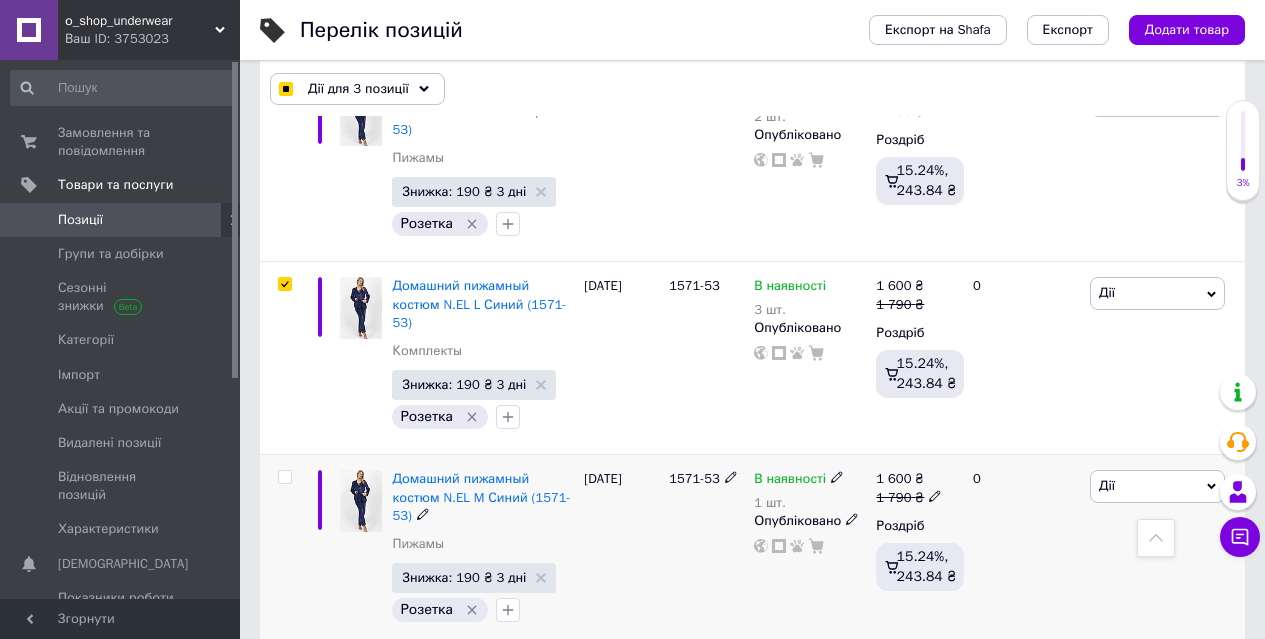 click at bounding box center [284, 477] 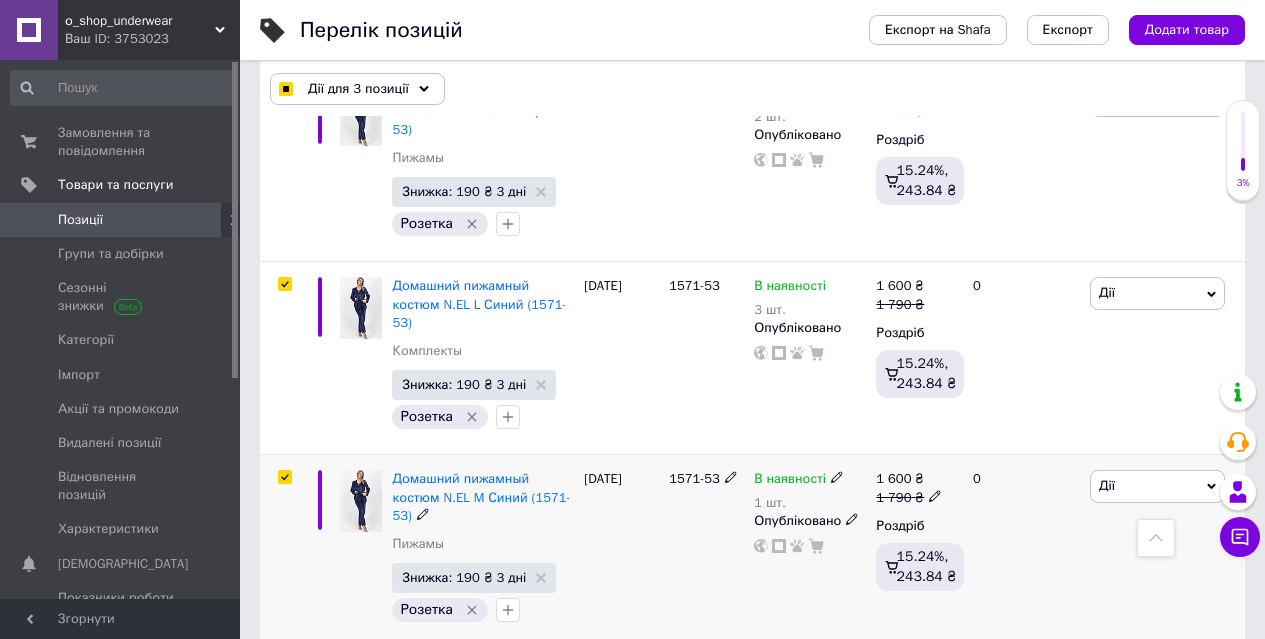 checkbox on "true" 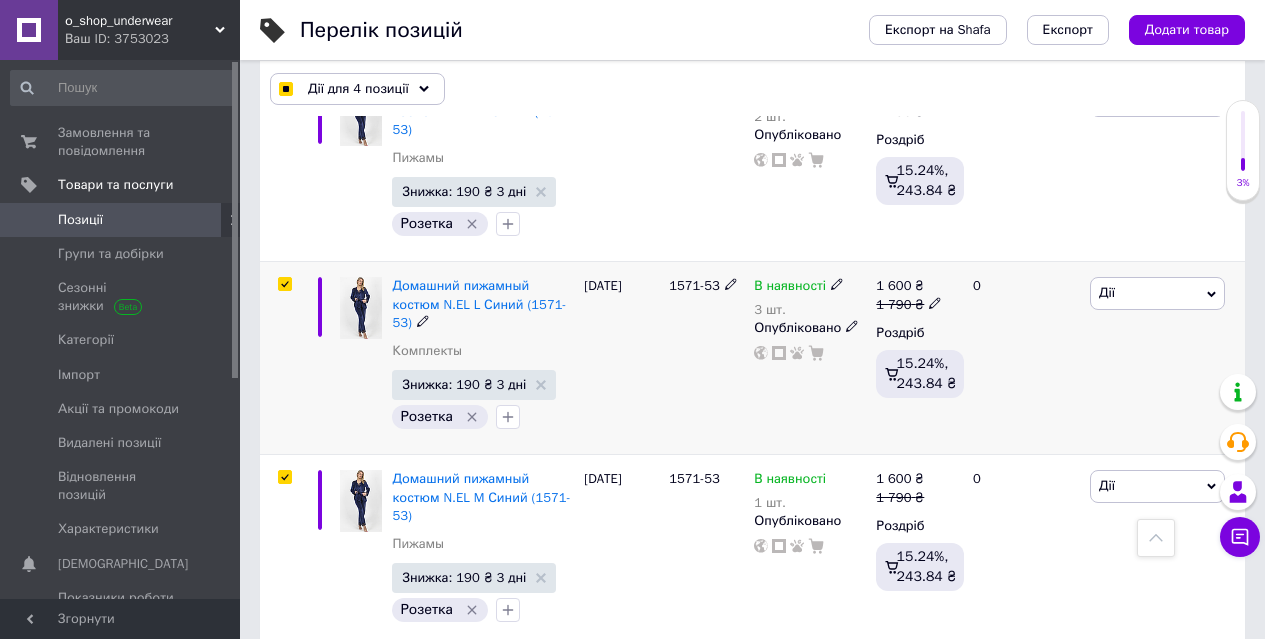 scroll, scrollTop: 2237, scrollLeft: 0, axis: vertical 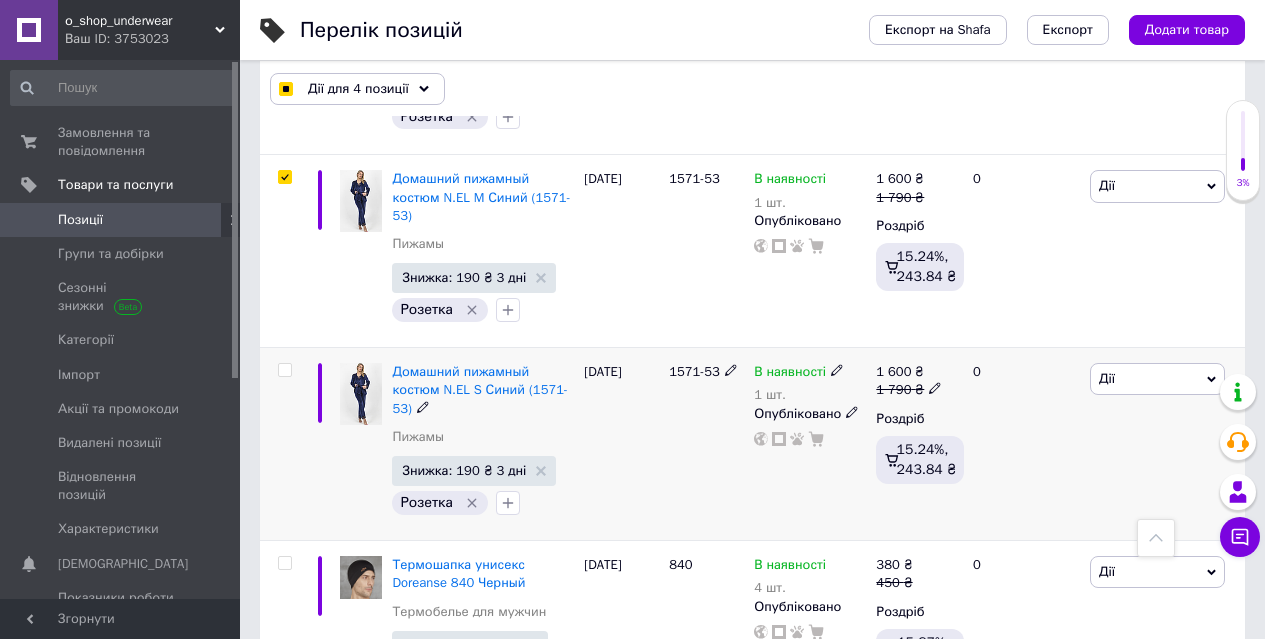 click at bounding box center [284, 370] 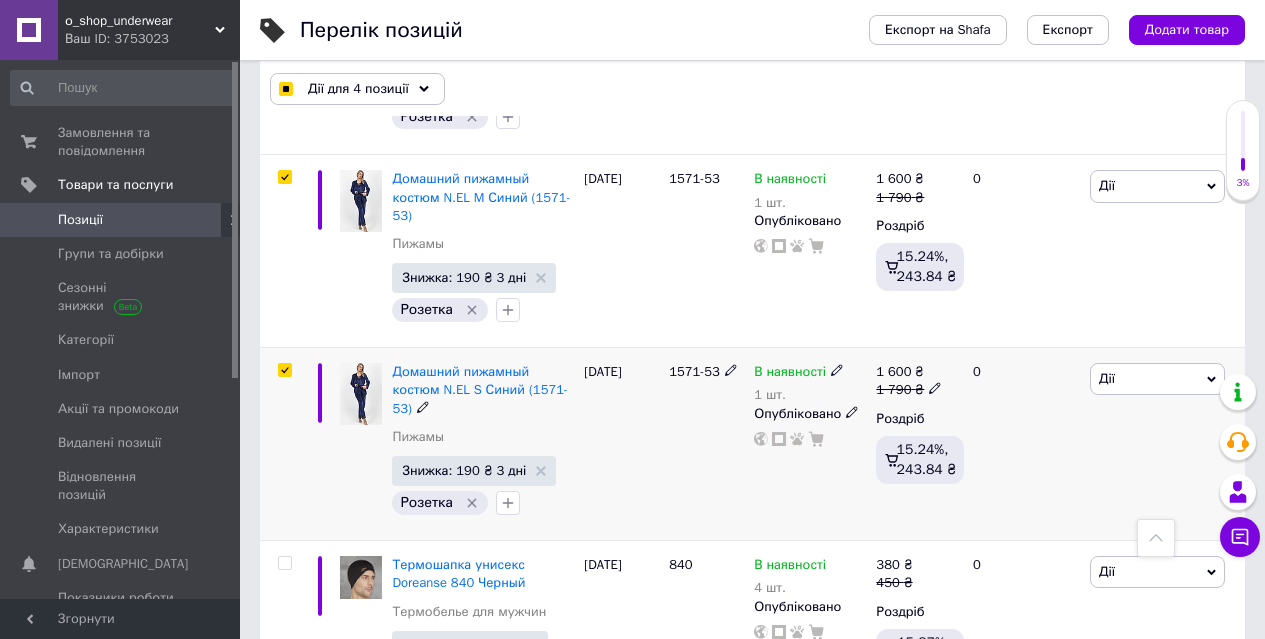 checkbox on "true" 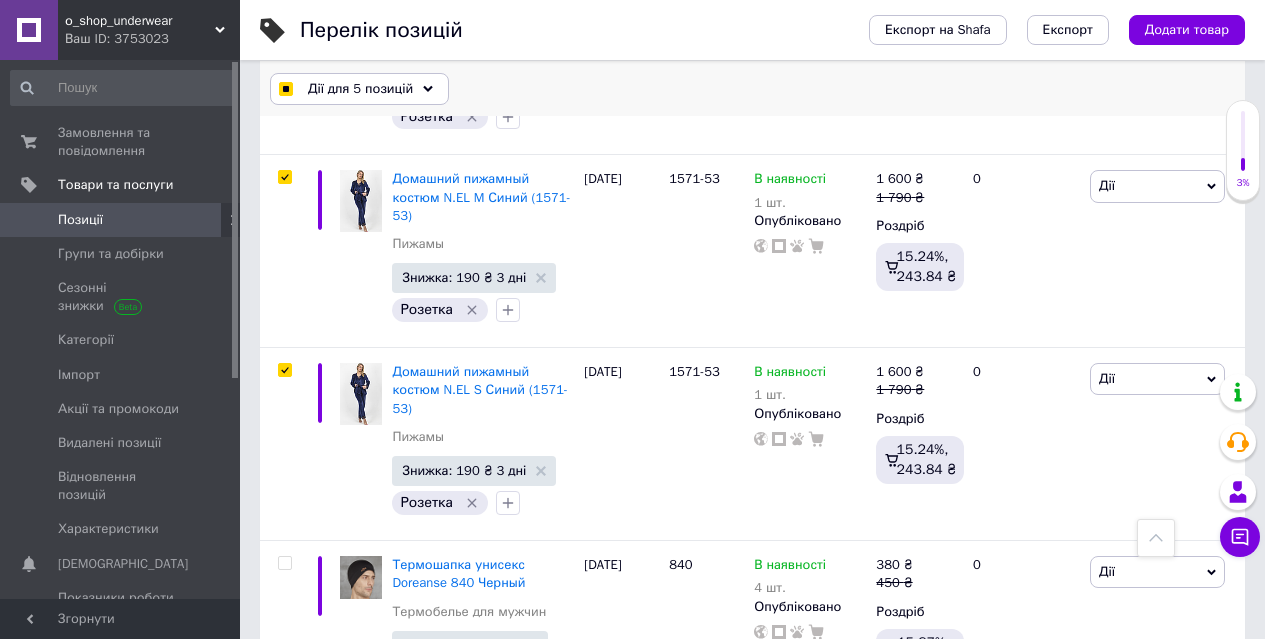 click on "Дії для 5 позицій" at bounding box center [360, 89] 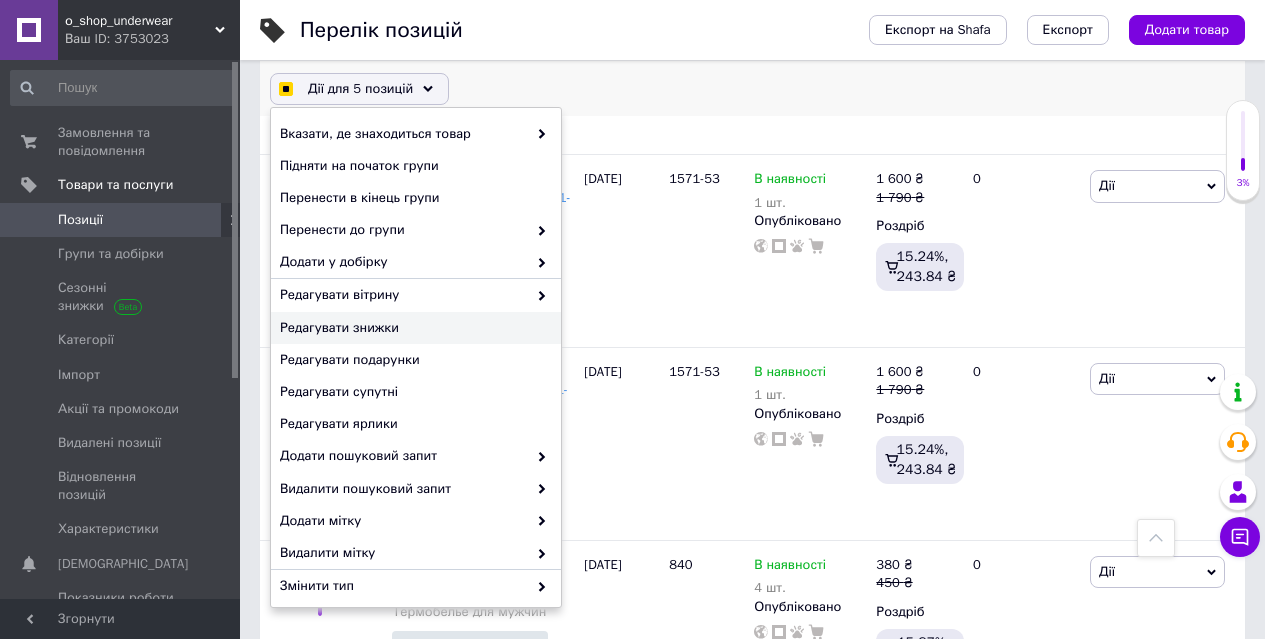 checkbox on "true" 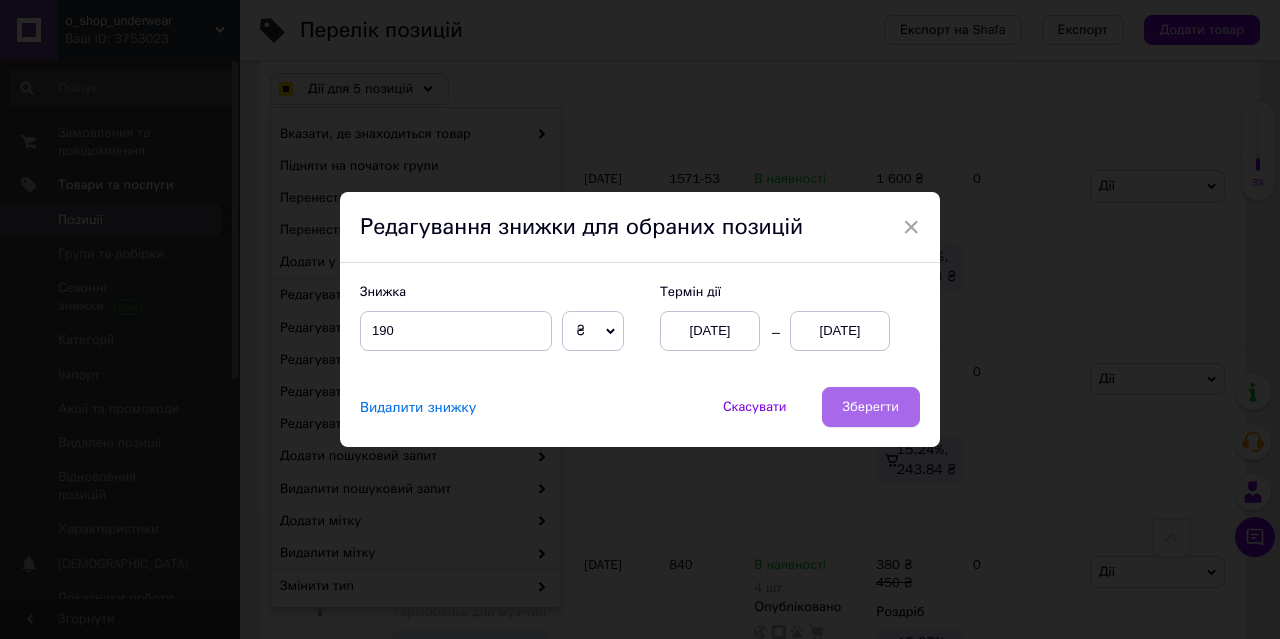 click on "Зберегти" at bounding box center [871, 407] 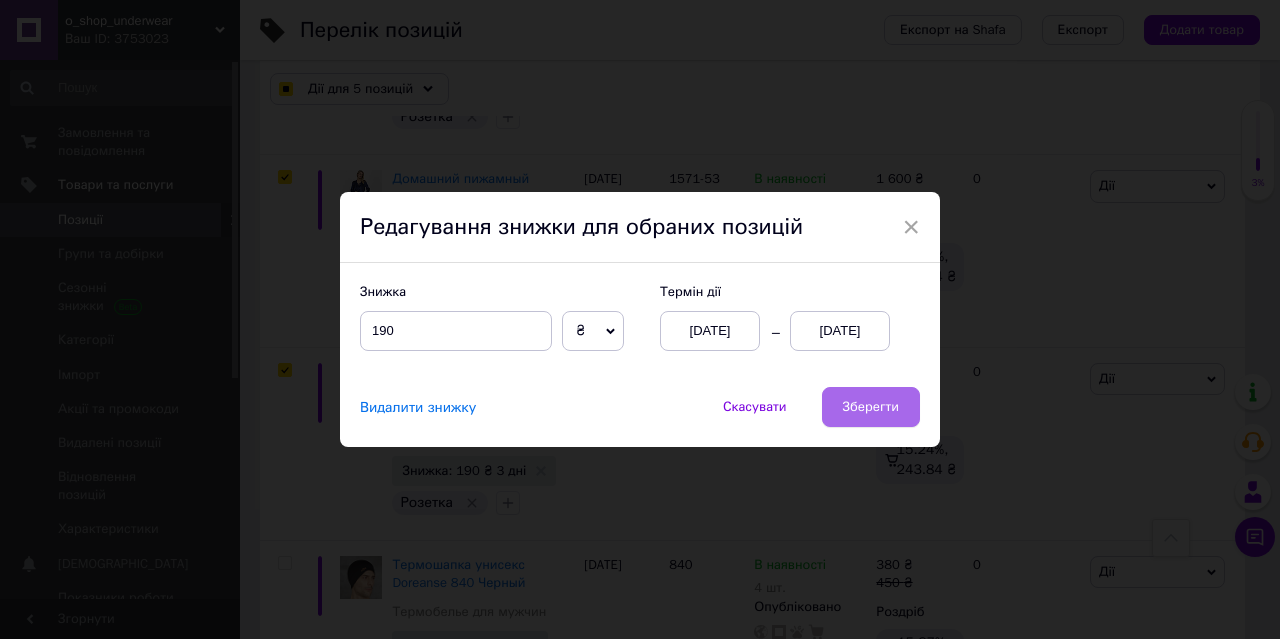 checkbox on "true" 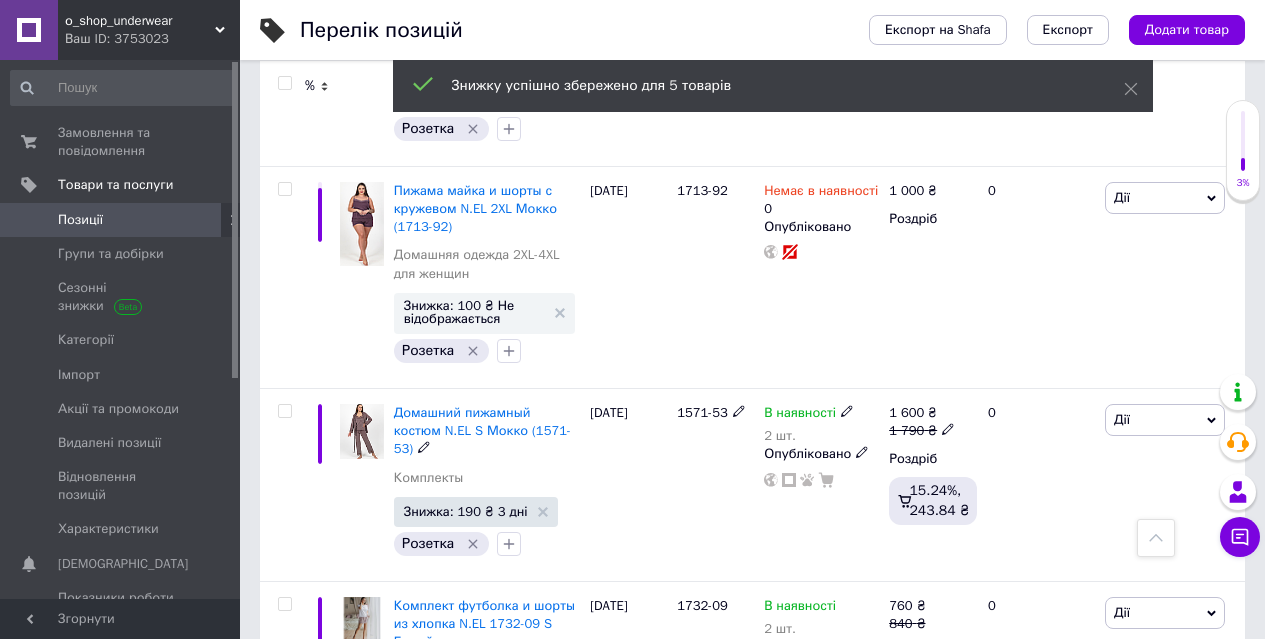 scroll, scrollTop: 2182, scrollLeft: 0, axis: vertical 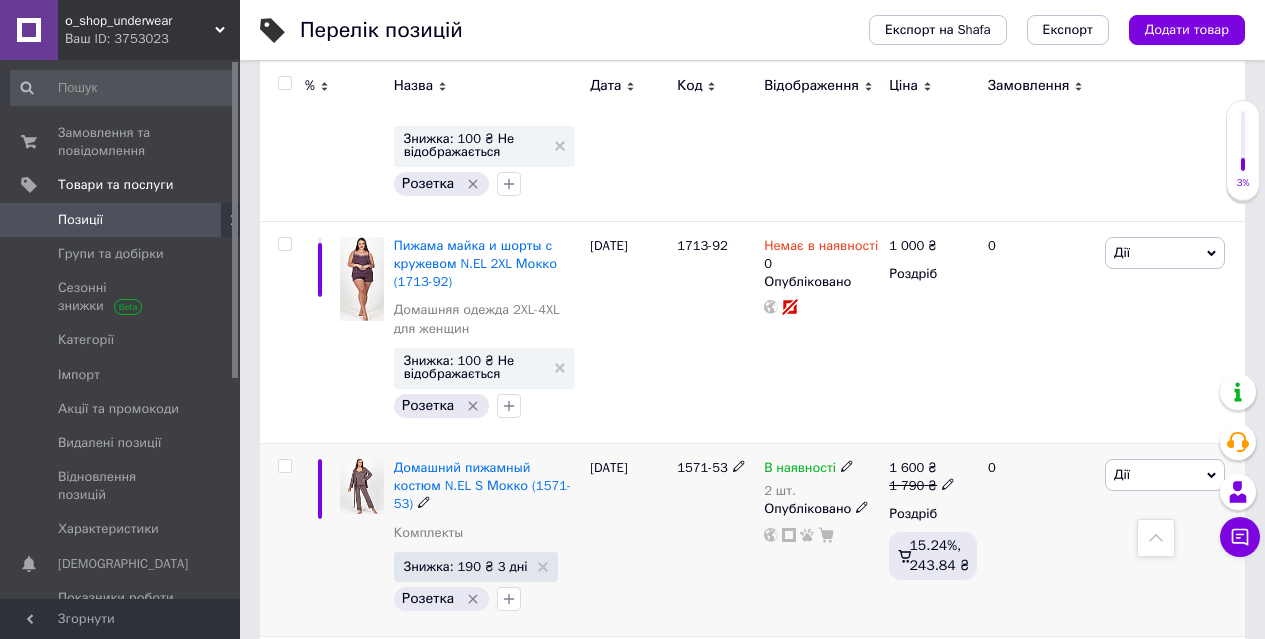 click at bounding box center (284, 466) 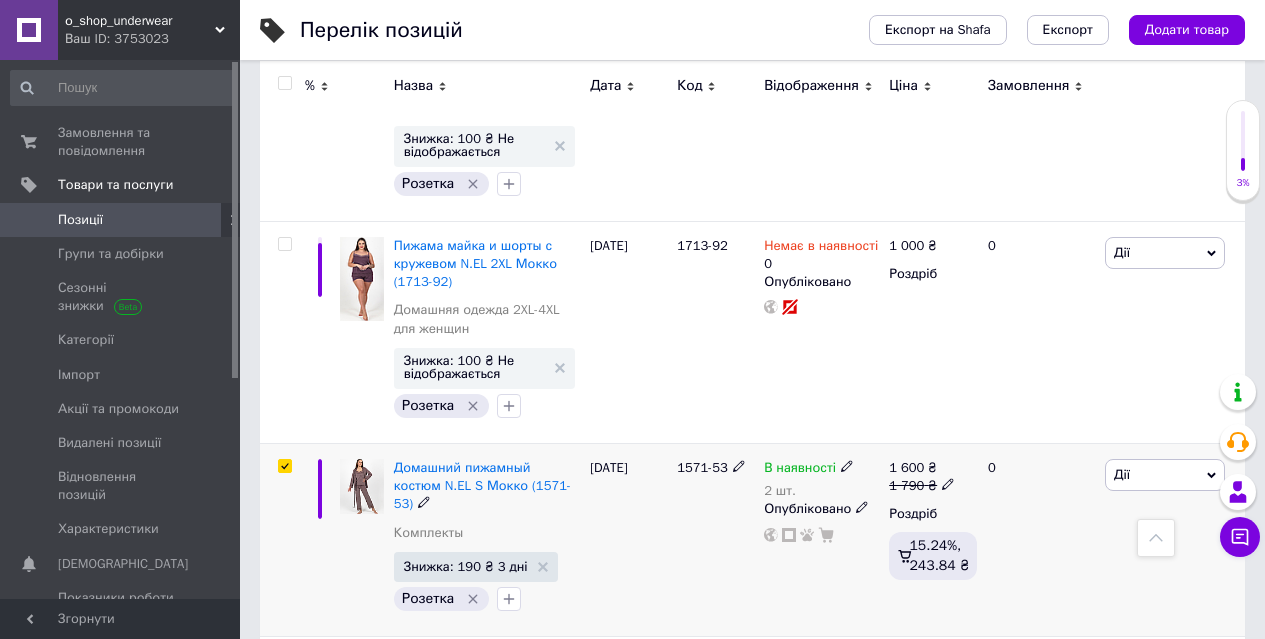 checkbox on "true" 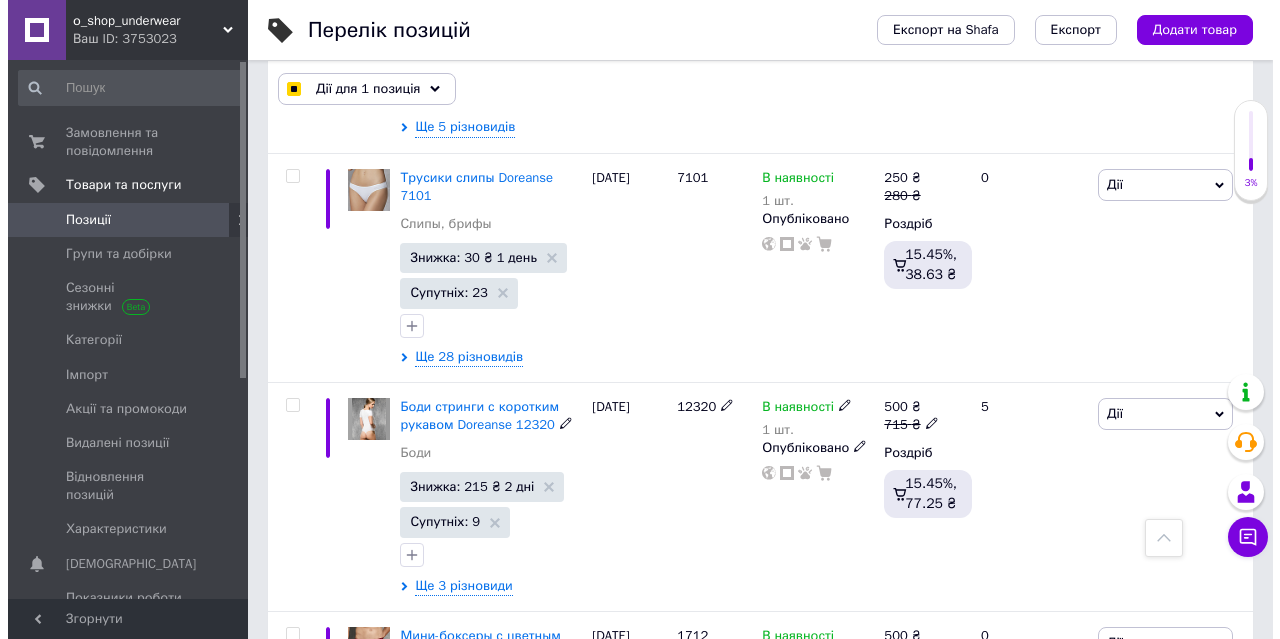 scroll, scrollTop: 16340, scrollLeft: 0, axis: vertical 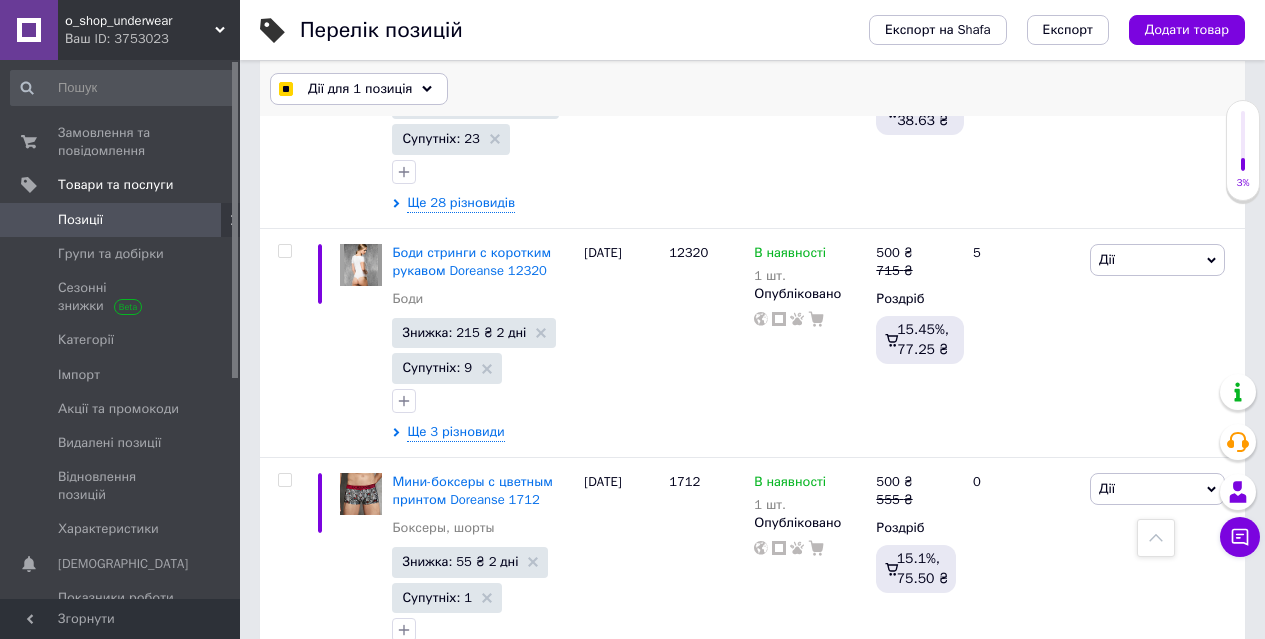 click on "Дії для 1 позиція" at bounding box center (360, 89) 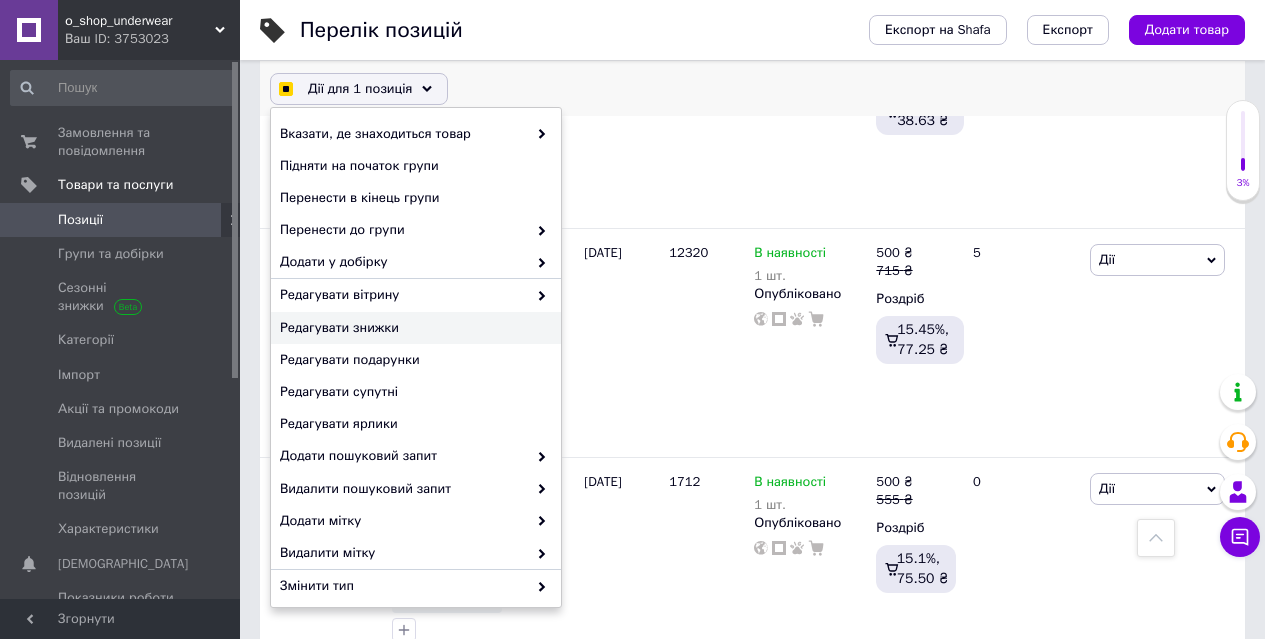 checkbox on "true" 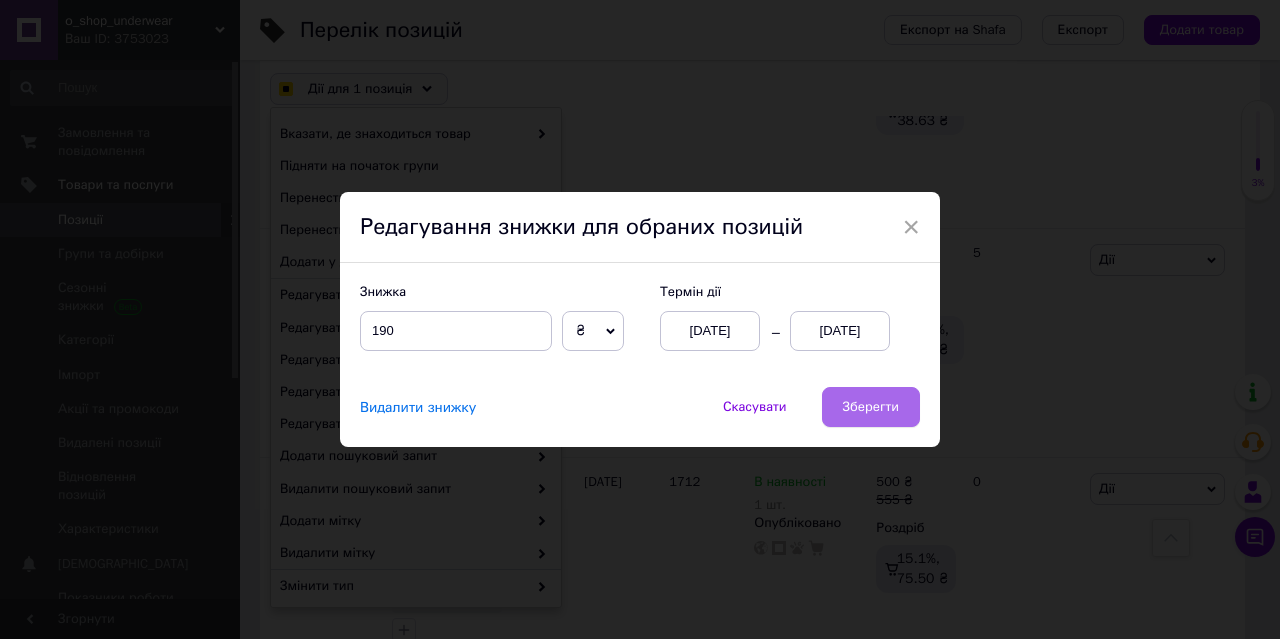 click on "Зберегти" at bounding box center [871, 407] 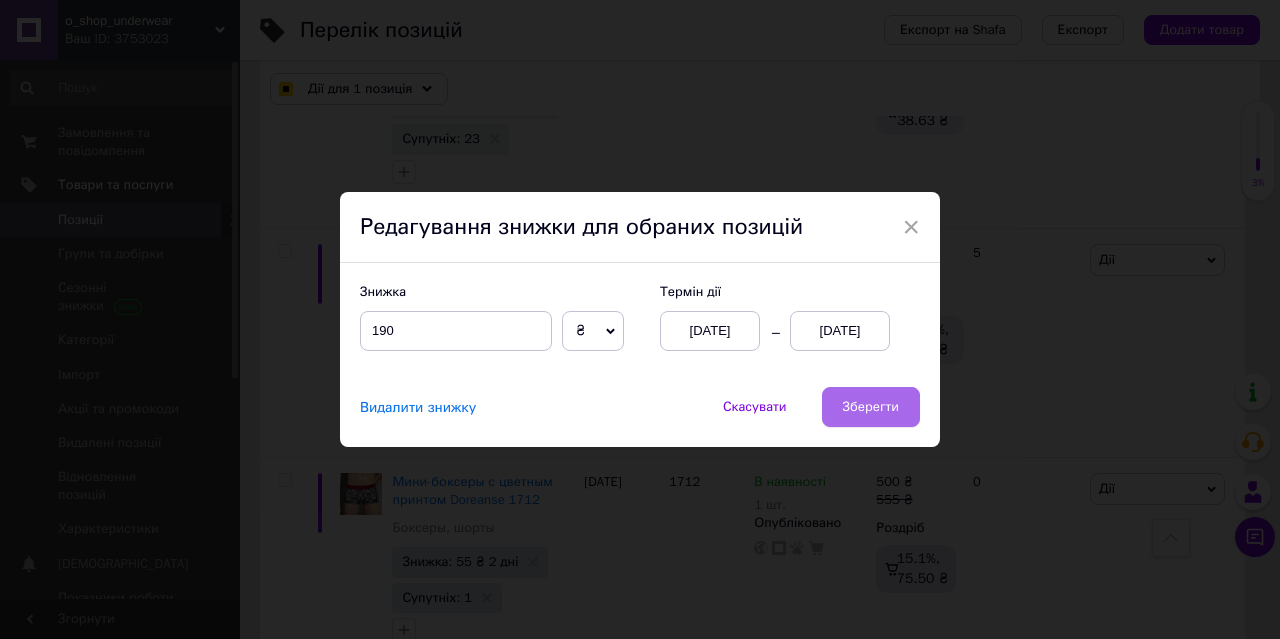 checkbox on "true" 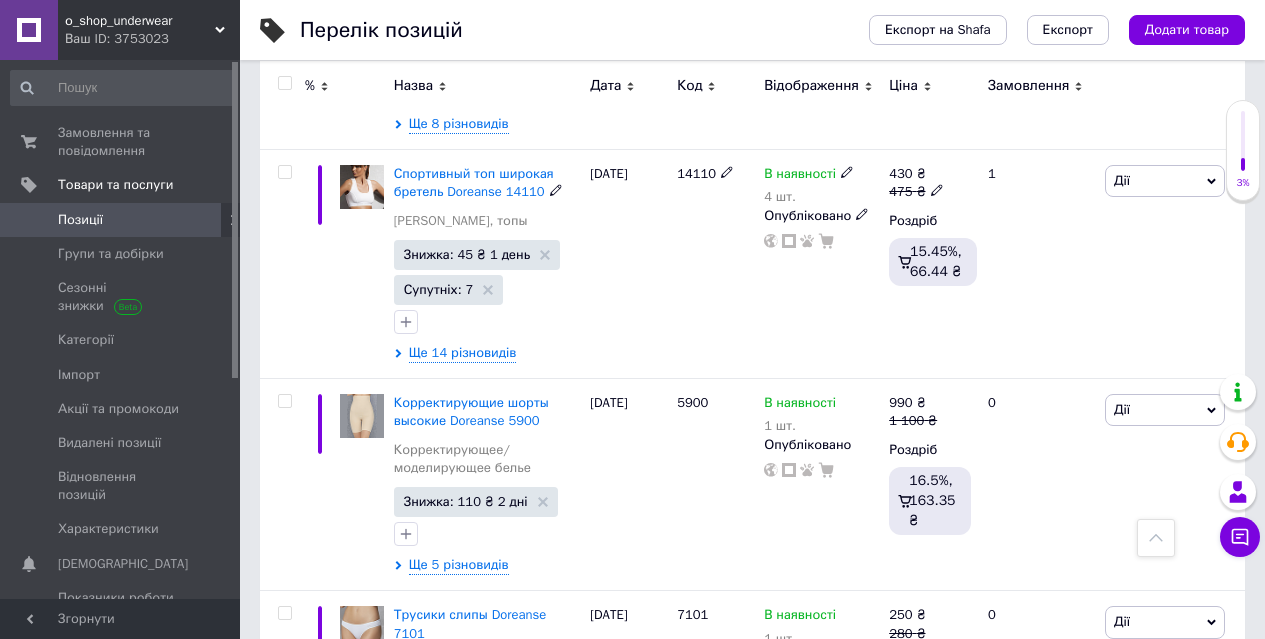 scroll, scrollTop: 14857, scrollLeft: 0, axis: vertical 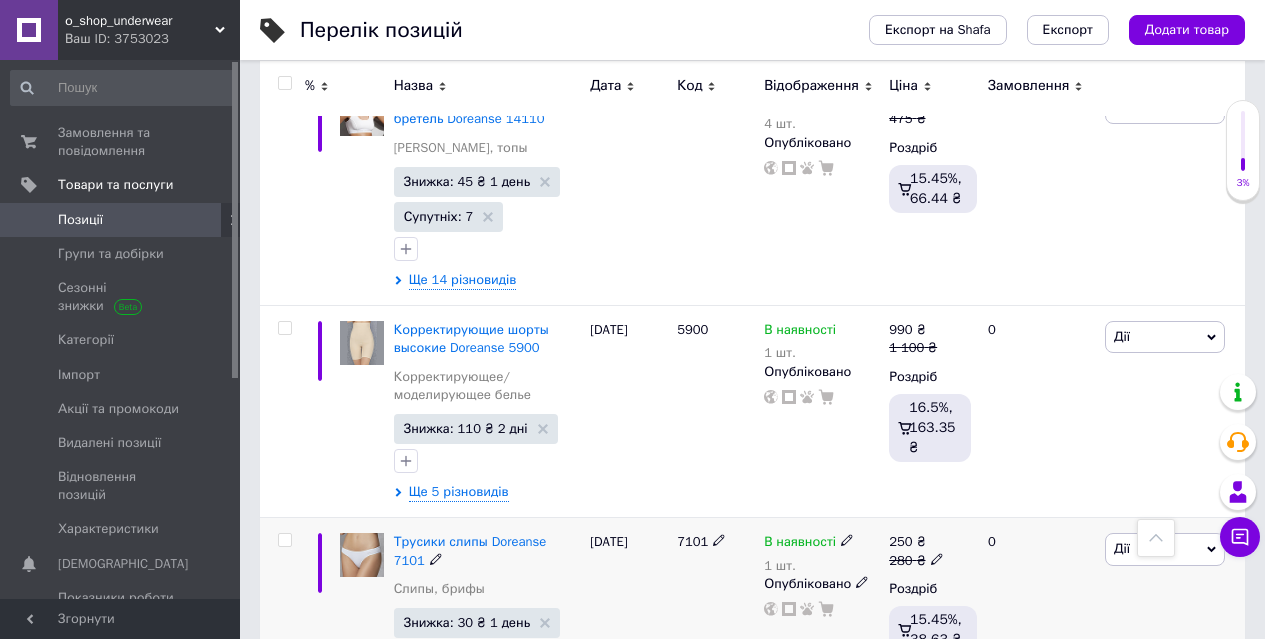 click at bounding box center (284, 540) 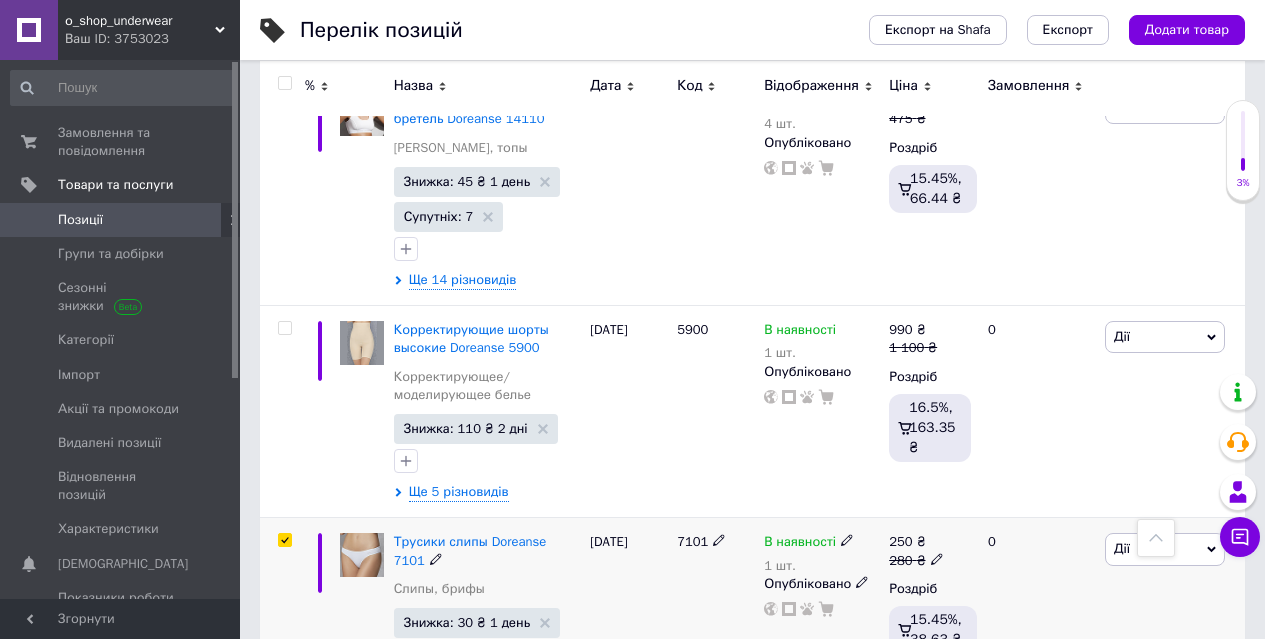 checkbox on "true" 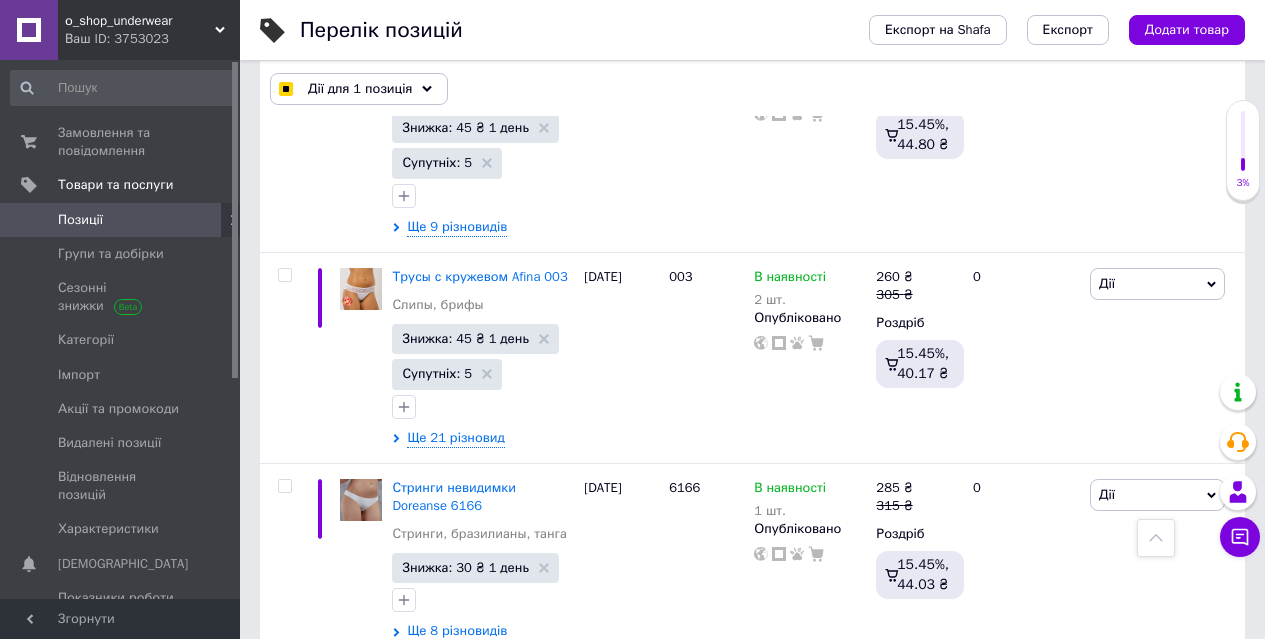 scroll, scrollTop: 14275, scrollLeft: 0, axis: vertical 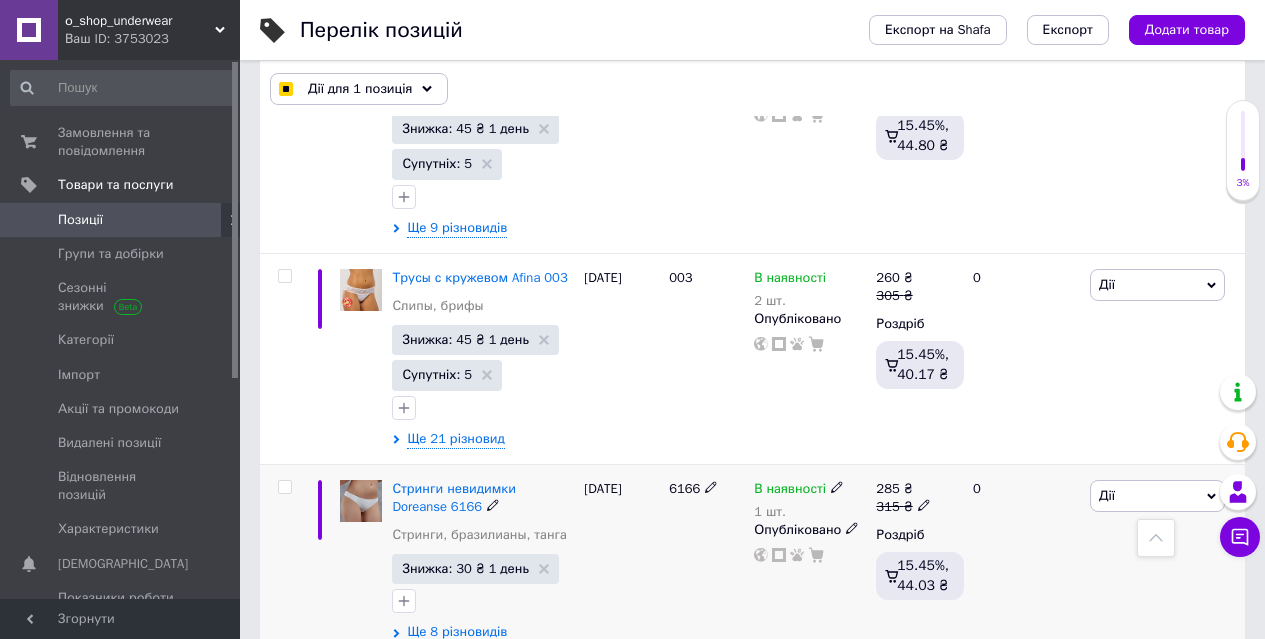 click at bounding box center [284, 487] 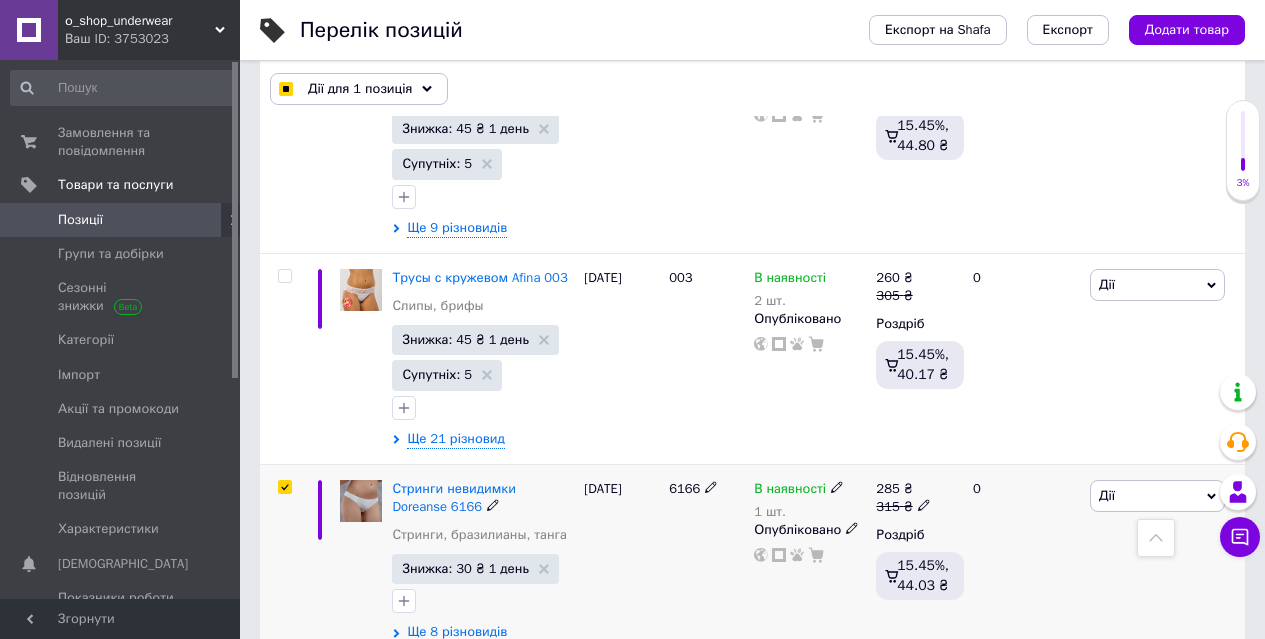 checkbox on "true" 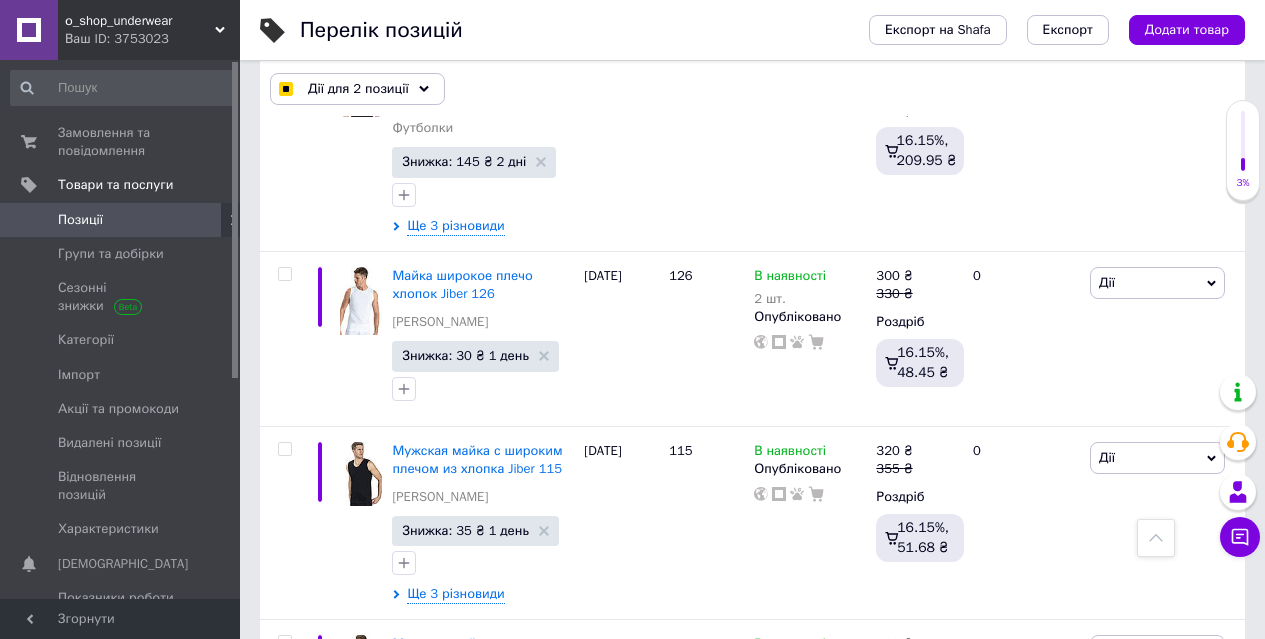 scroll, scrollTop: 11675, scrollLeft: 0, axis: vertical 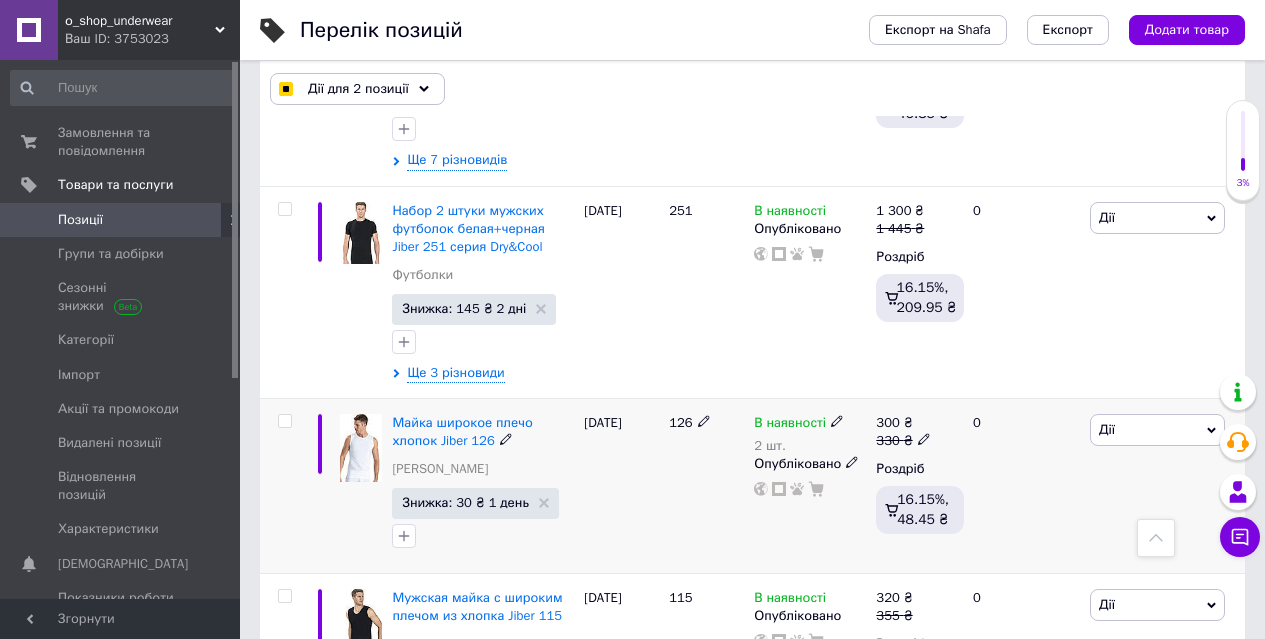 click at bounding box center (284, 421) 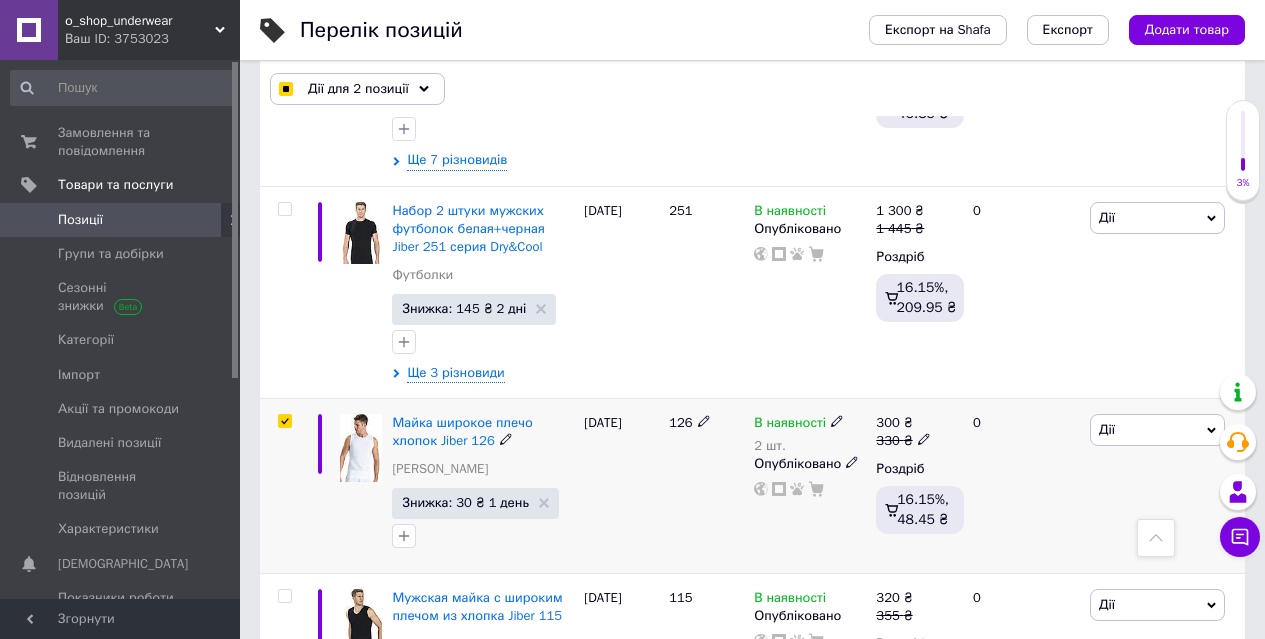 checkbox on "true" 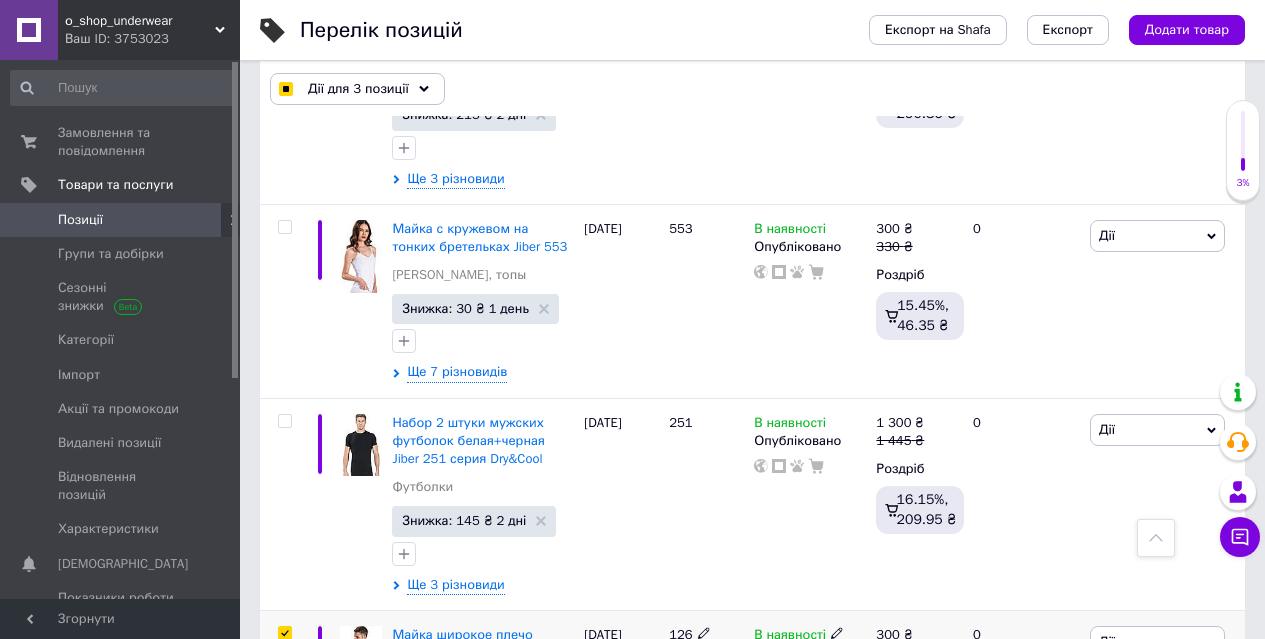 scroll, scrollTop: 11275, scrollLeft: 0, axis: vertical 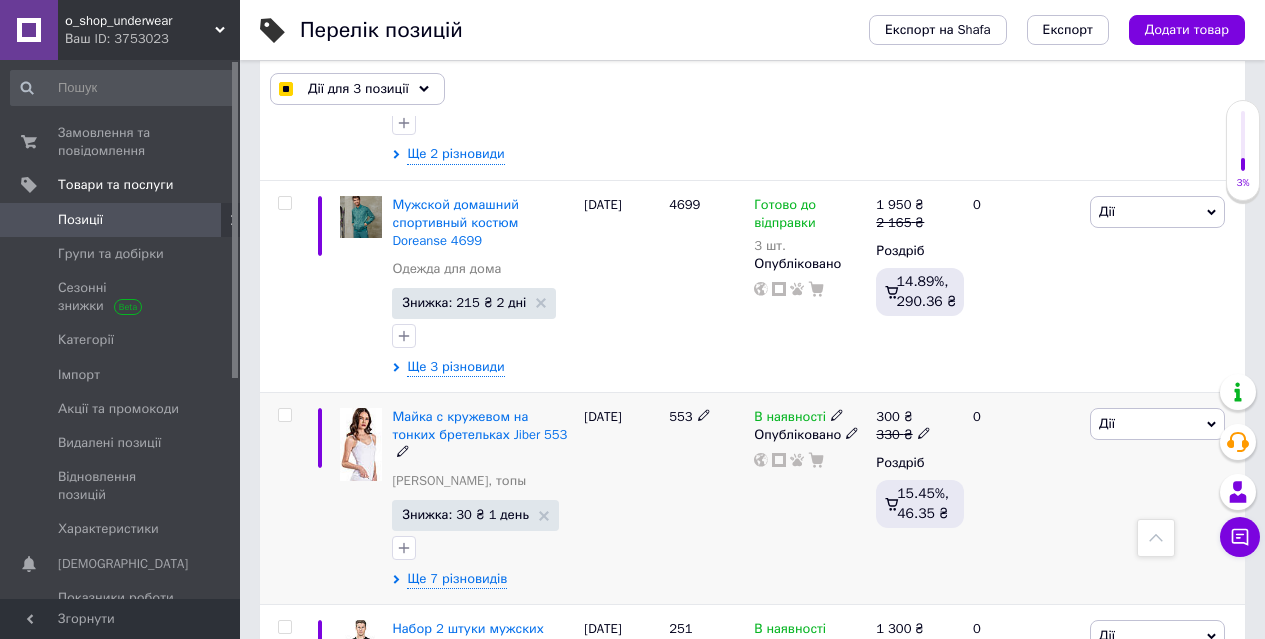 click at bounding box center (284, 415) 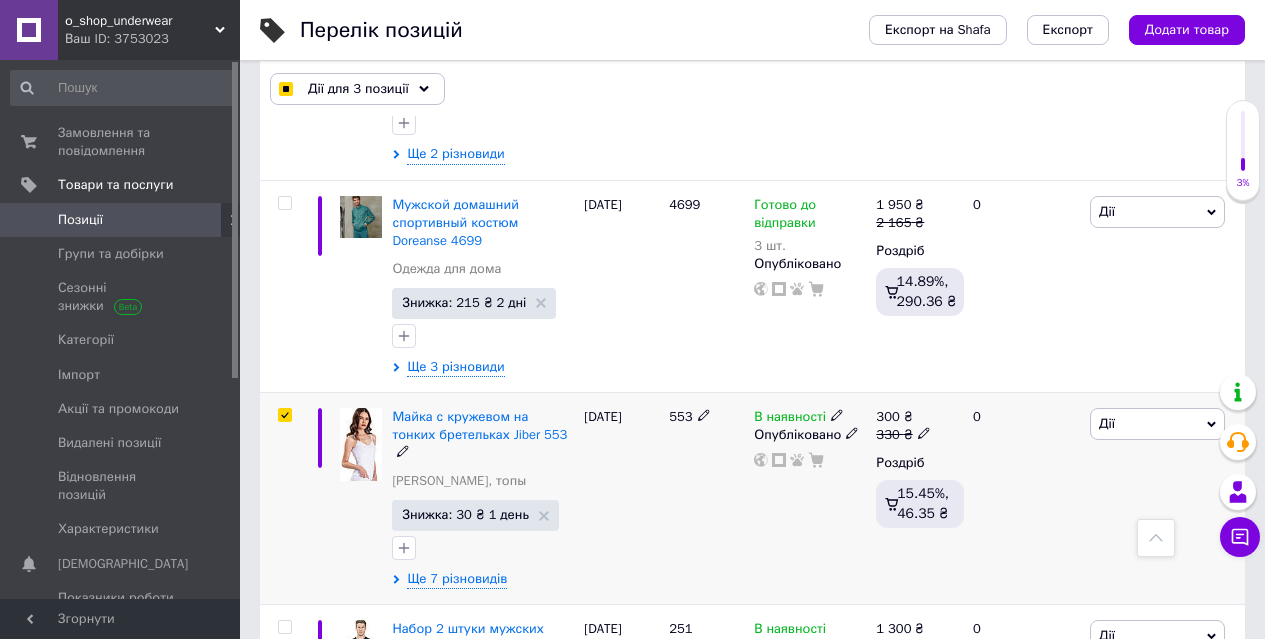 checkbox on "true" 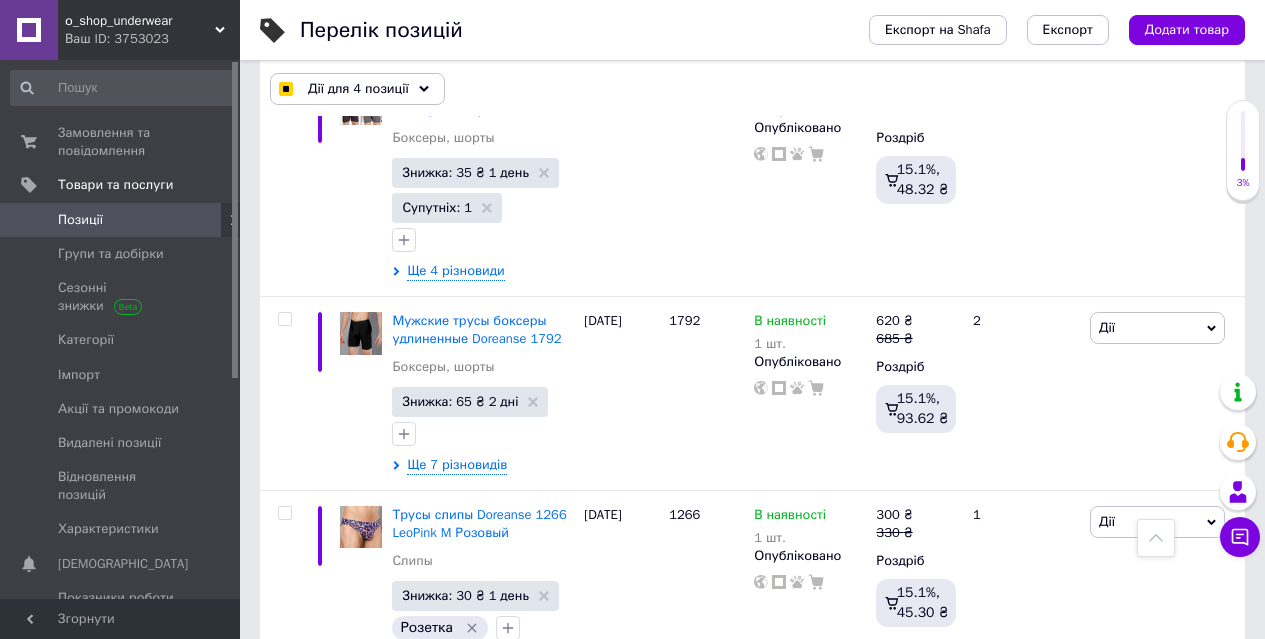 scroll, scrollTop: 8975, scrollLeft: 0, axis: vertical 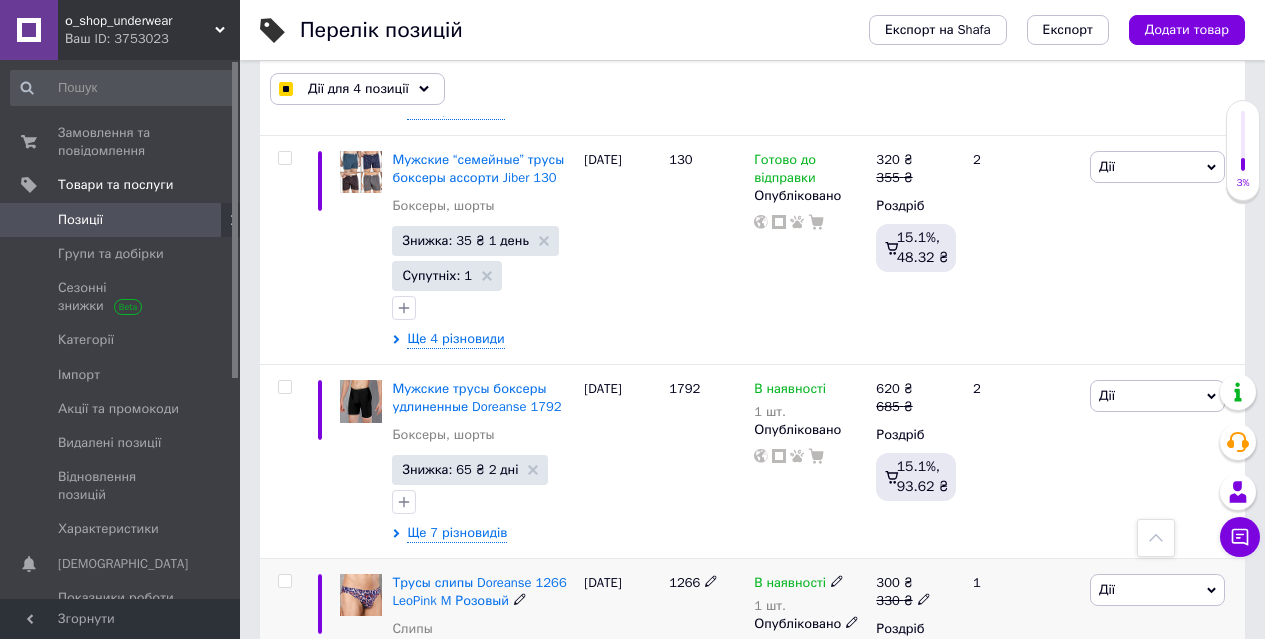 click at bounding box center (284, 581) 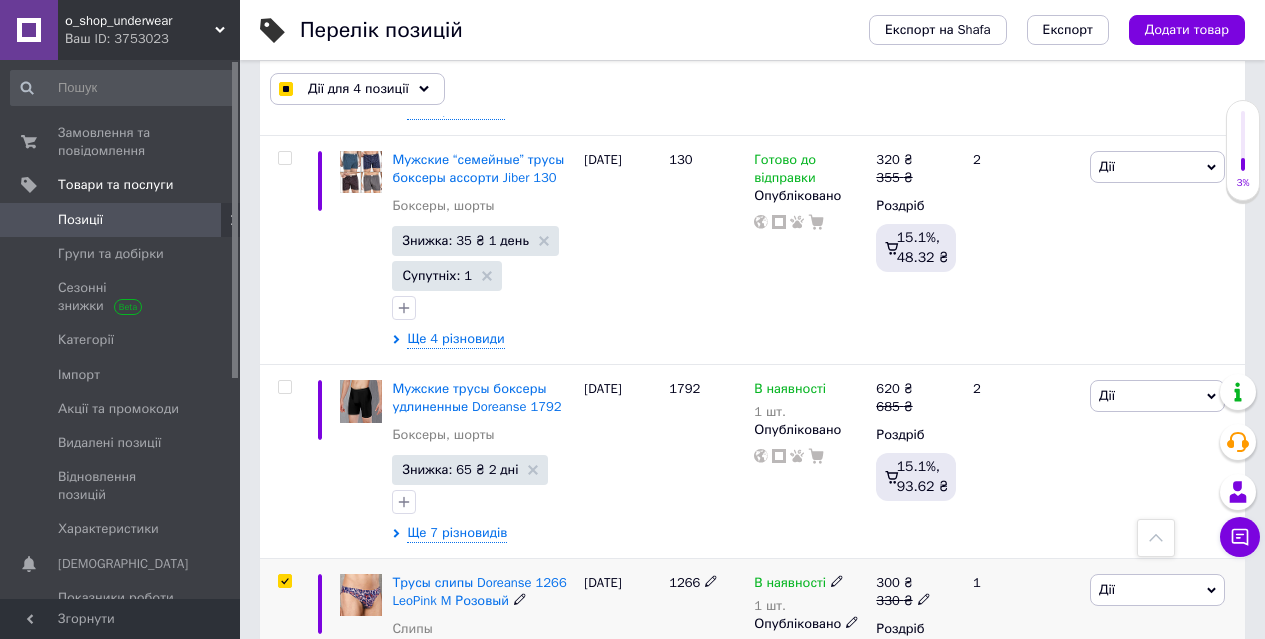 checkbox on "true" 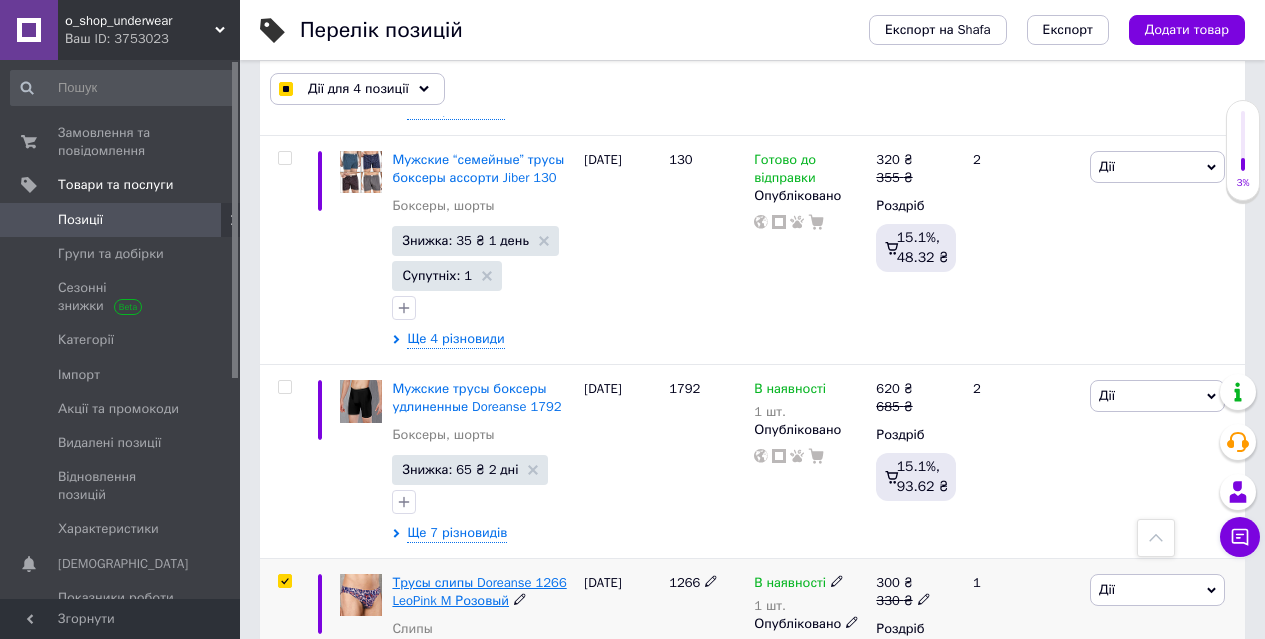 checkbox on "true" 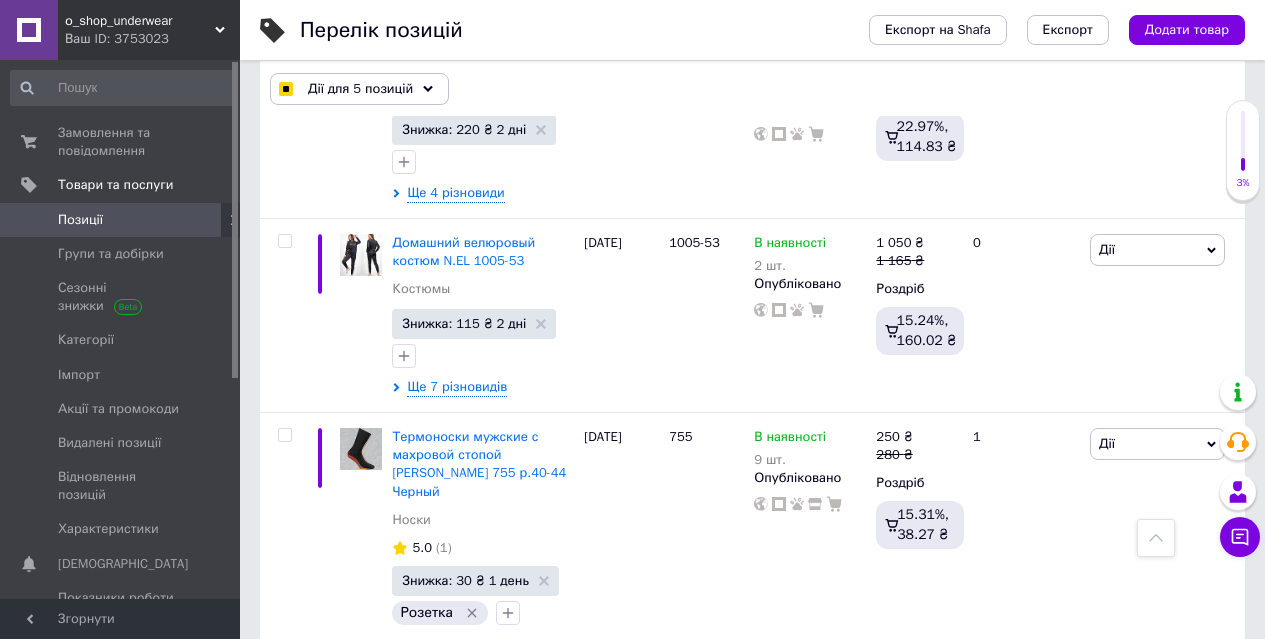 scroll, scrollTop: 6775, scrollLeft: 0, axis: vertical 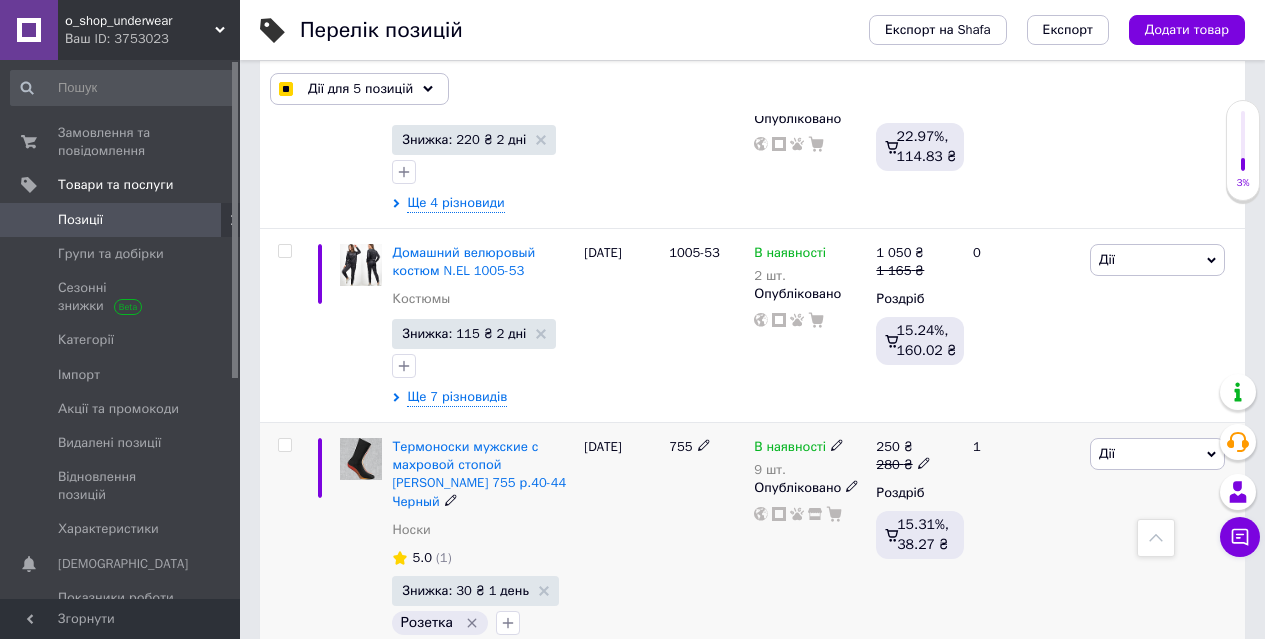 click at bounding box center (284, 445) 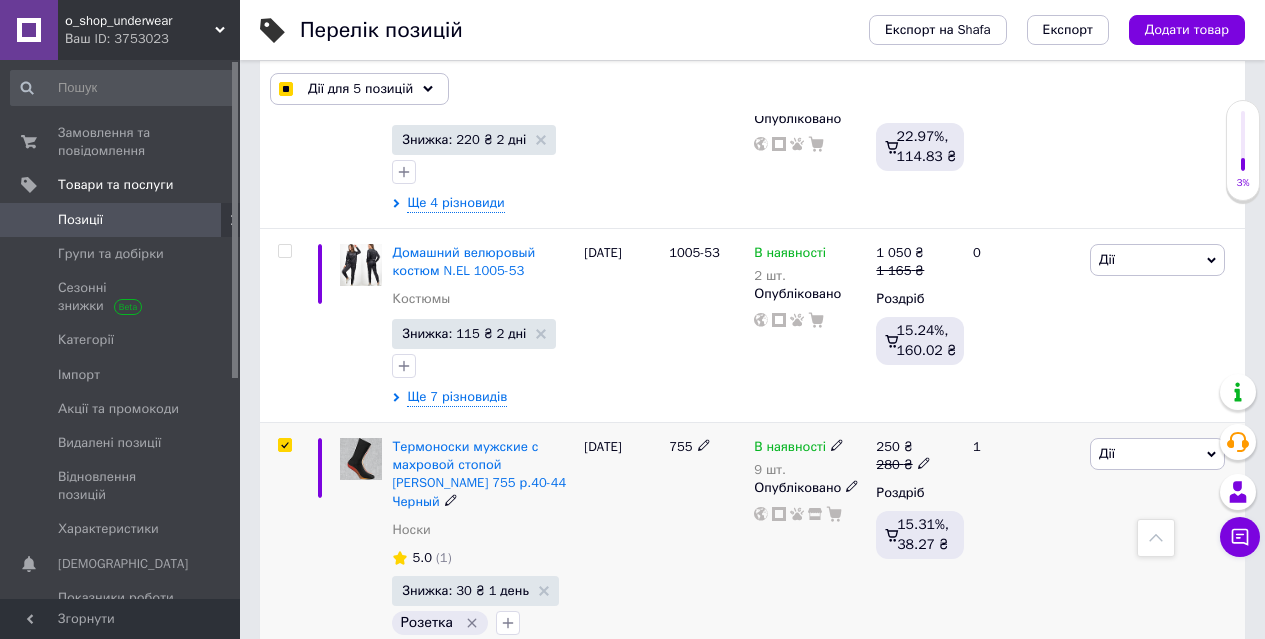 checkbox on "true" 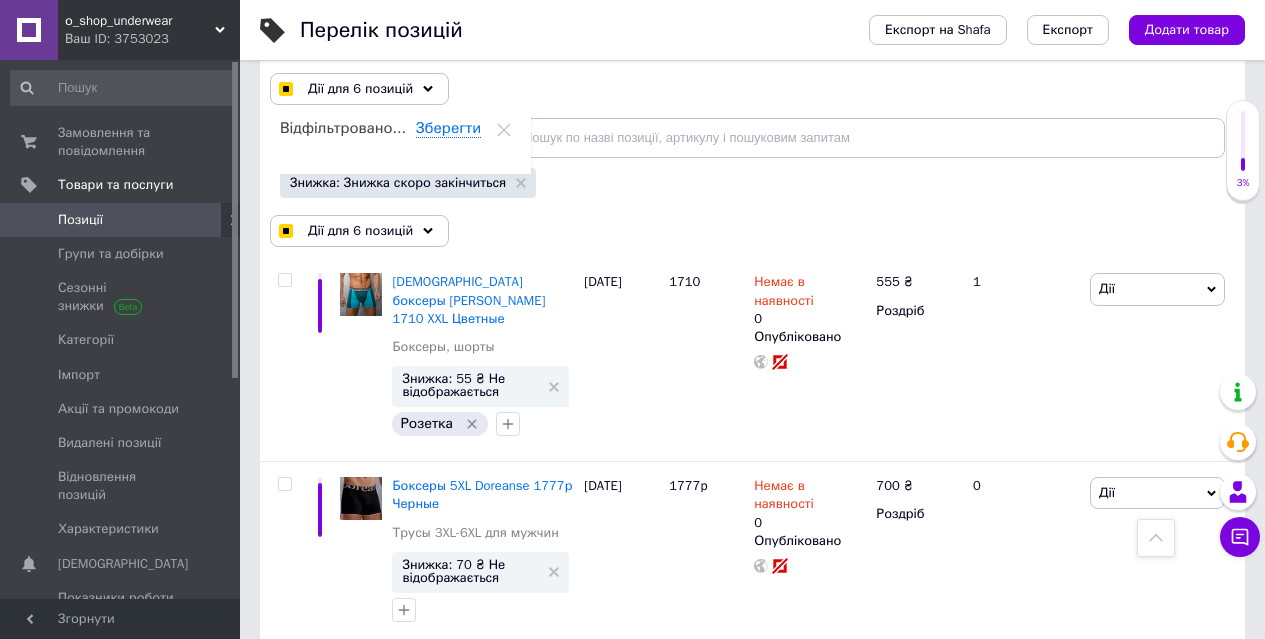 scroll, scrollTop: 175, scrollLeft: 0, axis: vertical 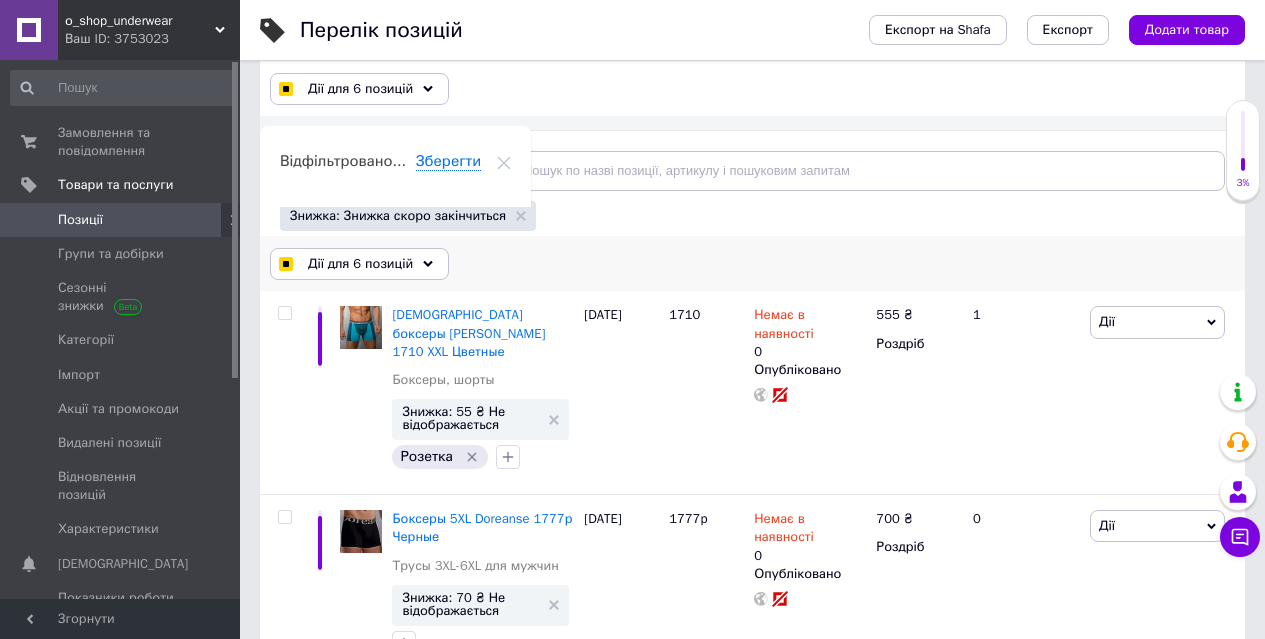 click on "Дії для 6 позицій" at bounding box center (360, 264) 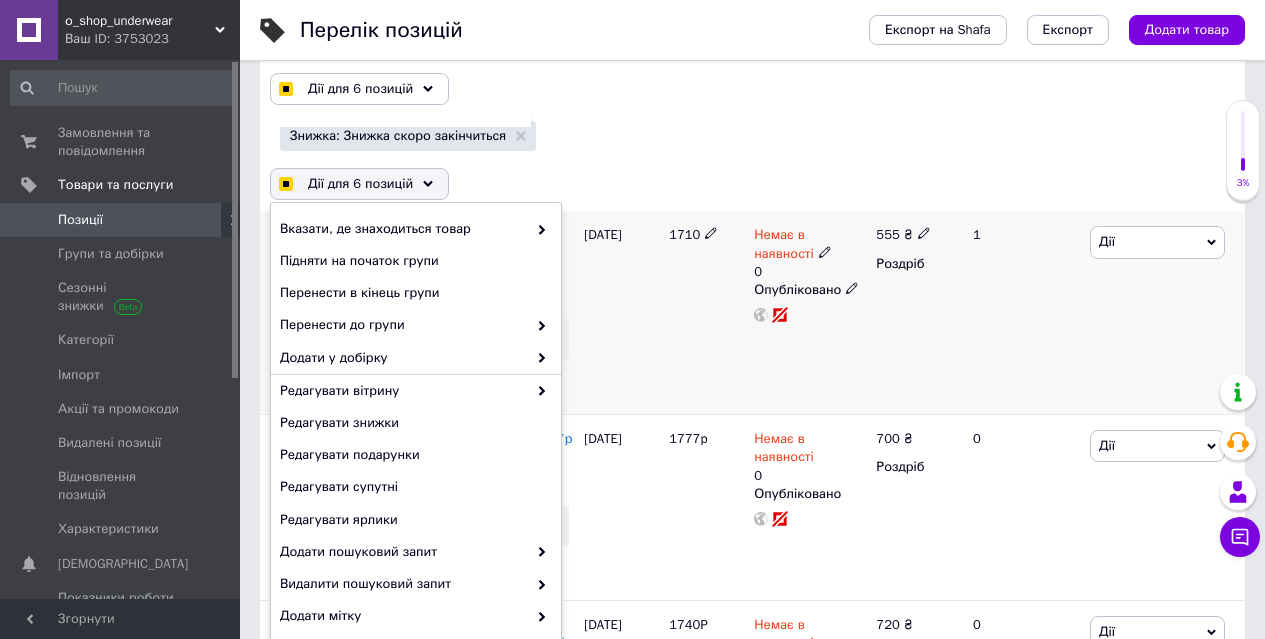 scroll, scrollTop: 475, scrollLeft: 0, axis: vertical 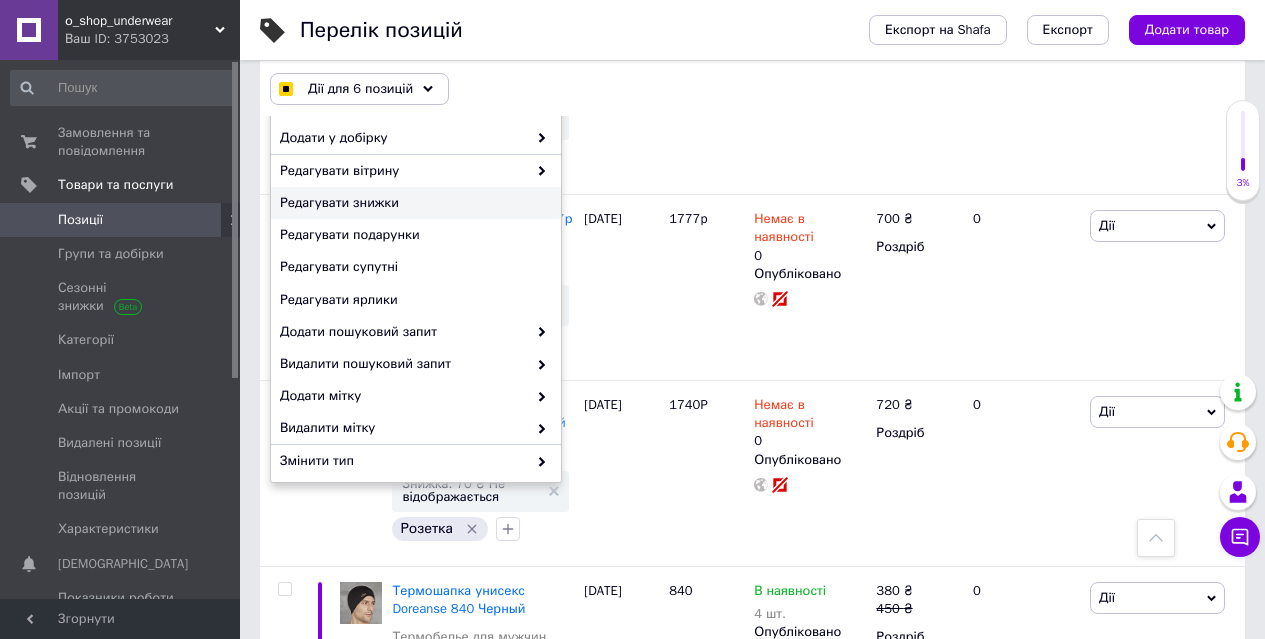 click on "Редагувати знижки" at bounding box center [413, 203] 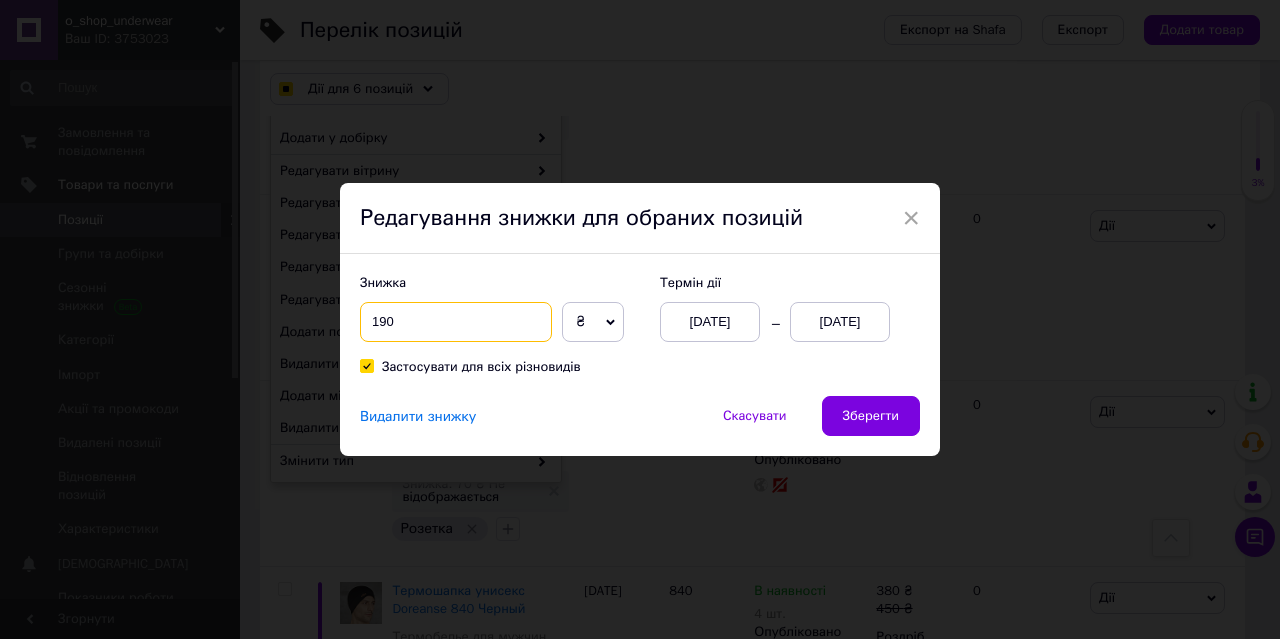 click on "190" at bounding box center [456, 322] 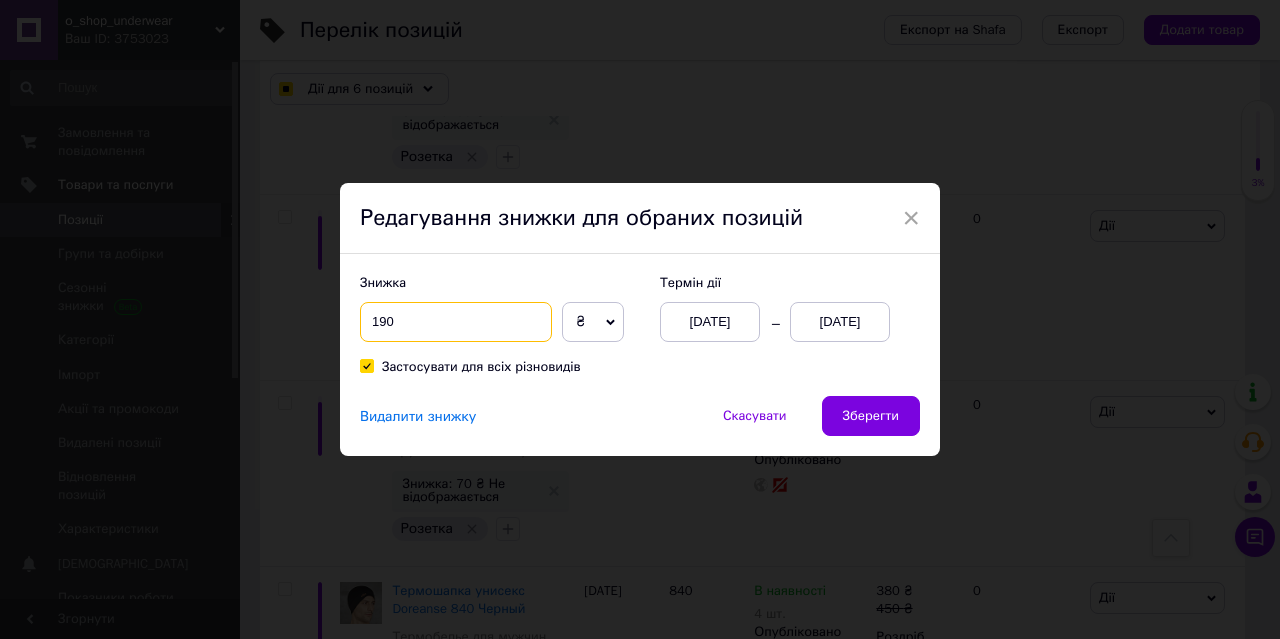 checkbox on "true" 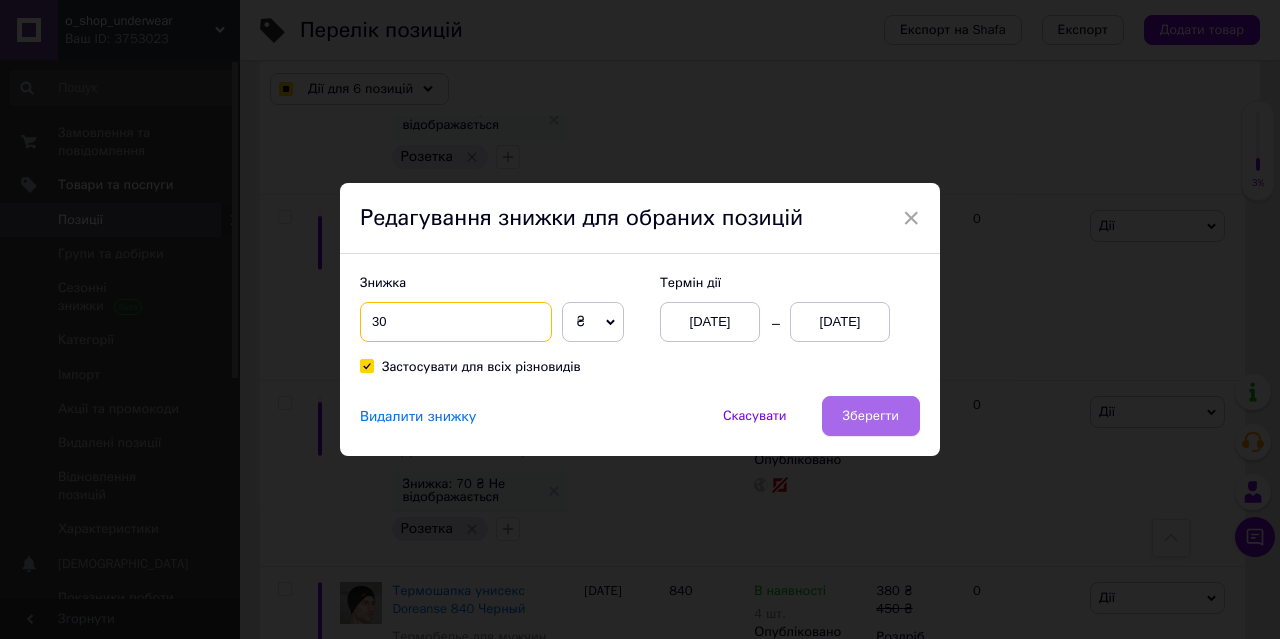 type on "30" 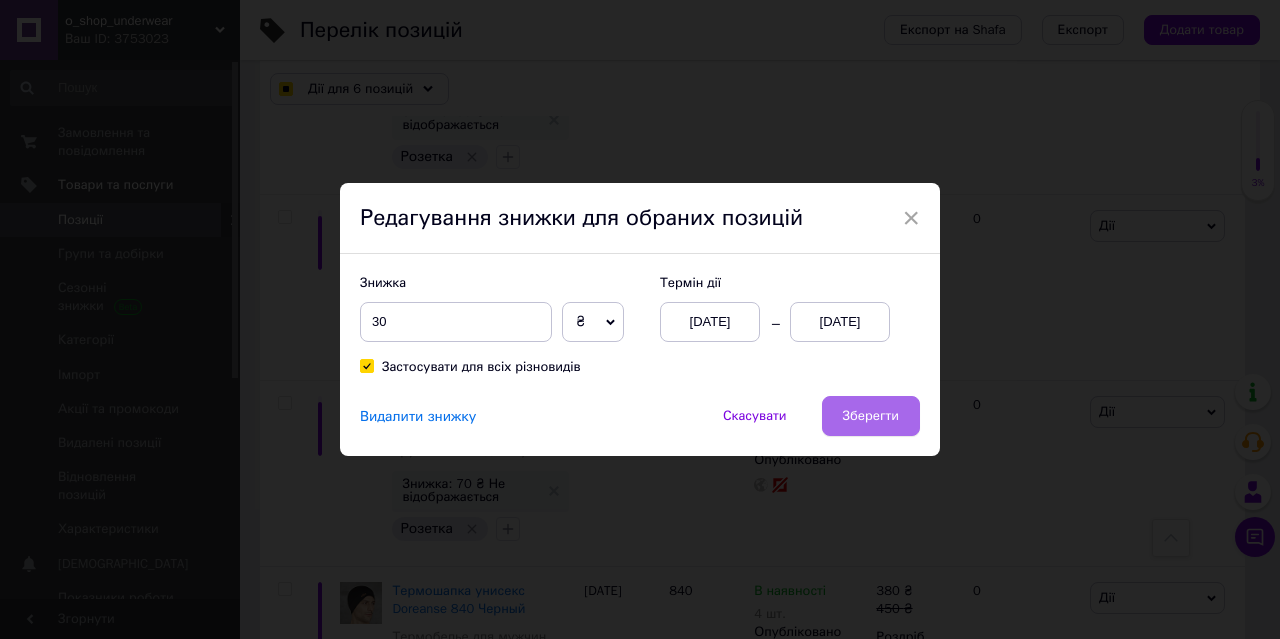 click on "Зберегти" at bounding box center [871, 416] 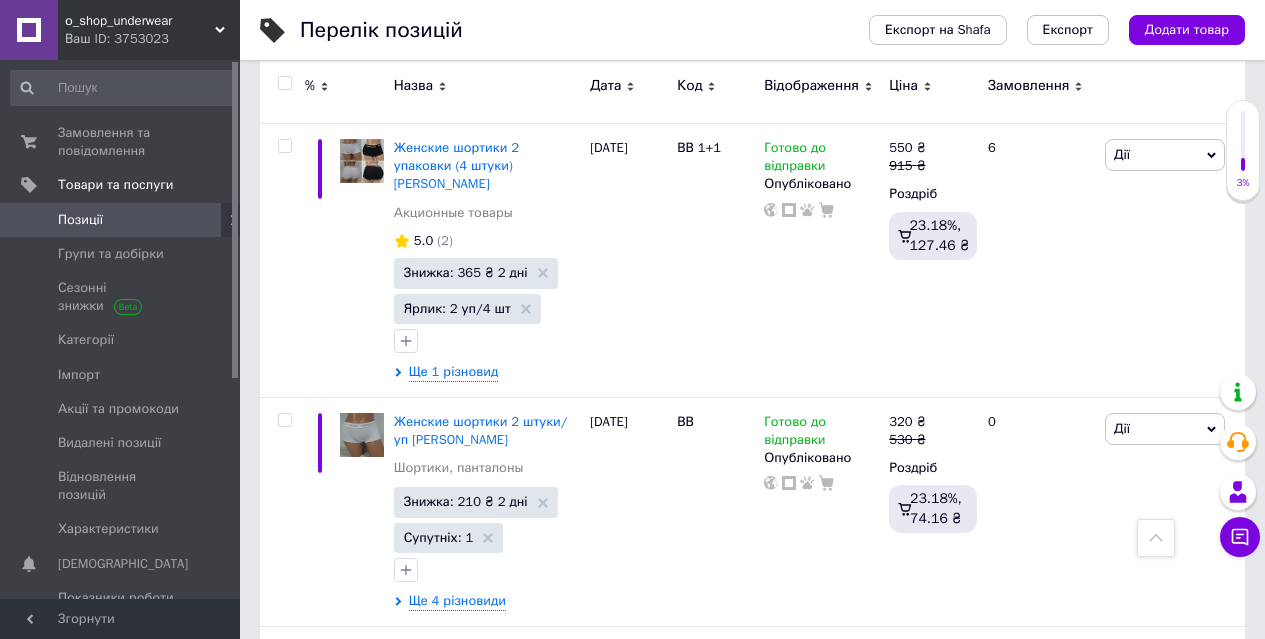 scroll, scrollTop: 15183, scrollLeft: 0, axis: vertical 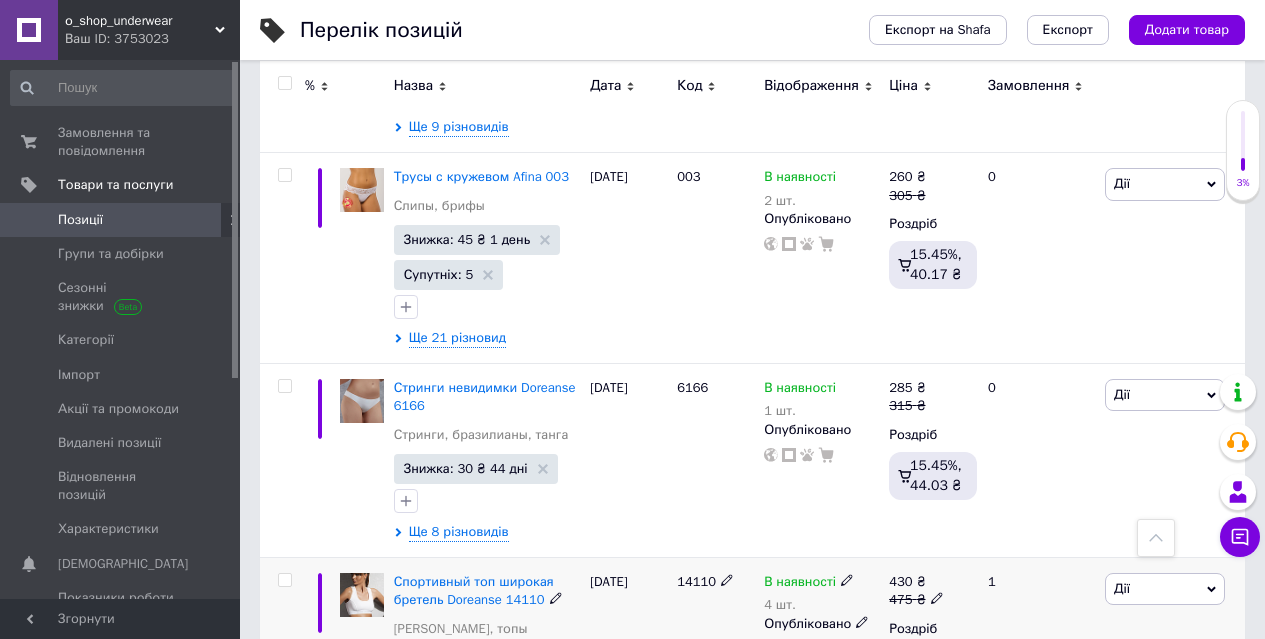 click at bounding box center (284, 580) 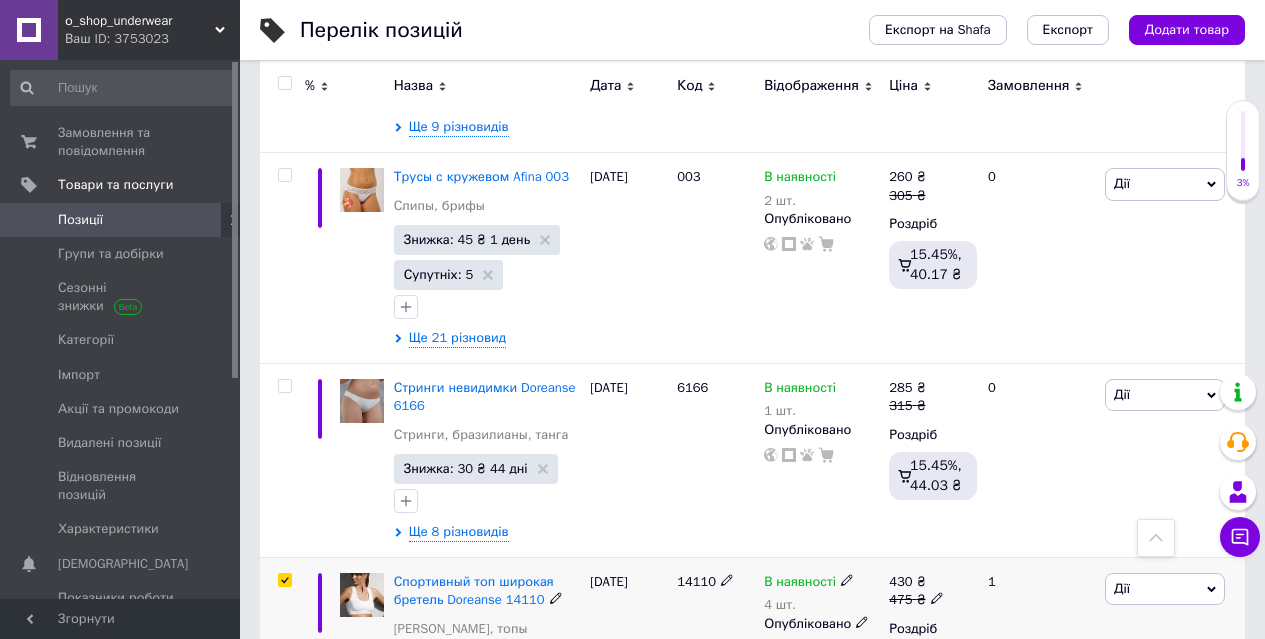 checkbox on "true" 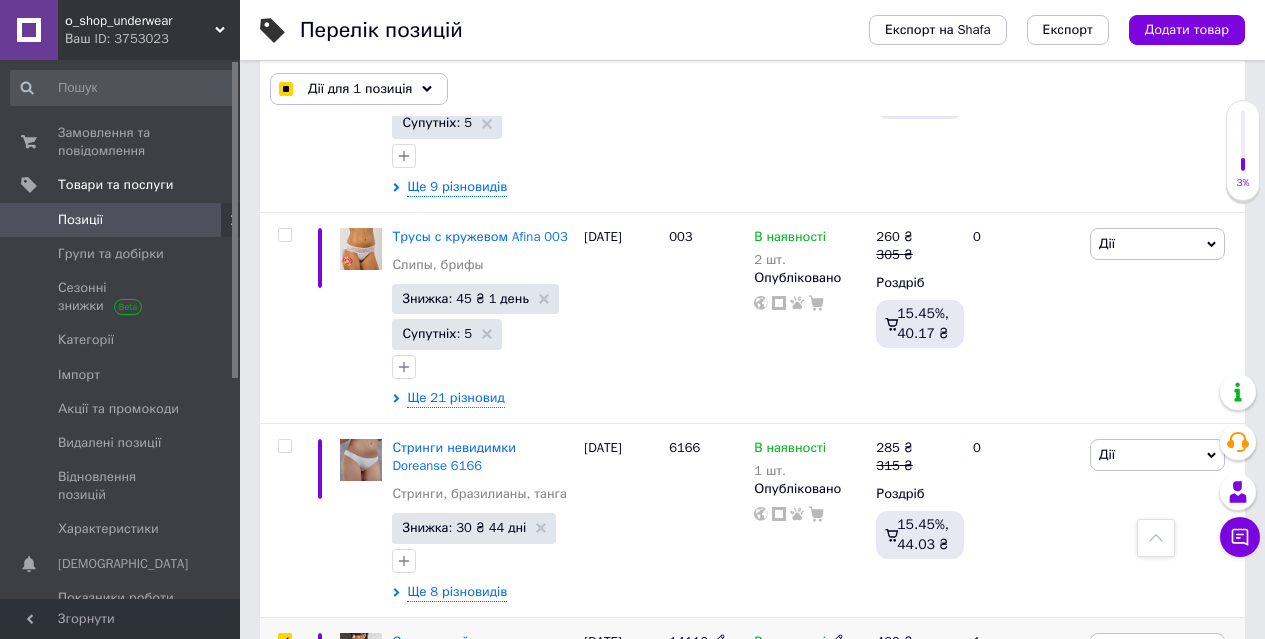 scroll, scrollTop: 13882, scrollLeft: 0, axis: vertical 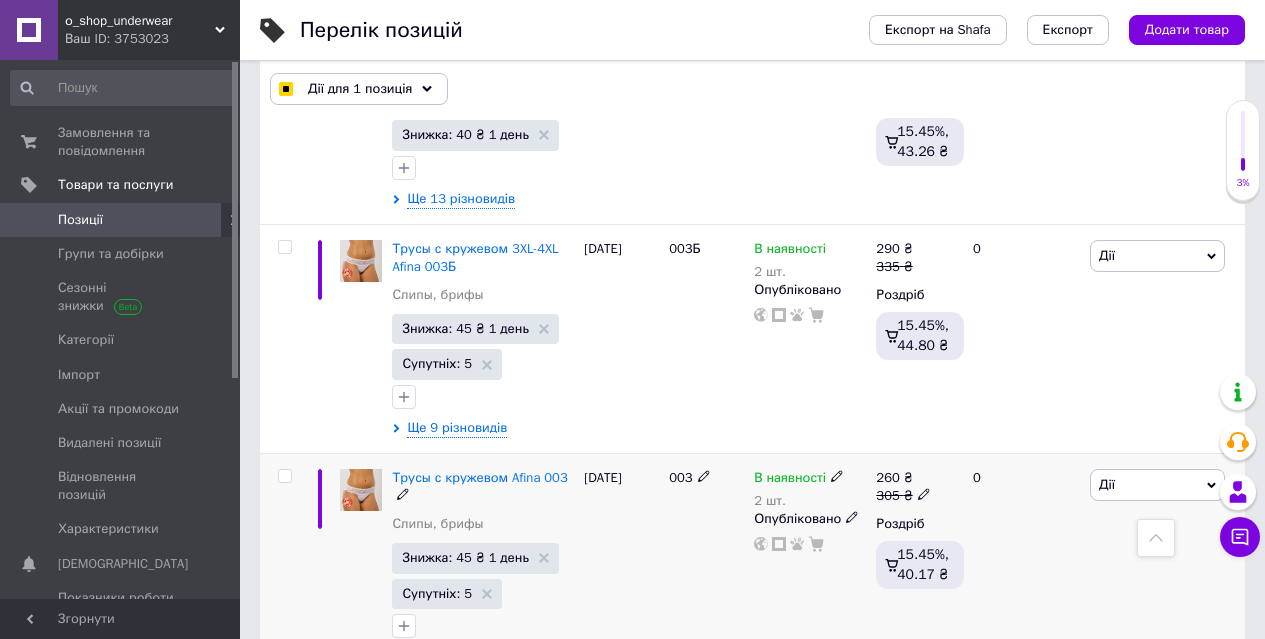 click at bounding box center [284, 476] 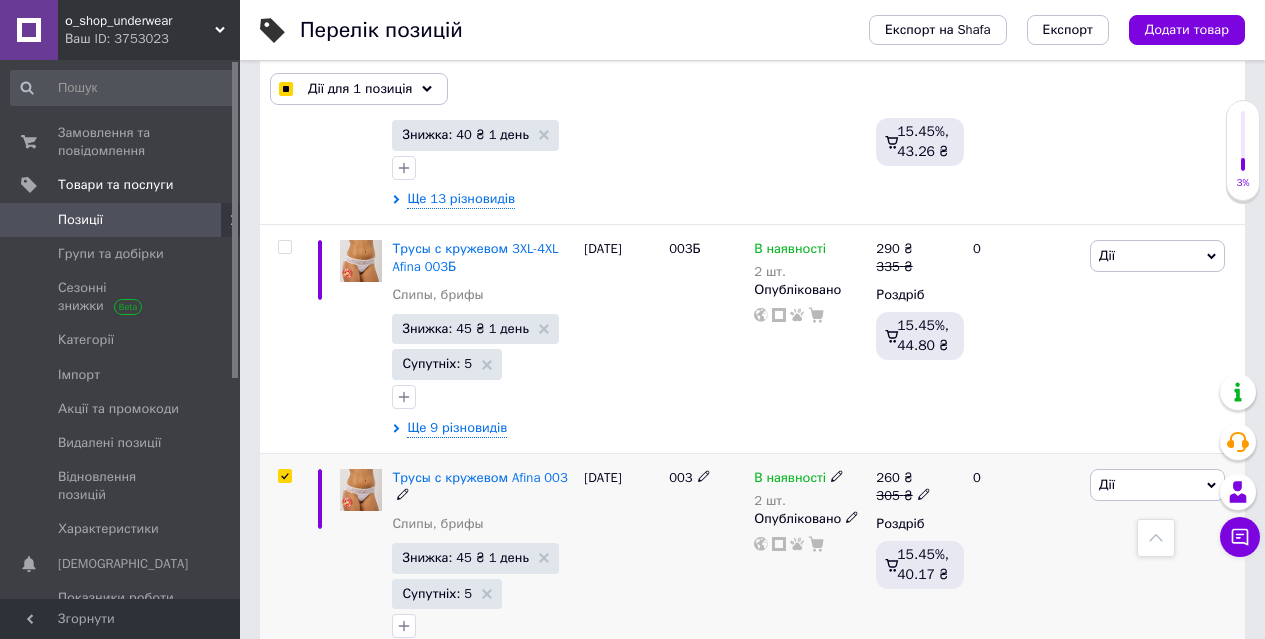 checkbox on "true" 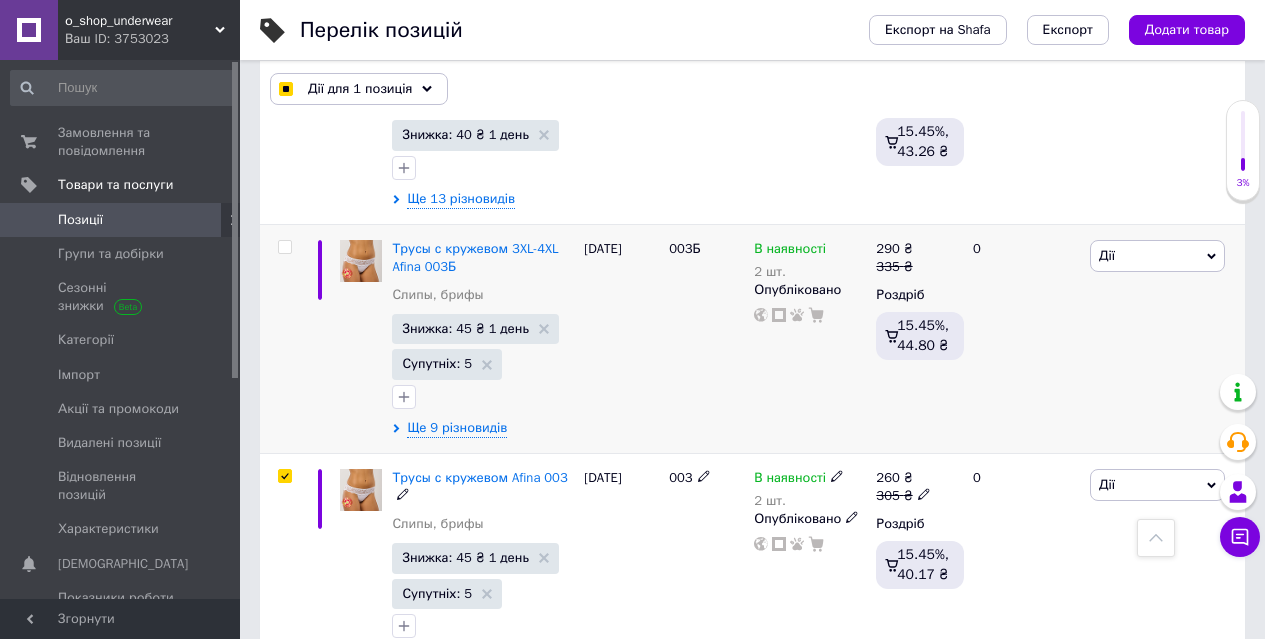 checkbox on "true" 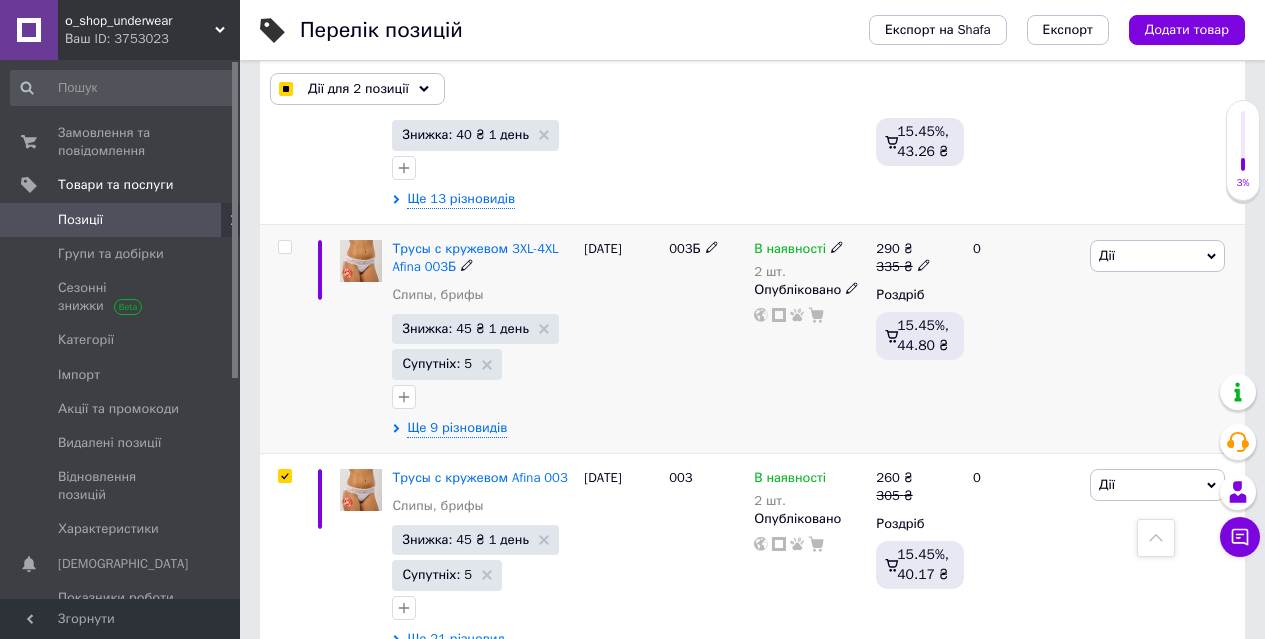 click at bounding box center (284, 247) 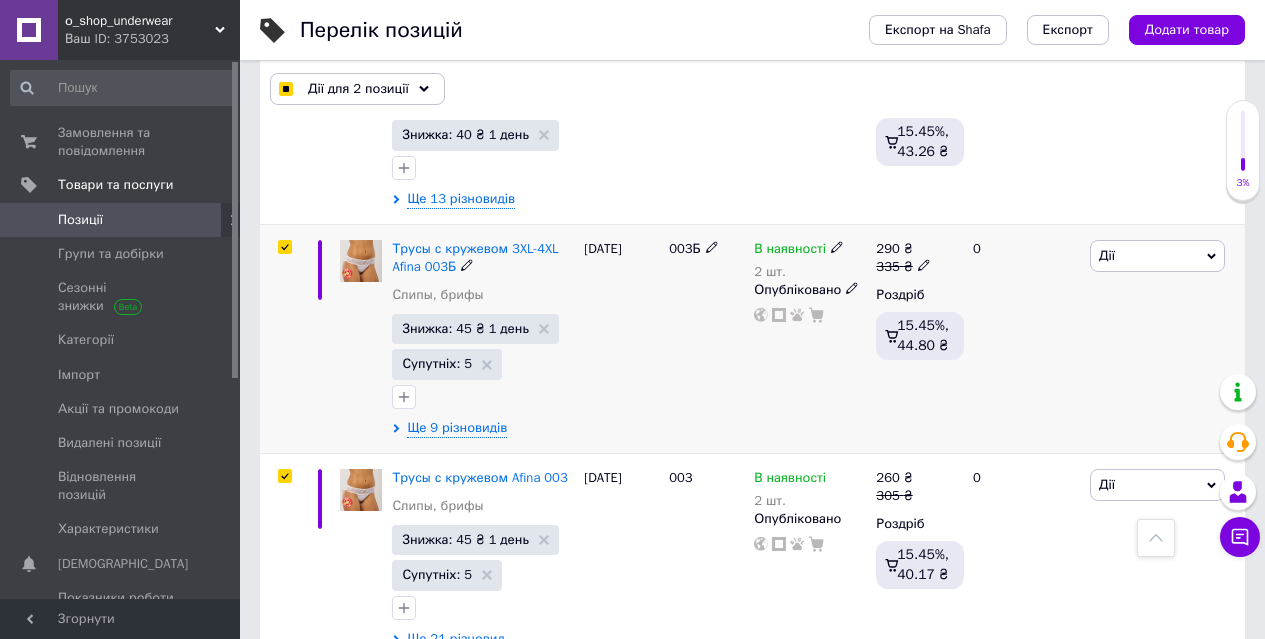 checkbox on "true" 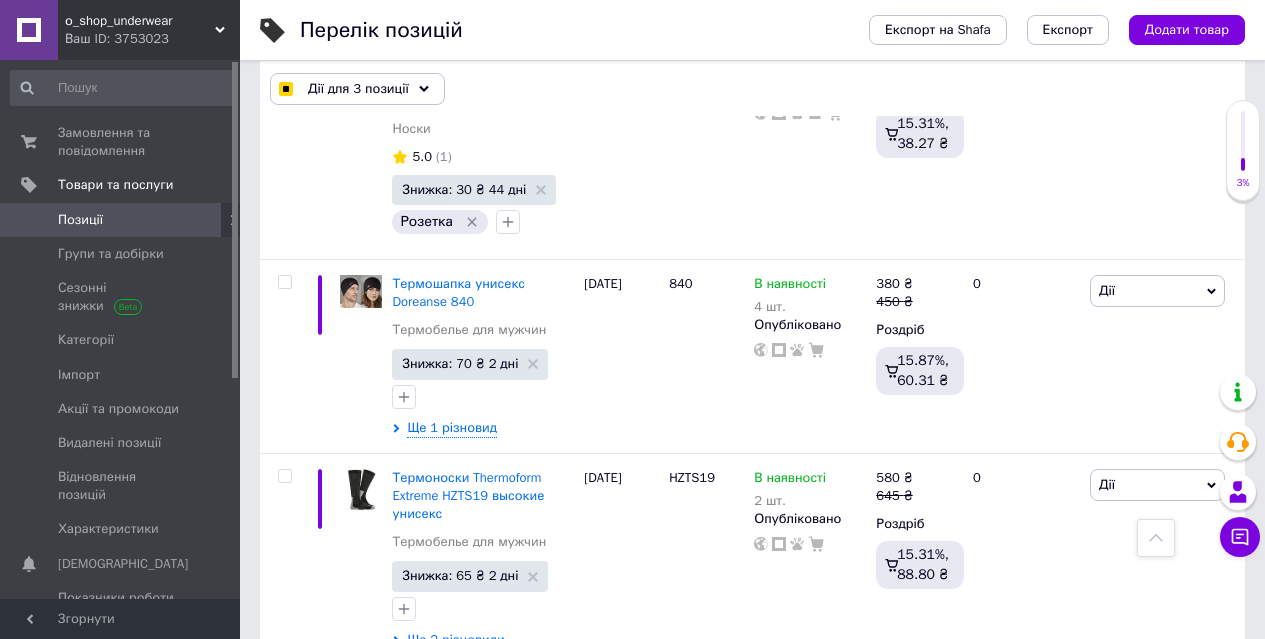 scroll, scrollTop: 6982, scrollLeft: 0, axis: vertical 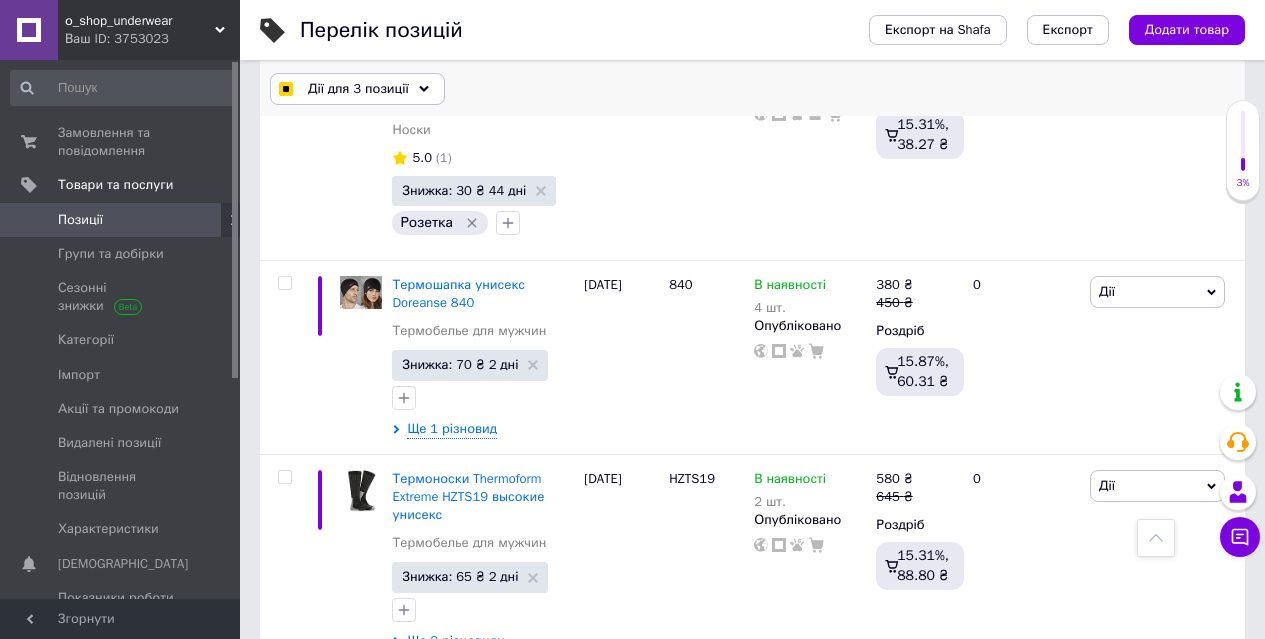 click on "Дії для 3 позиції" at bounding box center [358, 89] 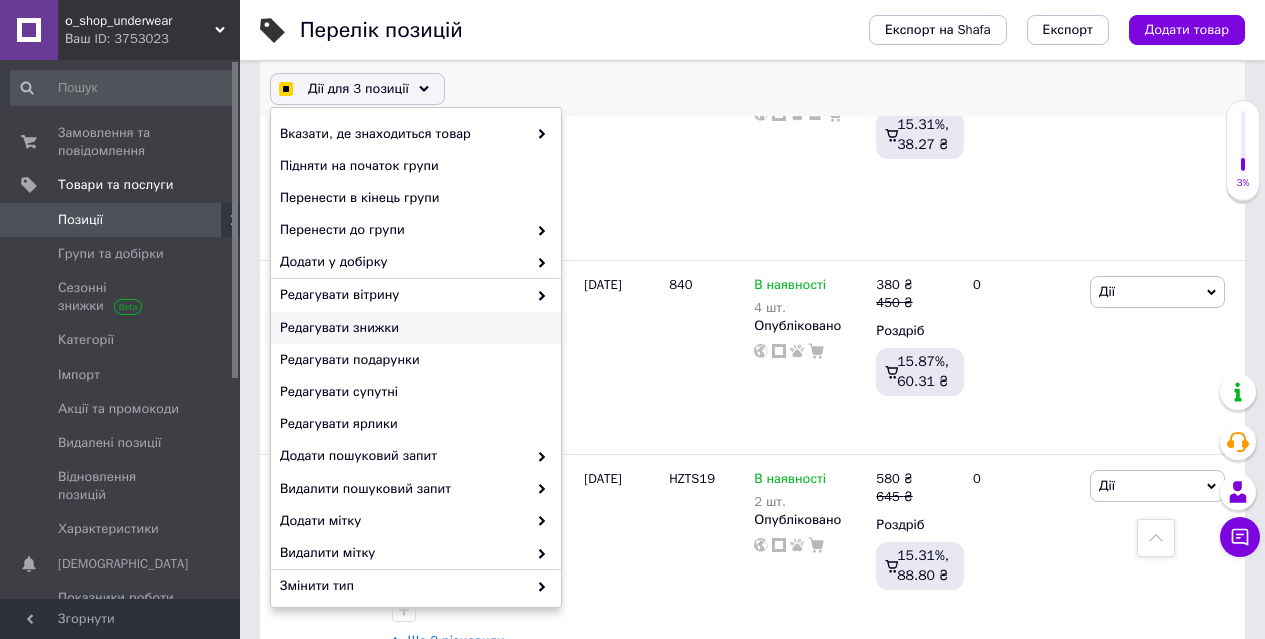 checkbox on "true" 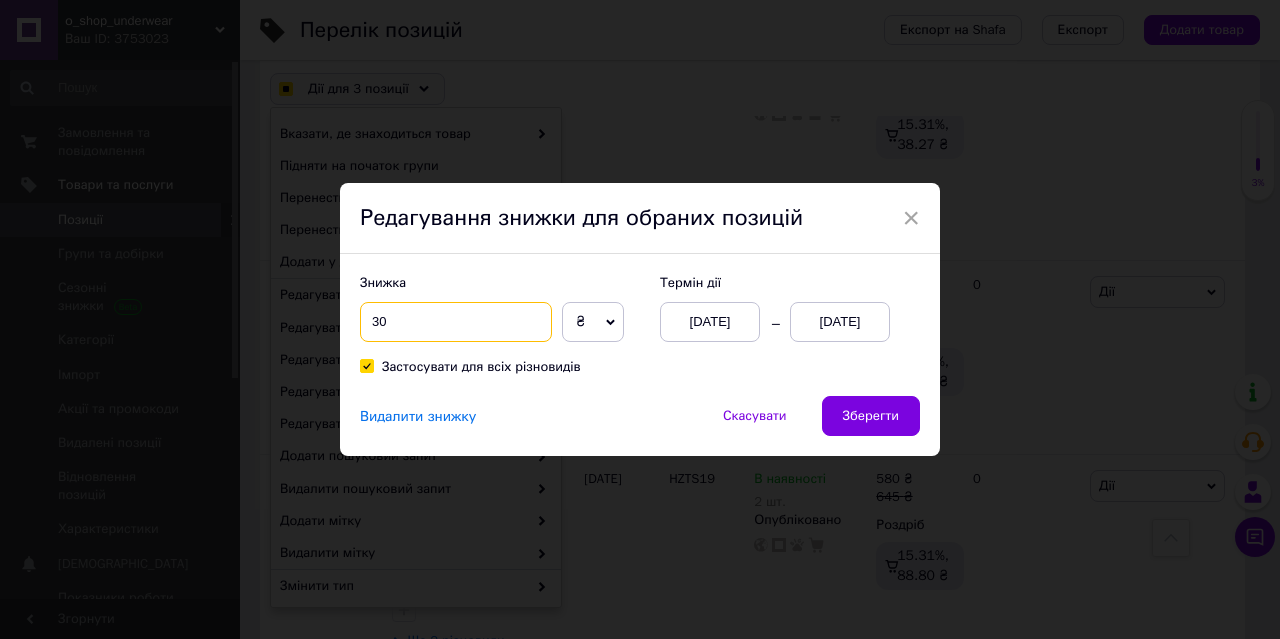 drag, startPoint x: 361, startPoint y: 317, endPoint x: 419, endPoint y: 325, distance: 58.549126 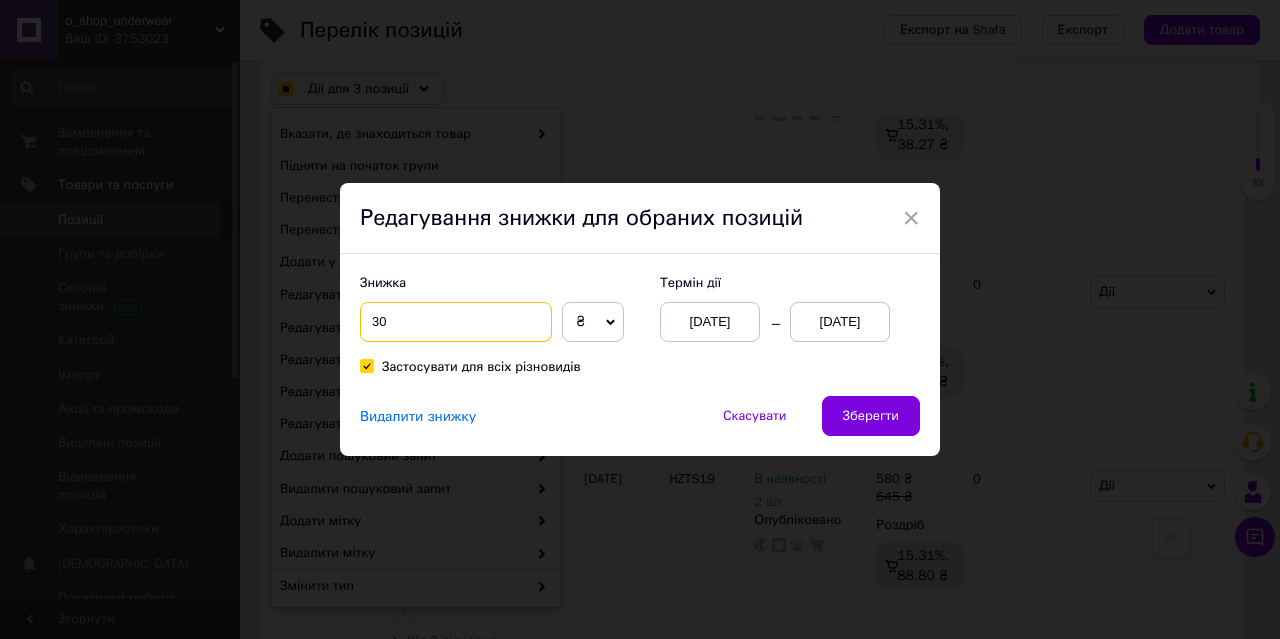 click on "30" at bounding box center (456, 322) 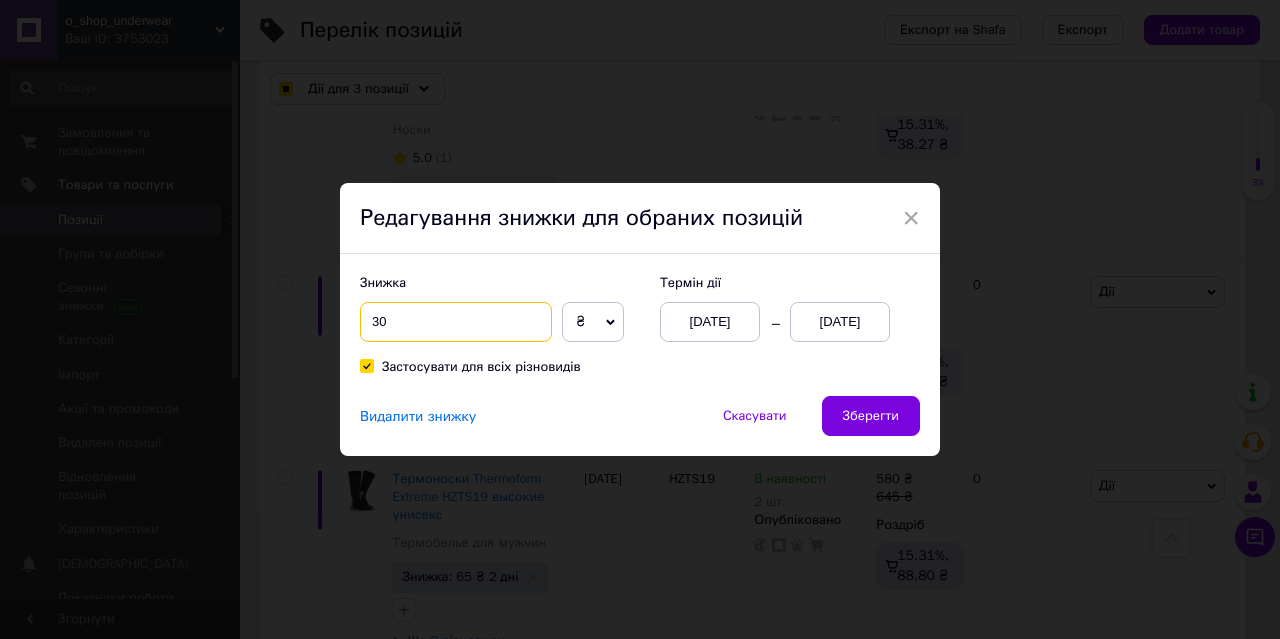 checkbox on "true" 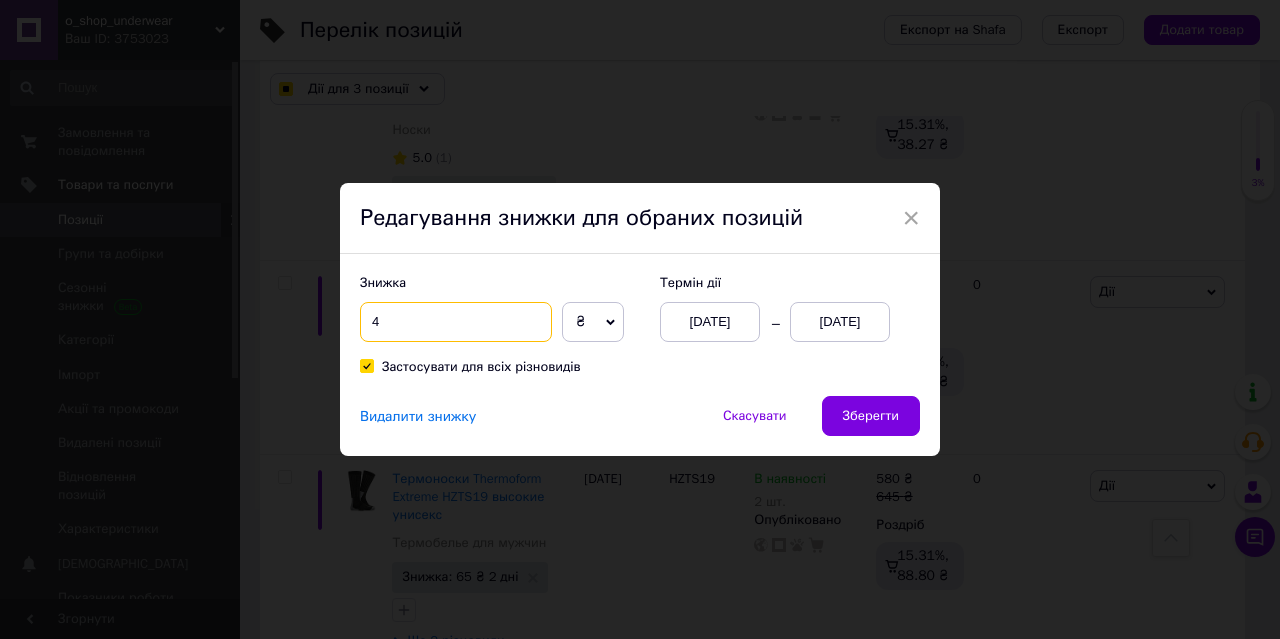type on "45" 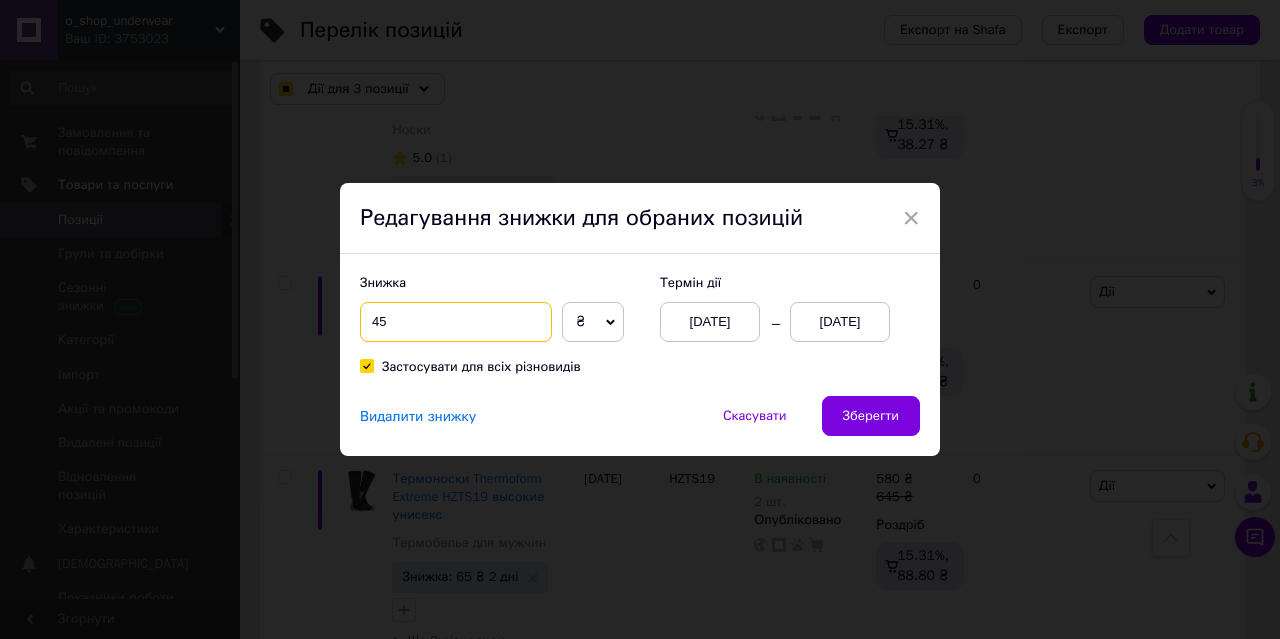 checkbox on "true" 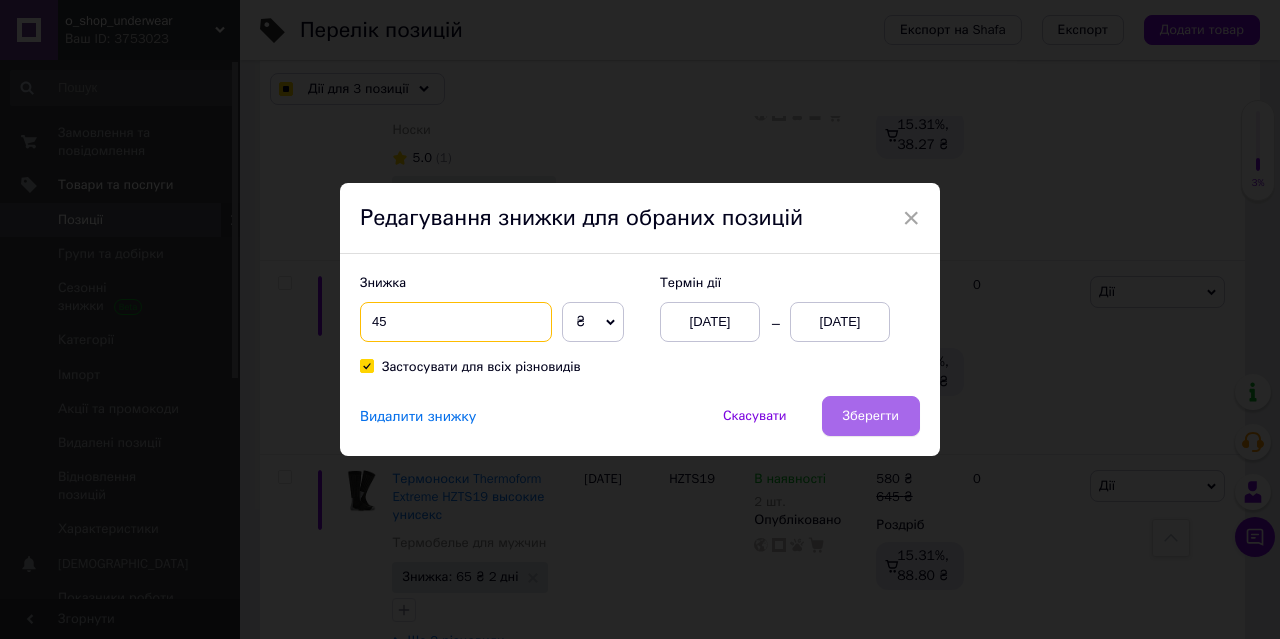 type on "45" 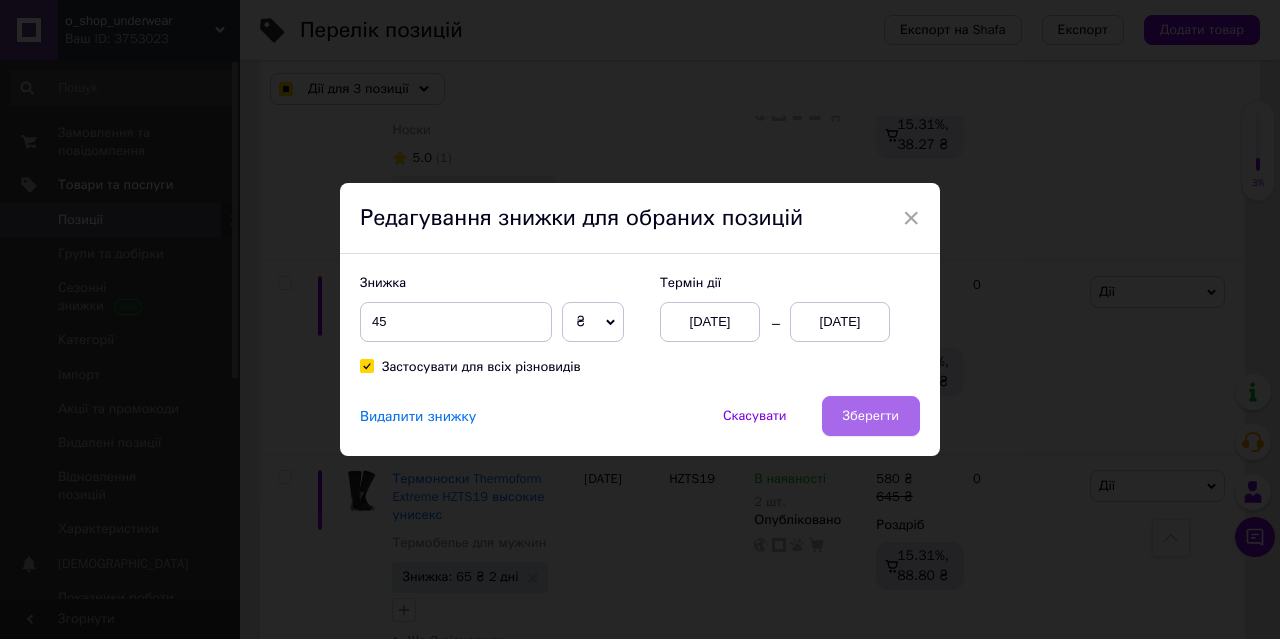click on "Зберегти" at bounding box center (871, 416) 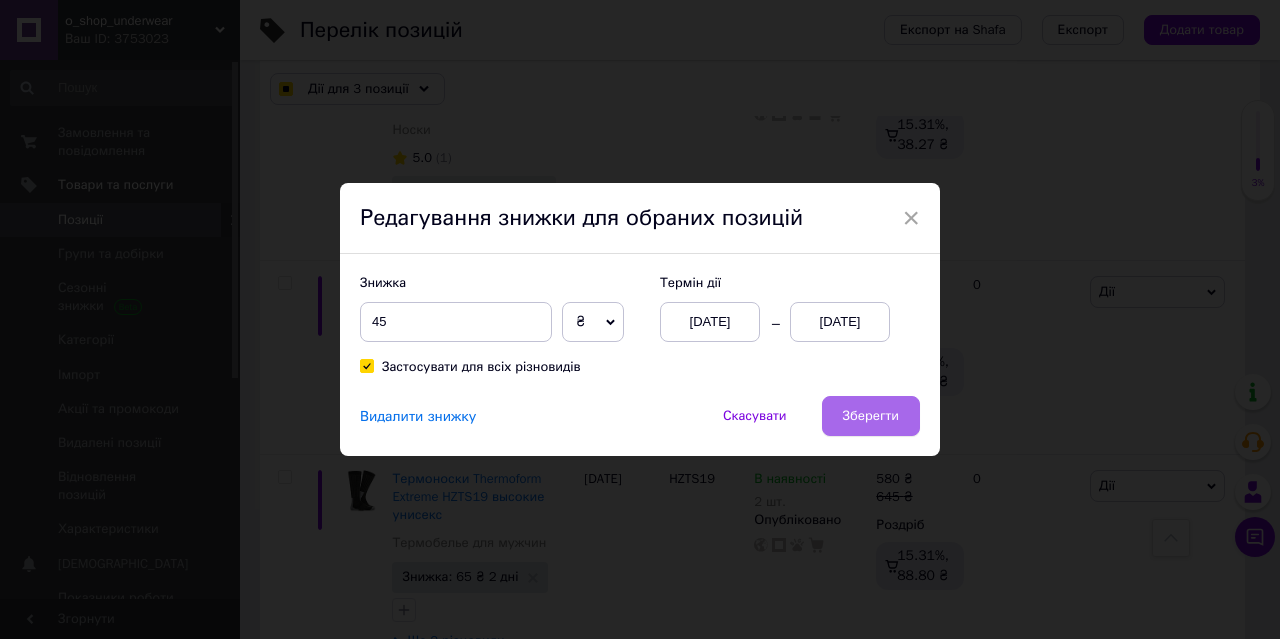 checkbox on "true" 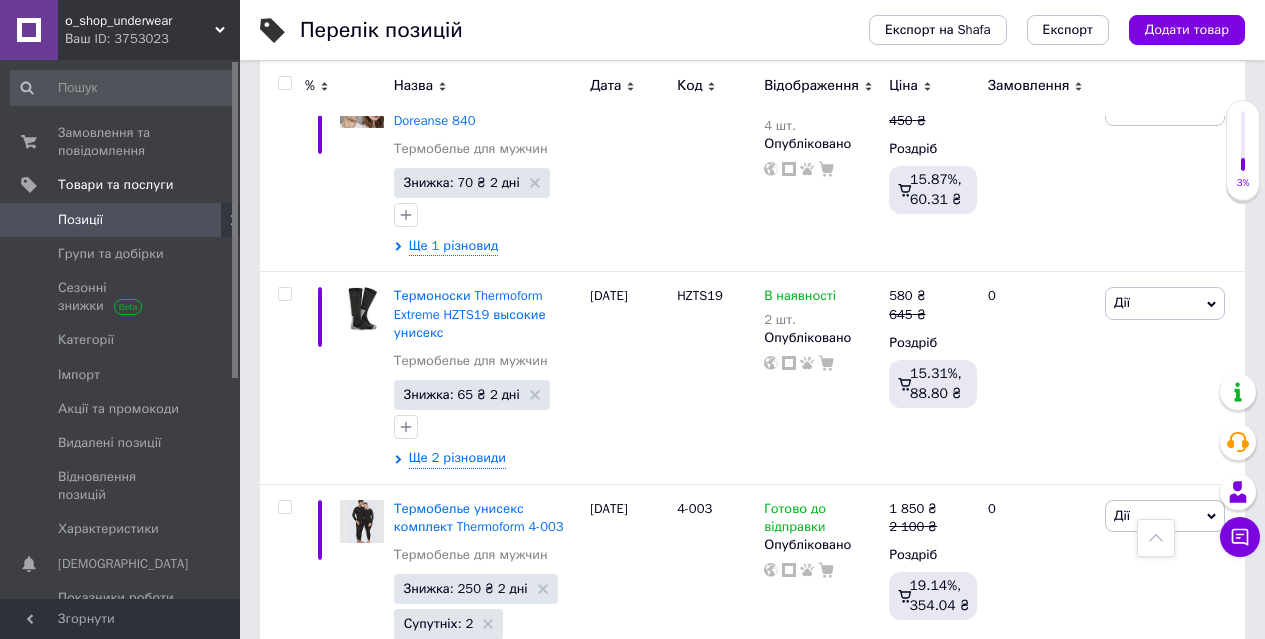 scroll, scrollTop: 6368, scrollLeft: 0, axis: vertical 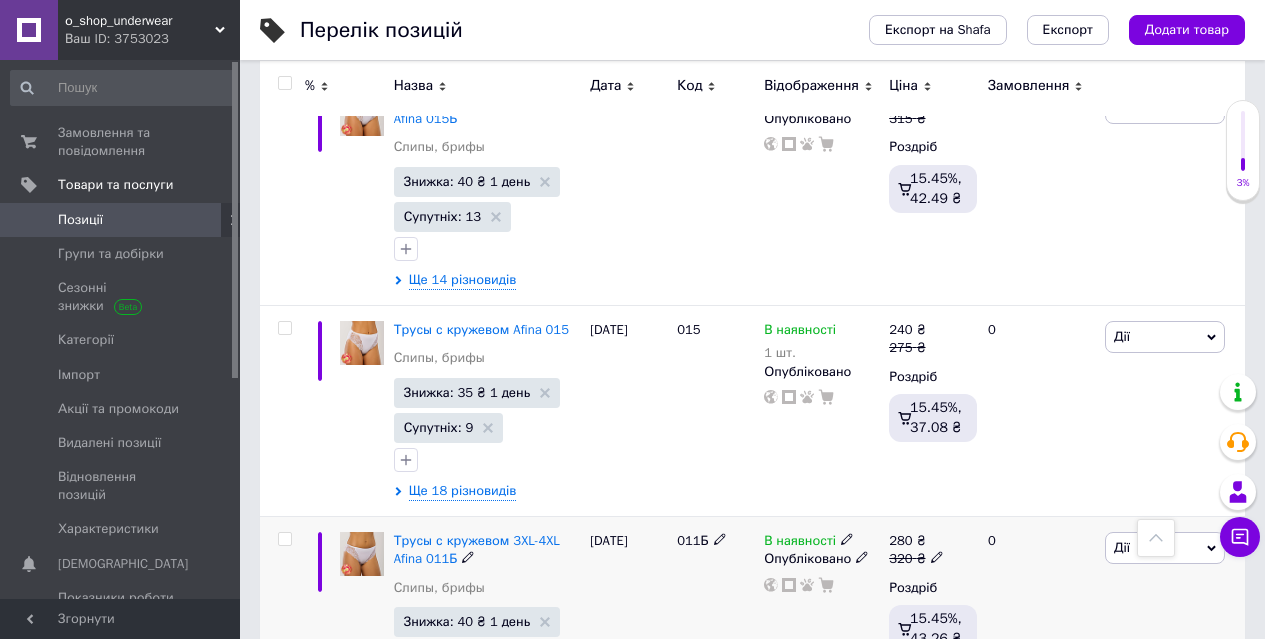 click at bounding box center (284, 539) 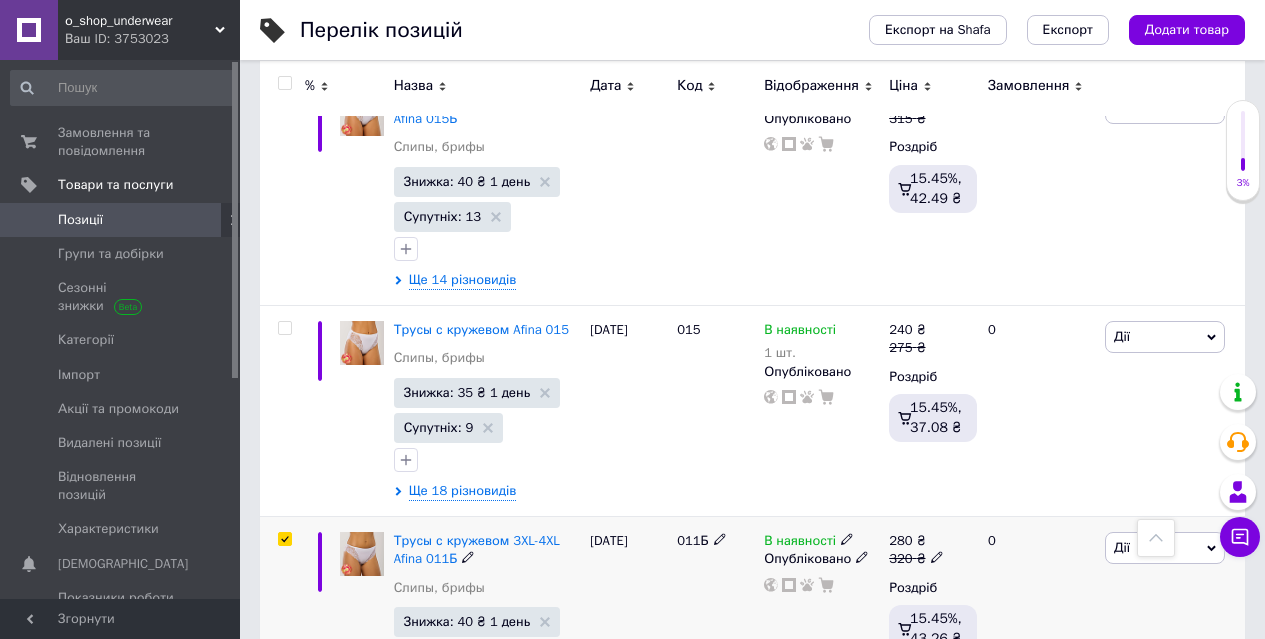 checkbox on "true" 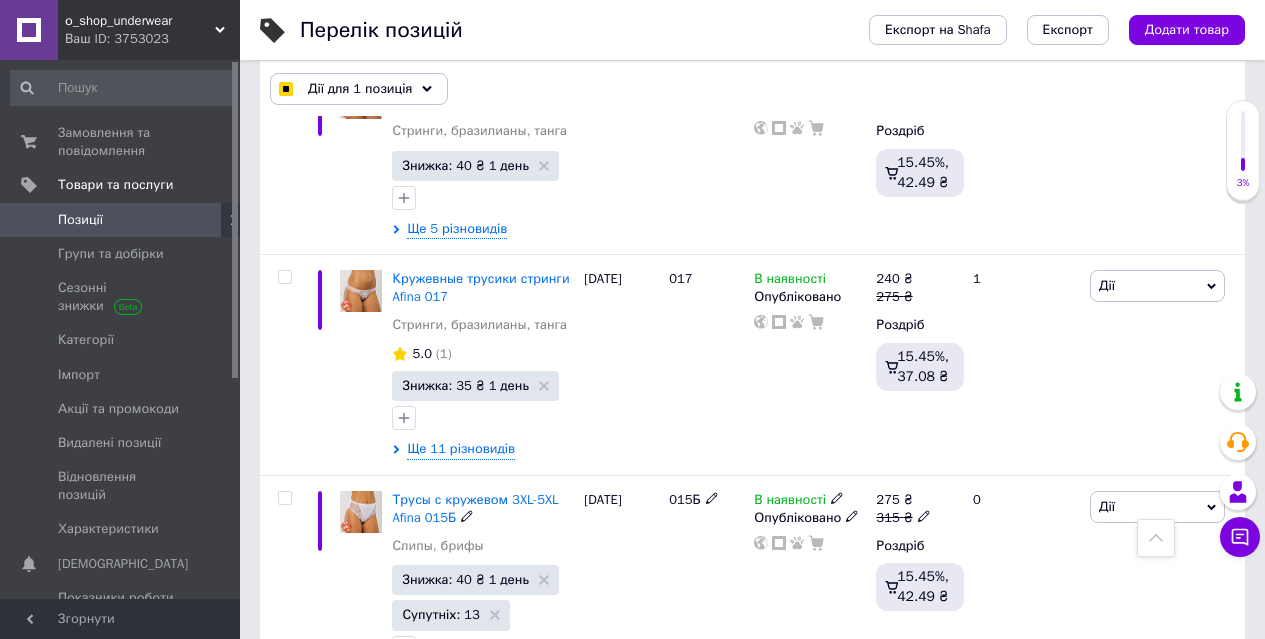 scroll, scrollTop: 12215, scrollLeft: 0, axis: vertical 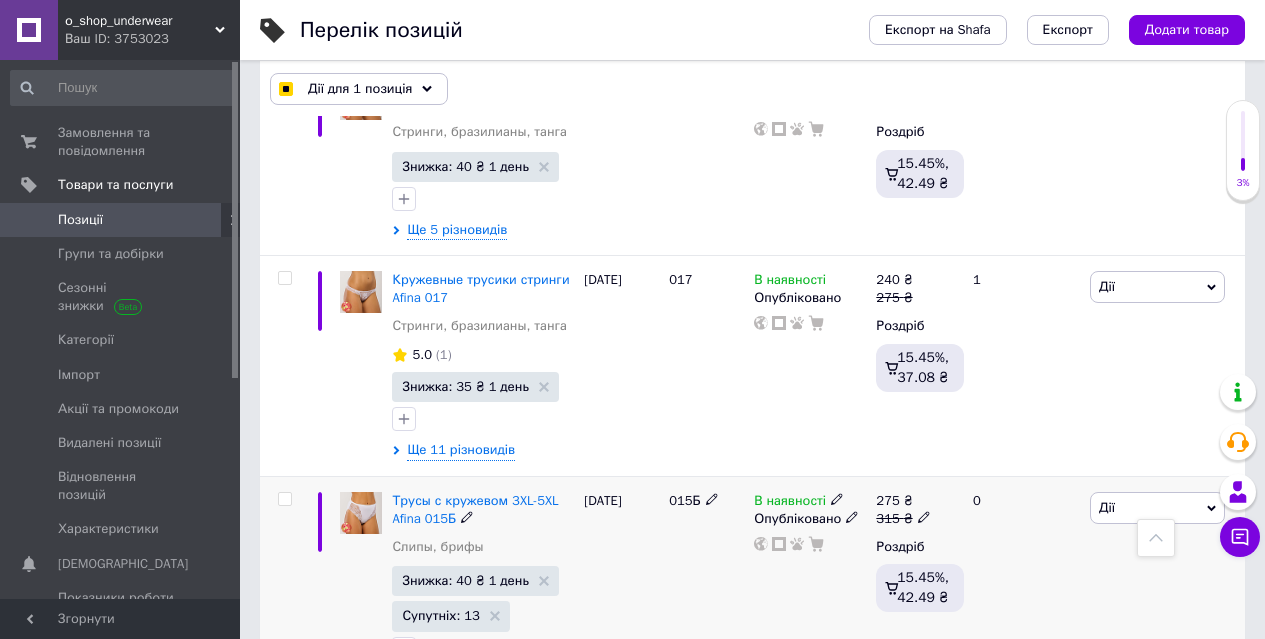 click at bounding box center [284, 499] 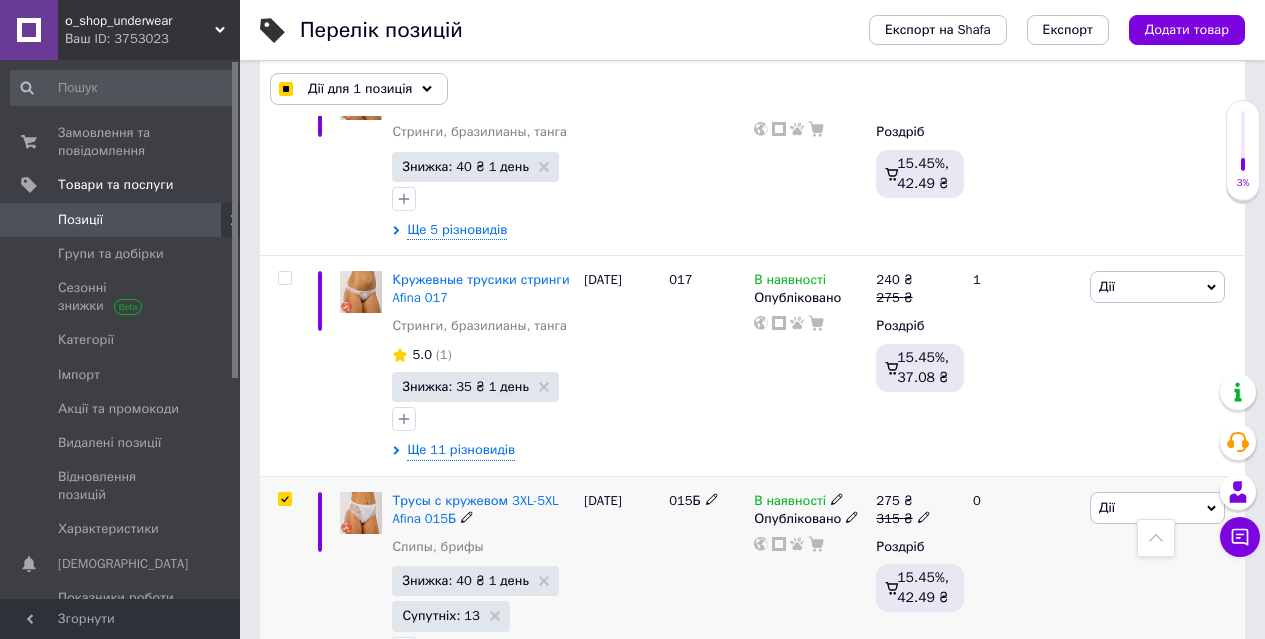 checkbox on "true" 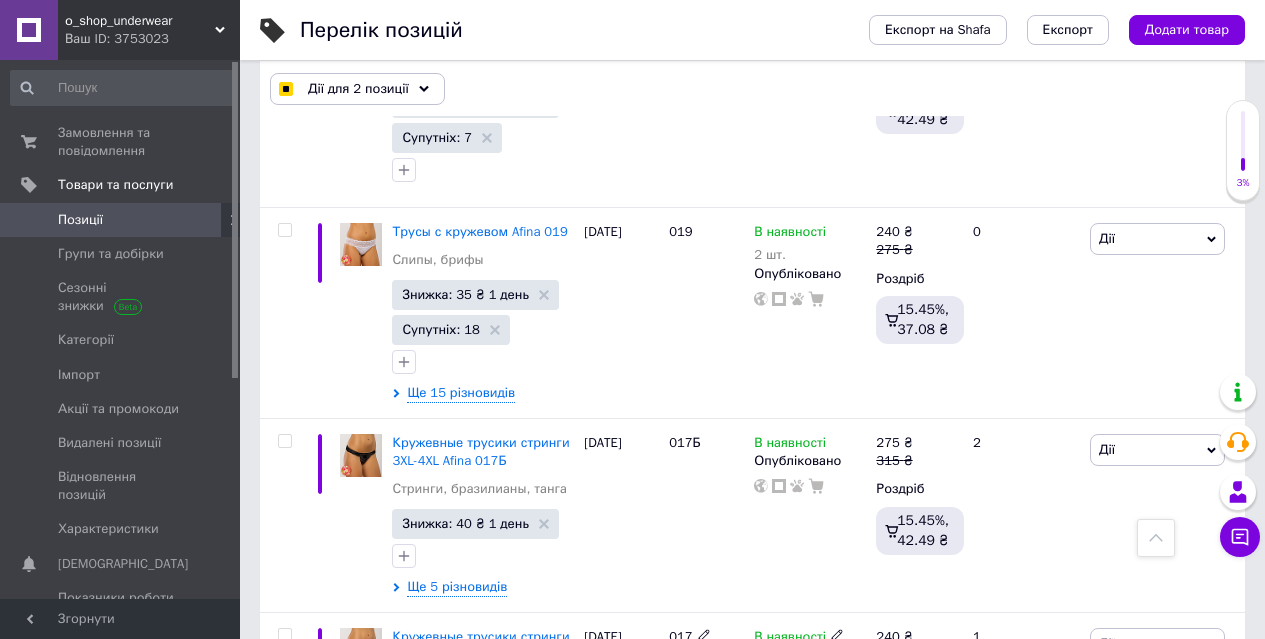 scroll, scrollTop: 11815, scrollLeft: 0, axis: vertical 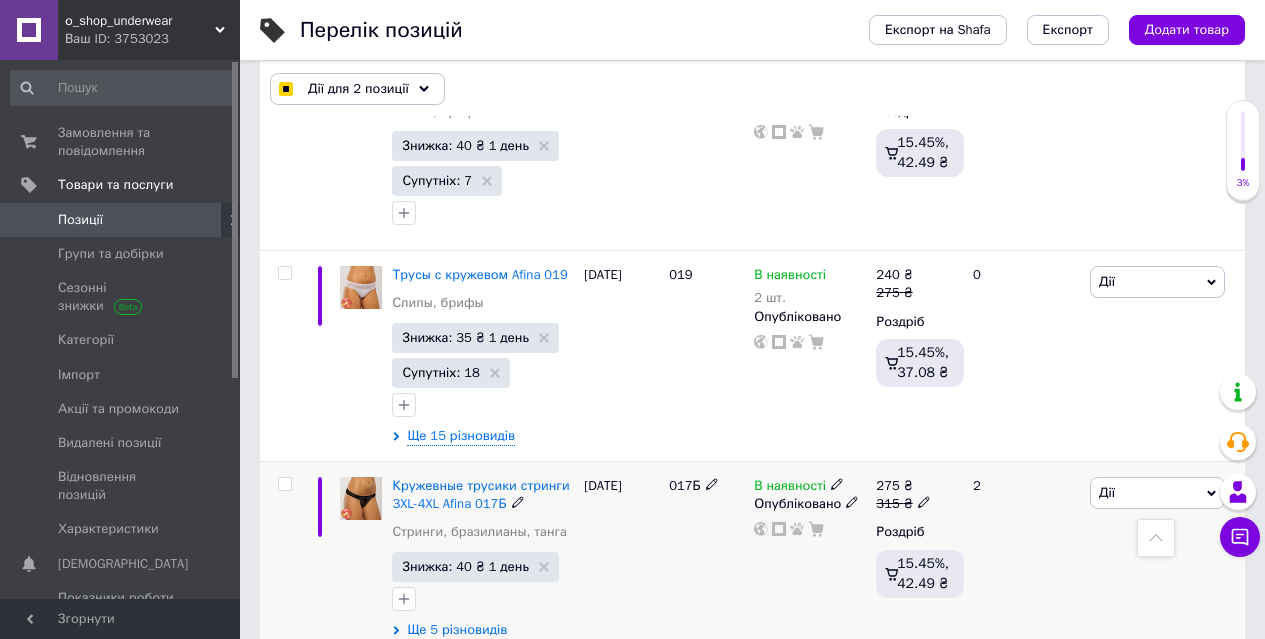 click at bounding box center (284, 484) 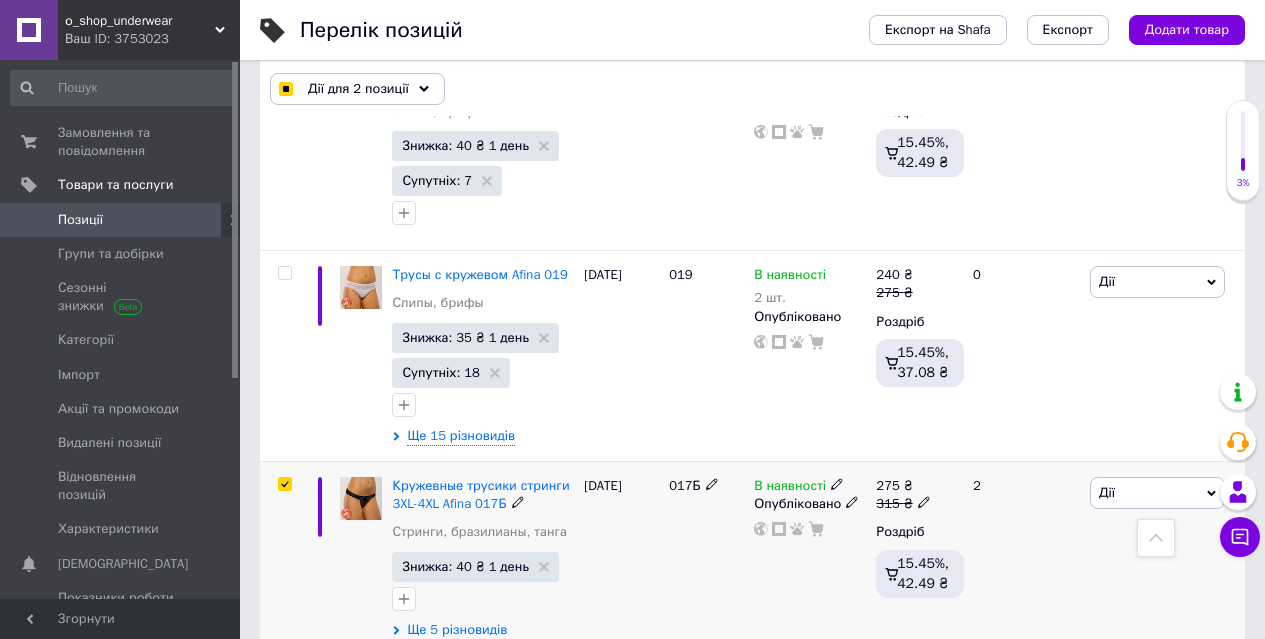 checkbox on "true" 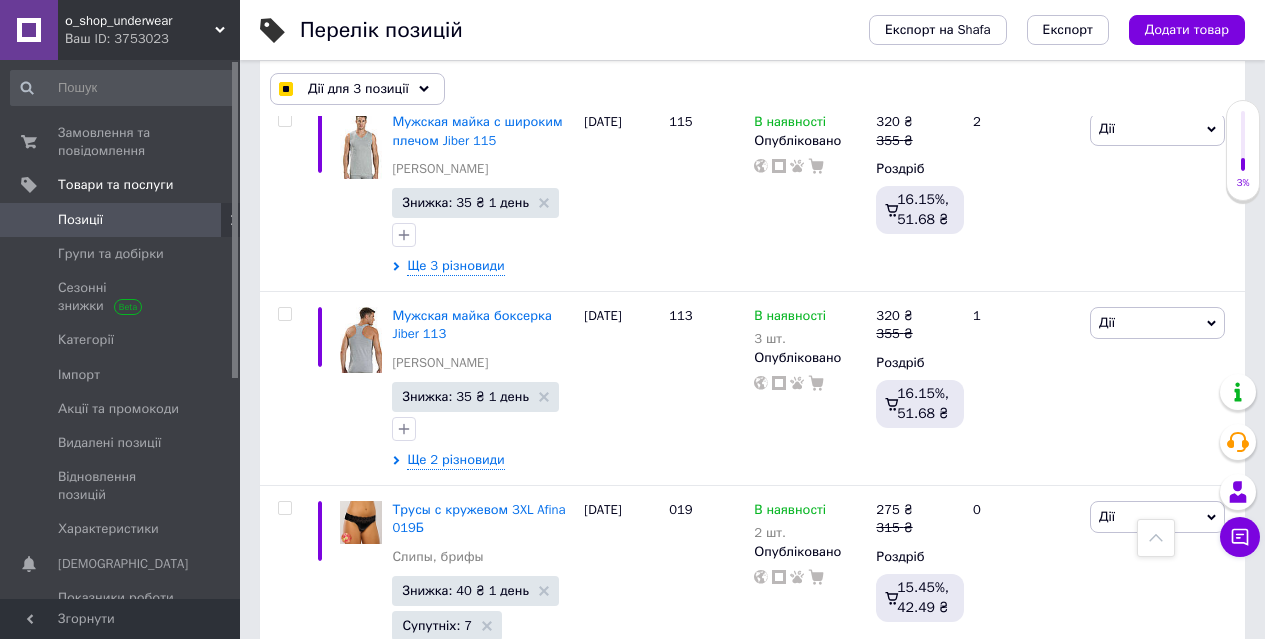 scroll, scrollTop: 11315, scrollLeft: 0, axis: vertical 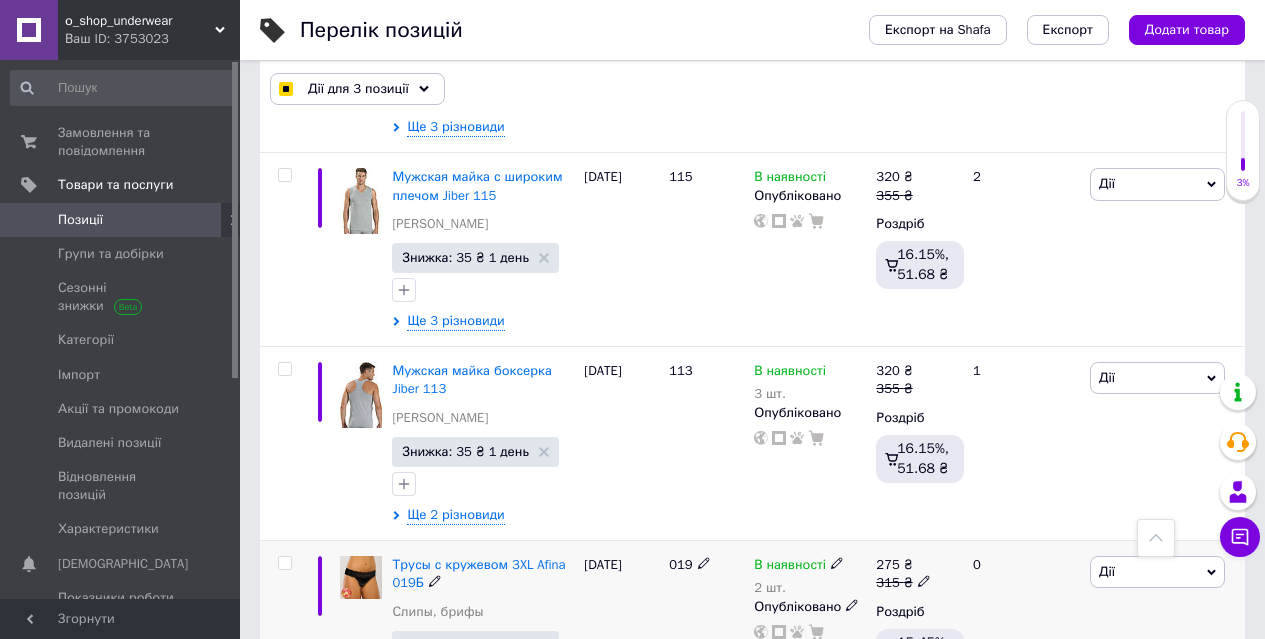 click at bounding box center (284, 563) 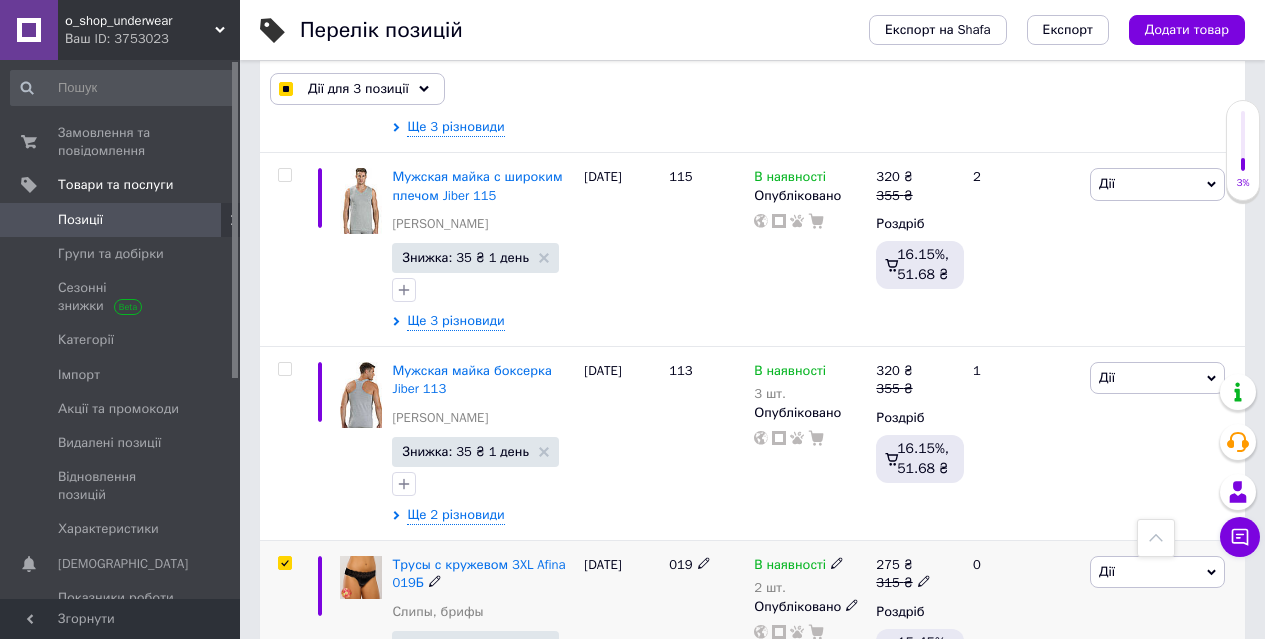 checkbox on "true" 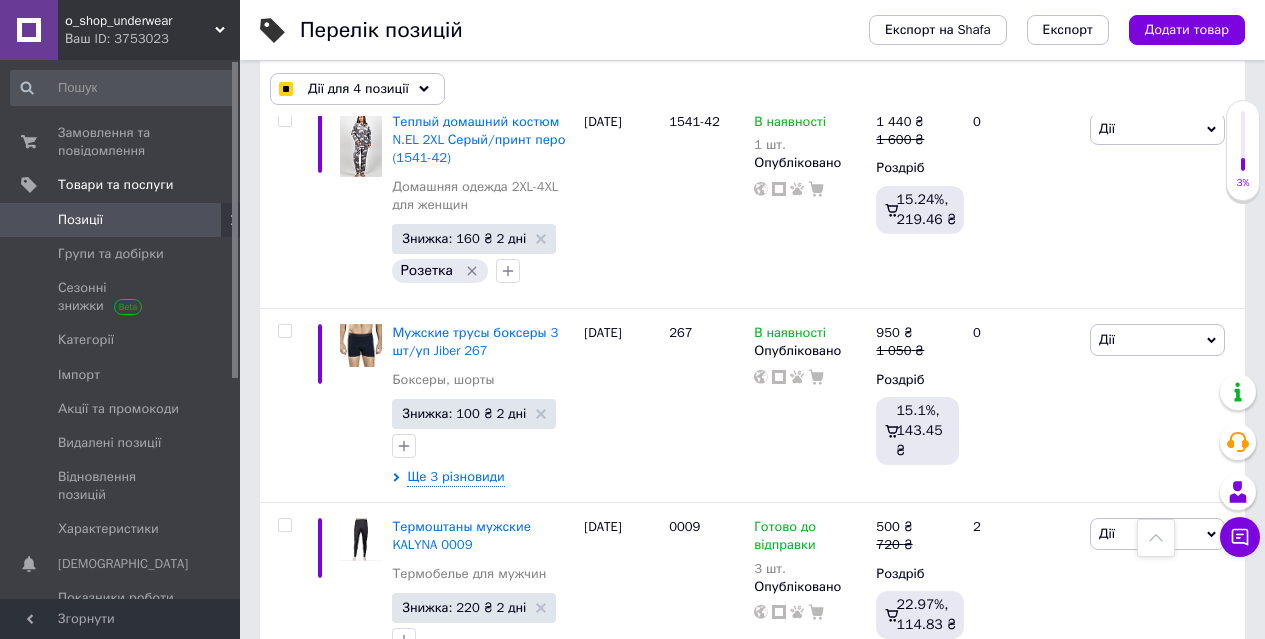 scroll, scrollTop: 5815, scrollLeft: 0, axis: vertical 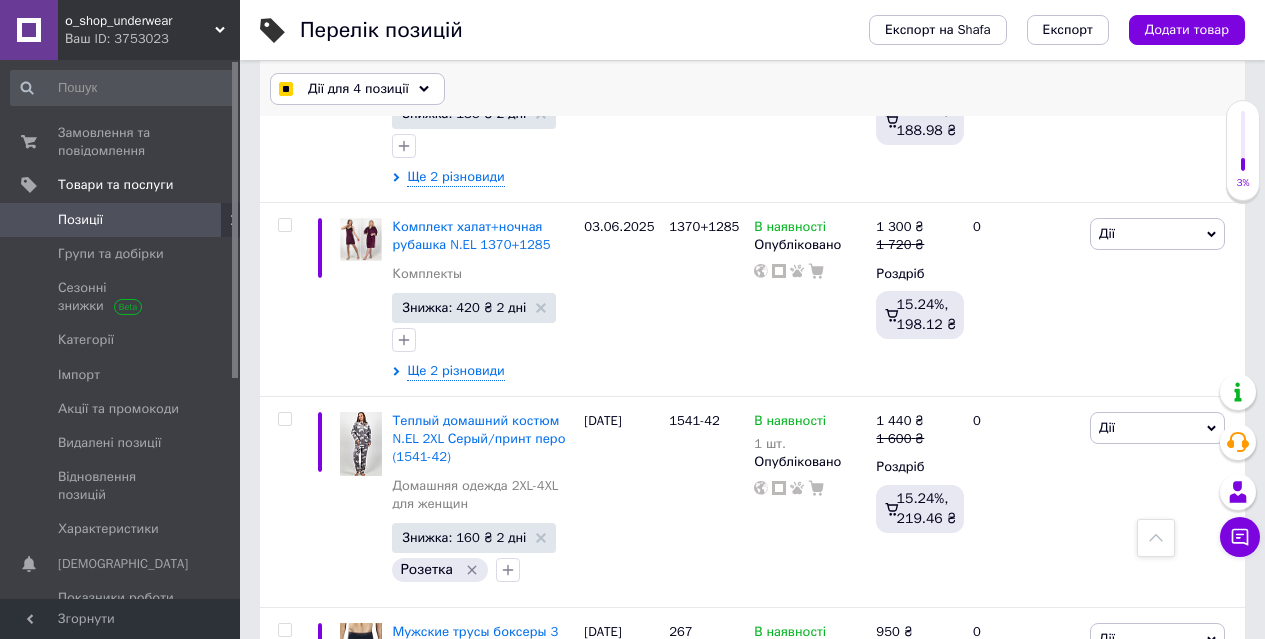 click on "Дії для 4 позиції" at bounding box center (358, 89) 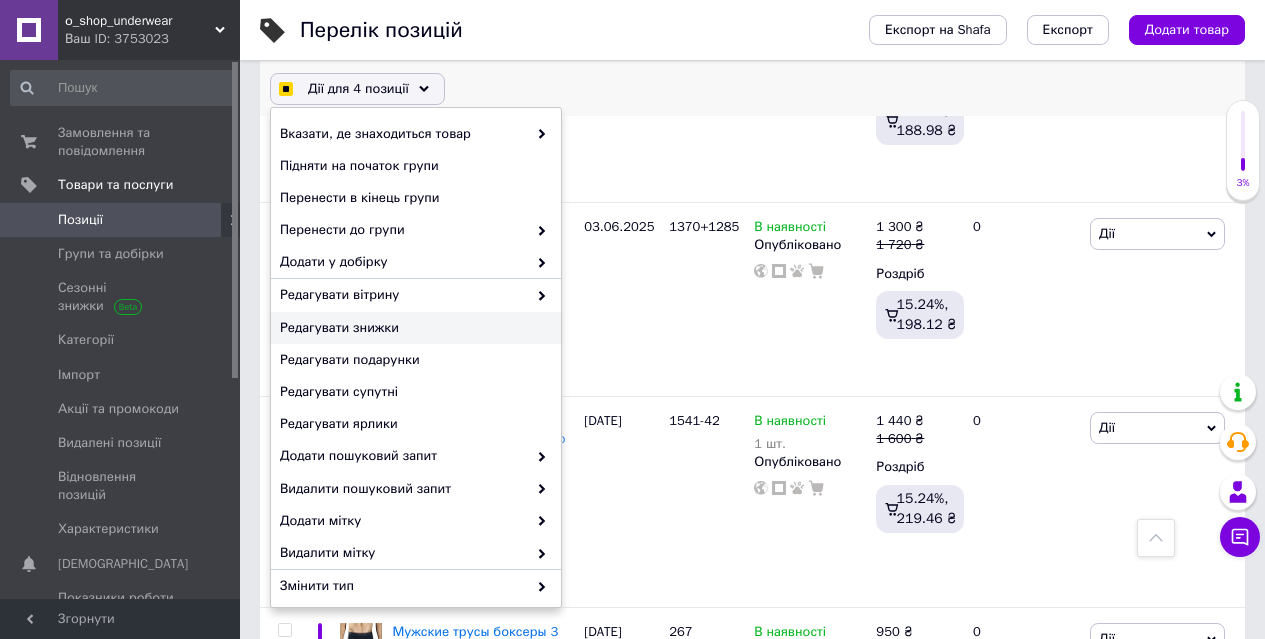 click on "Редагувати знижки" at bounding box center (413, 328) 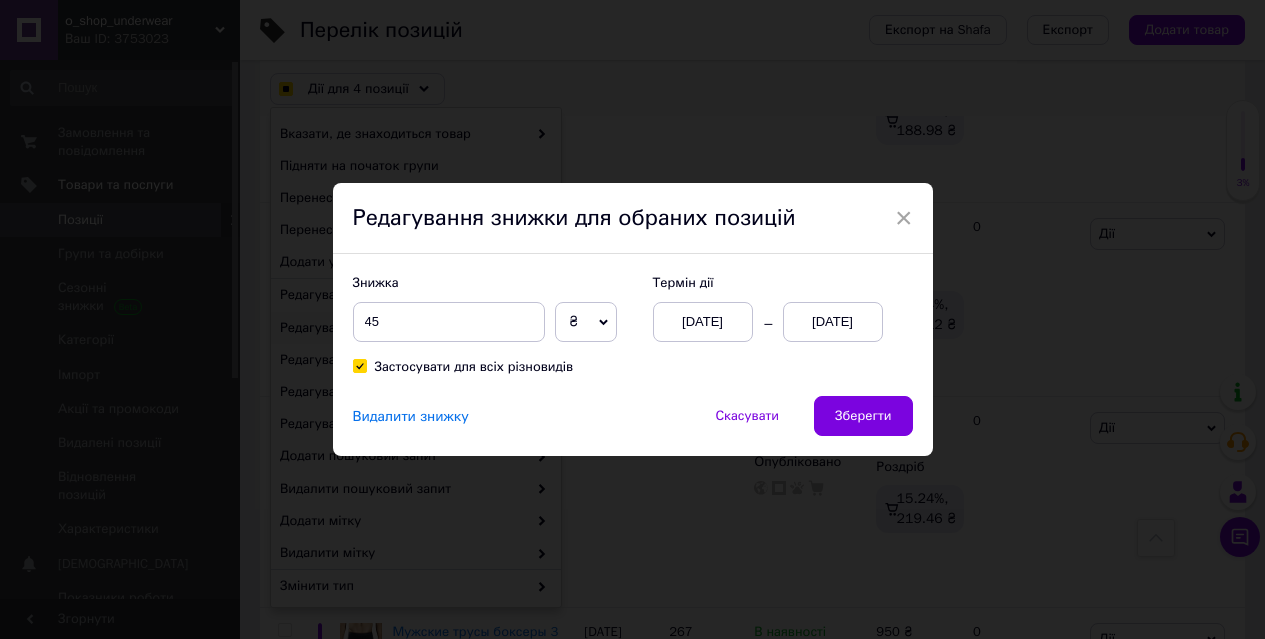 checkbox on "true" 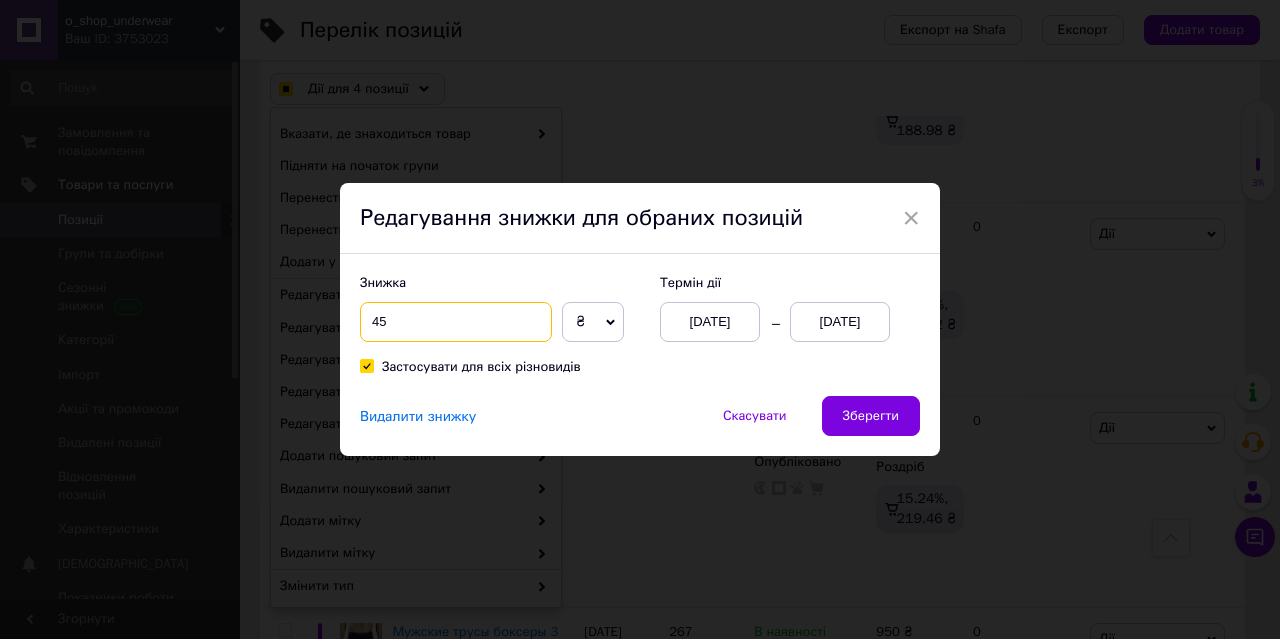 drag, startPoint x: 376, startPoint y: 320, endPoint x: 403, endPoint y: 322, distance: 27.073973 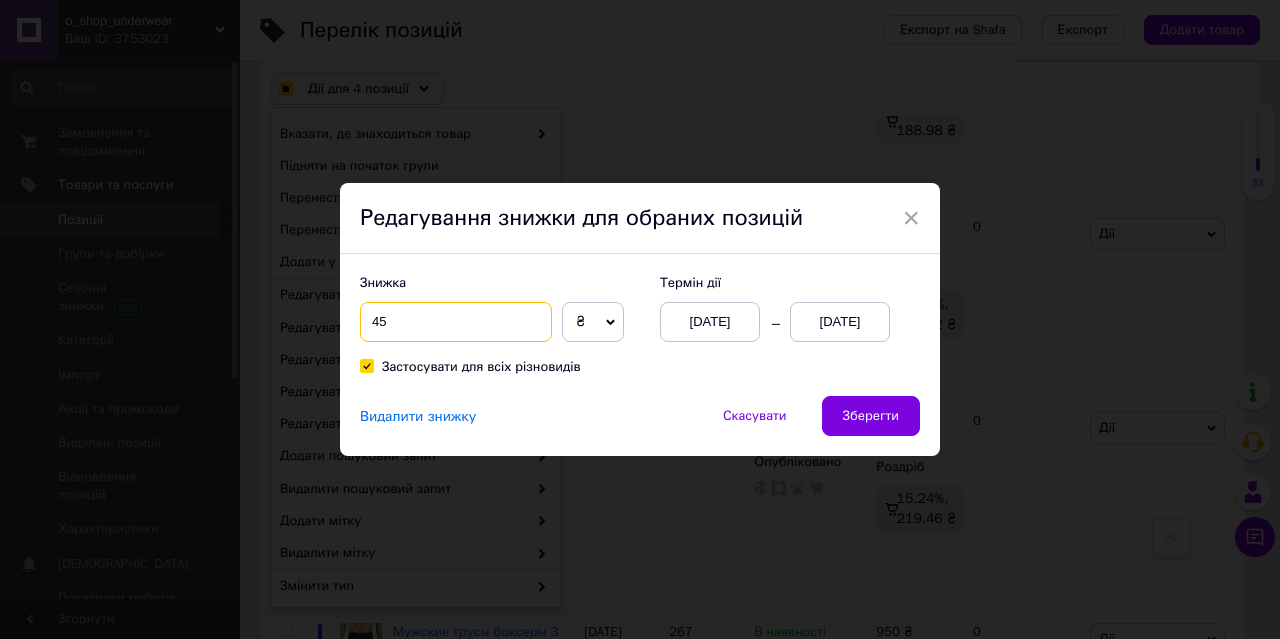 click on "45" at bounding box center [456, 322] 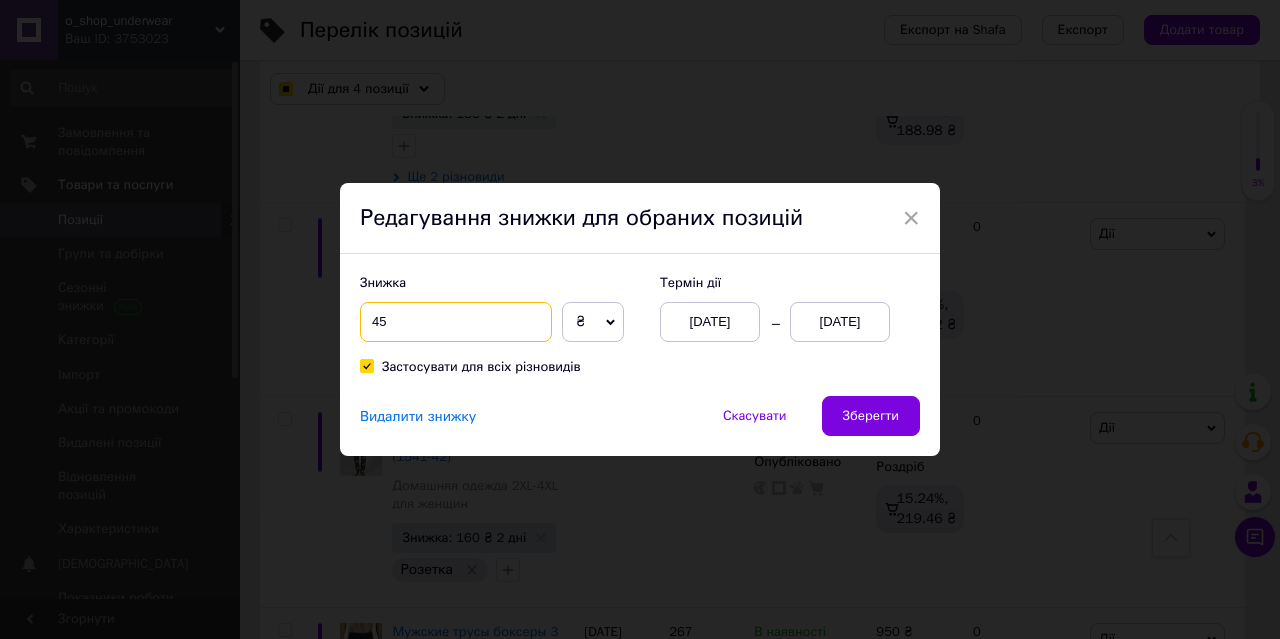 type on "40" 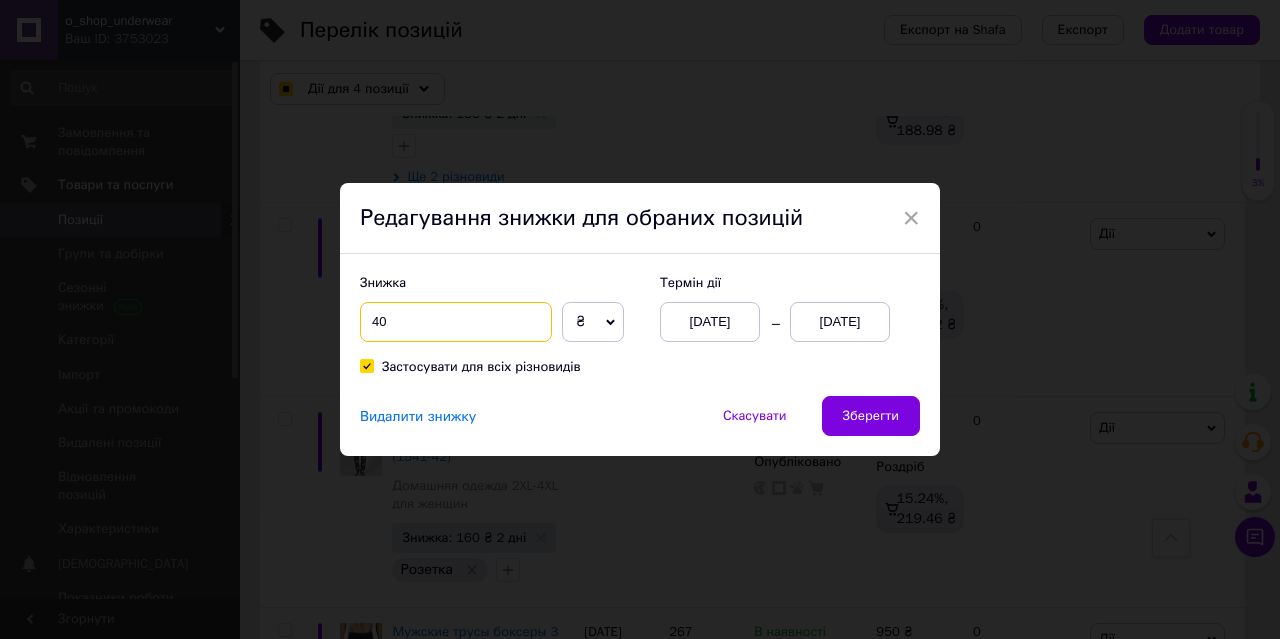 checkbox on "true" 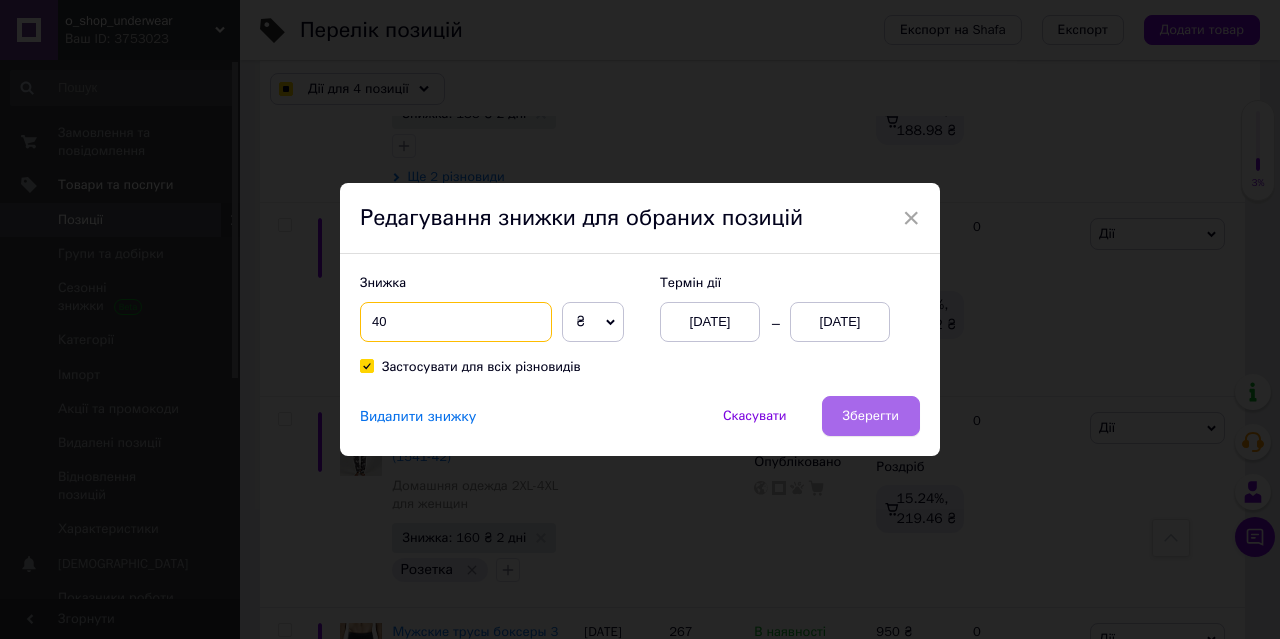 type on "40" 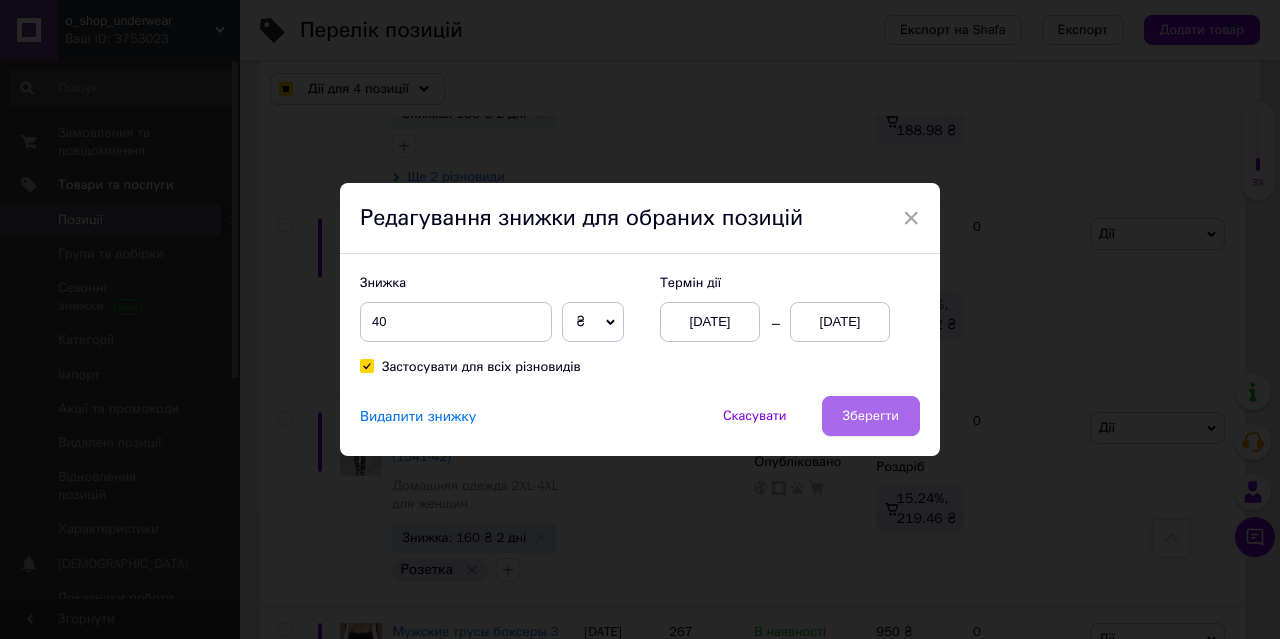 click on "Зберегти" at bounding box center (871, 416) 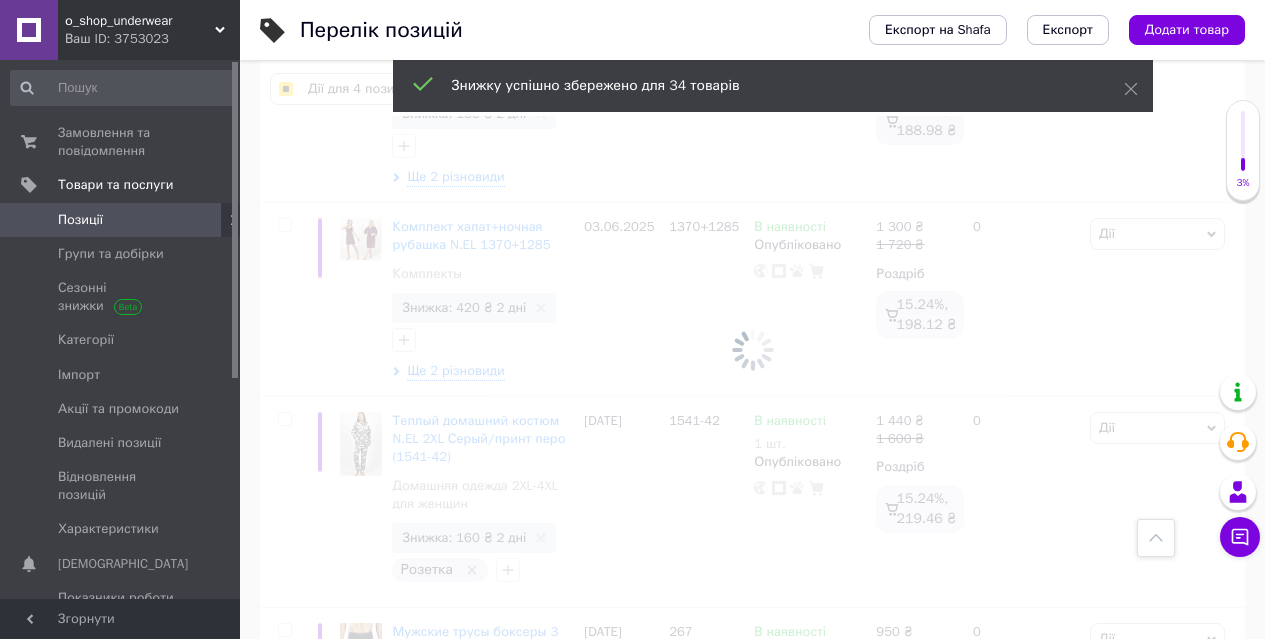 checkbox on "false" 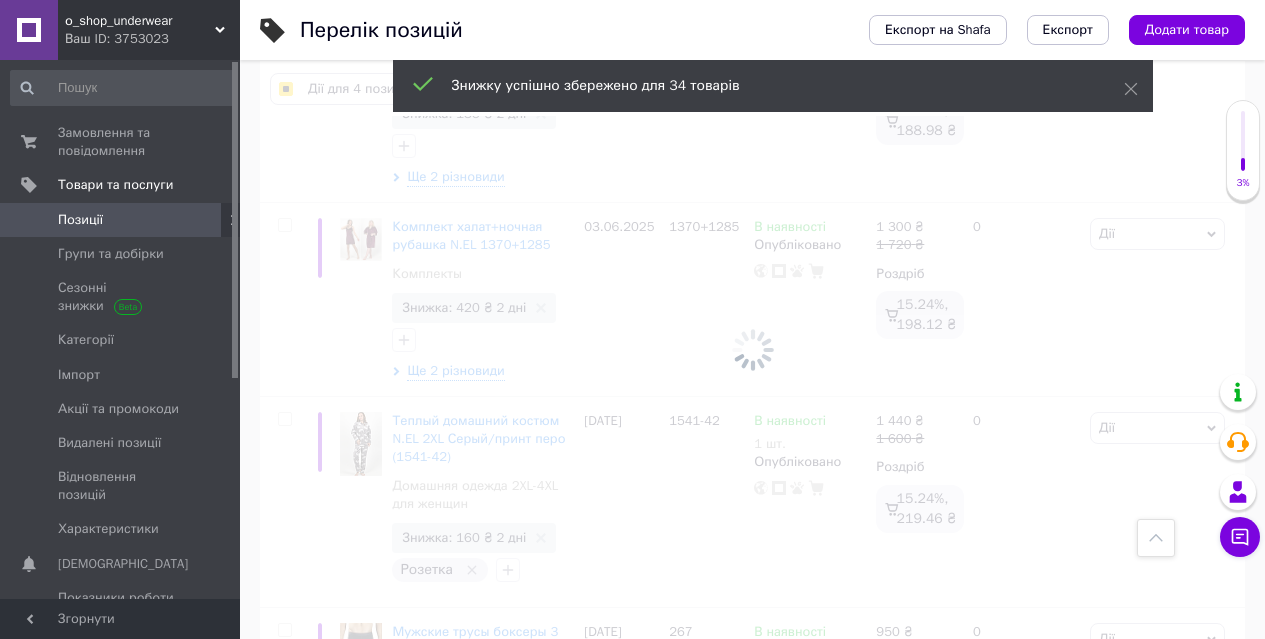 checkbox on "false" 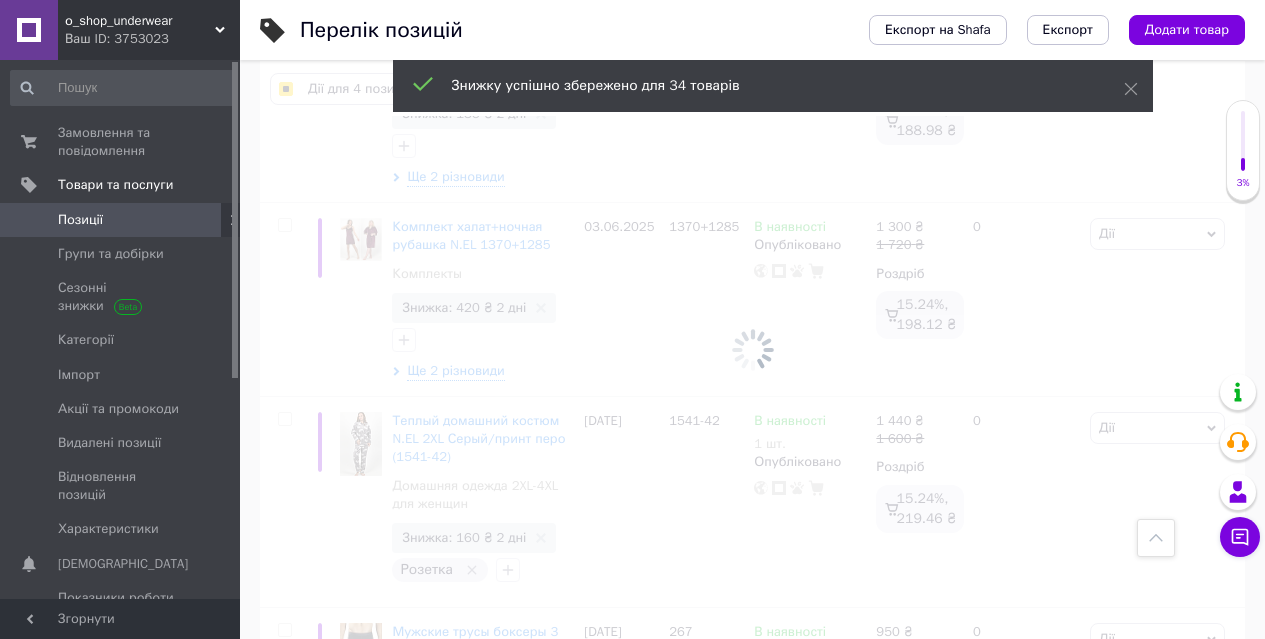 checkbox on "false" 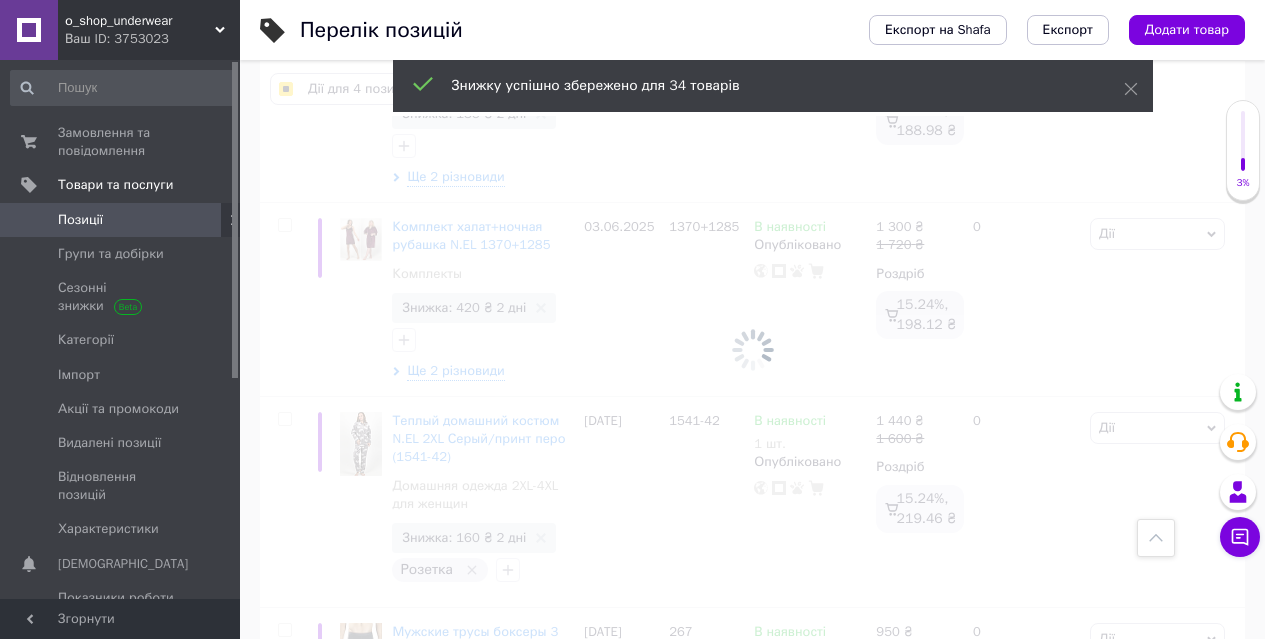 checkbox on "false" 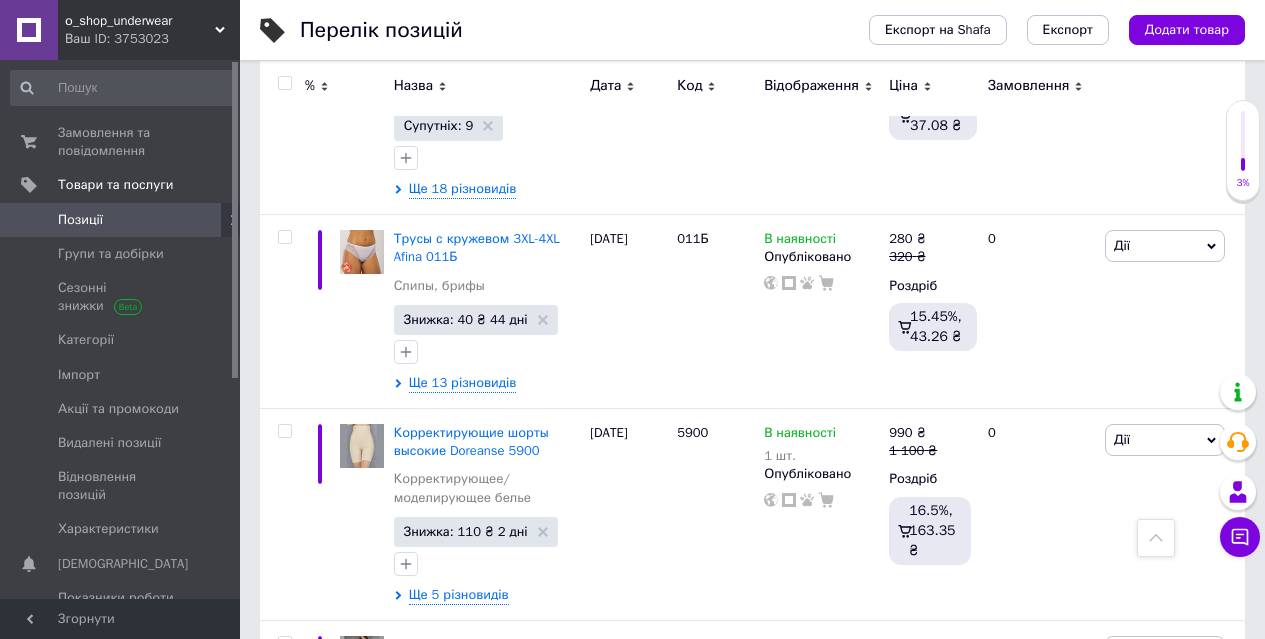 scroll, scrollTop: 13346, scrollLeft: 0, axis: vertical 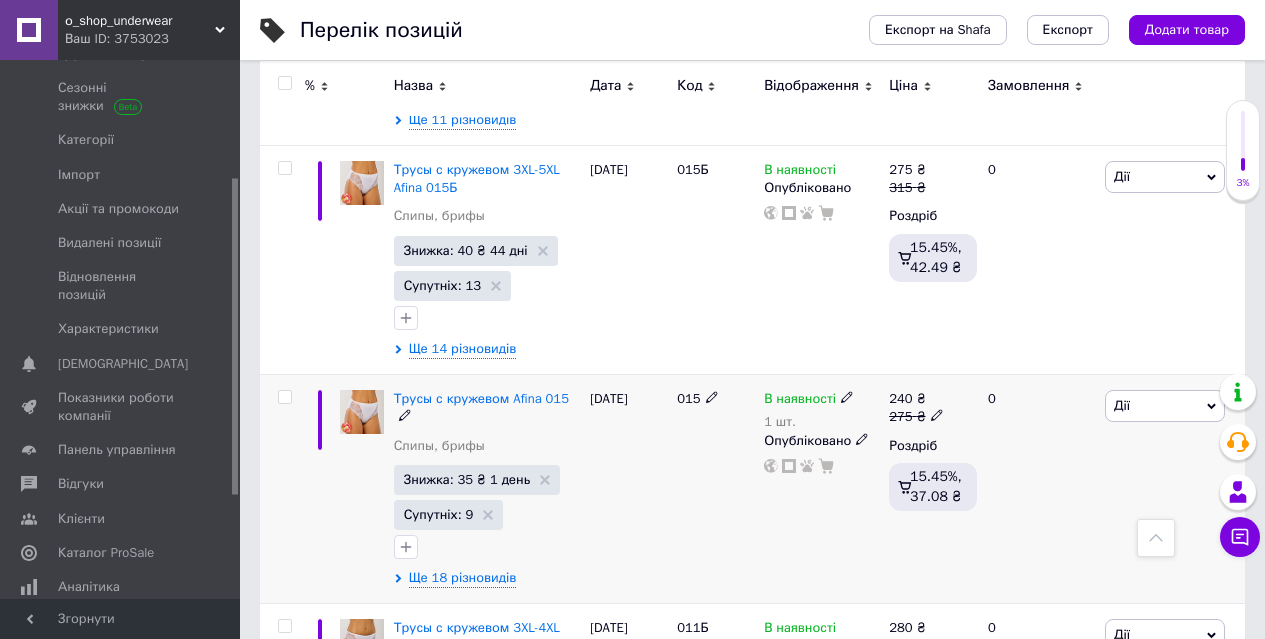 click at bounding box center (284, 397) 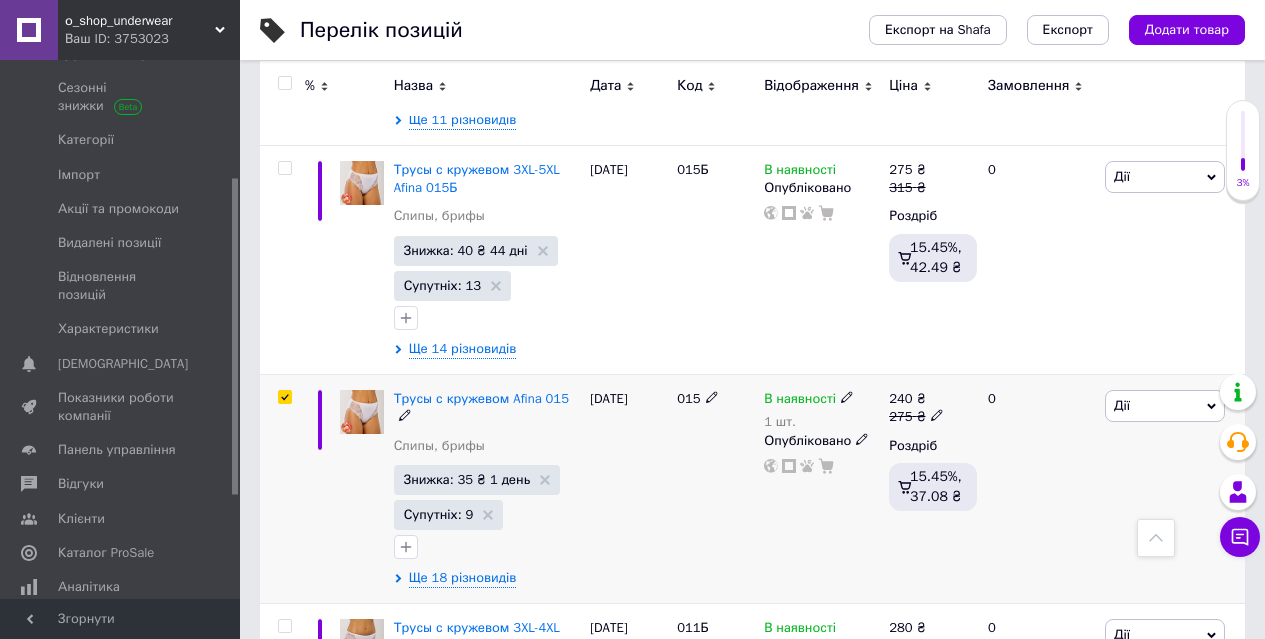 checkbox on "true" 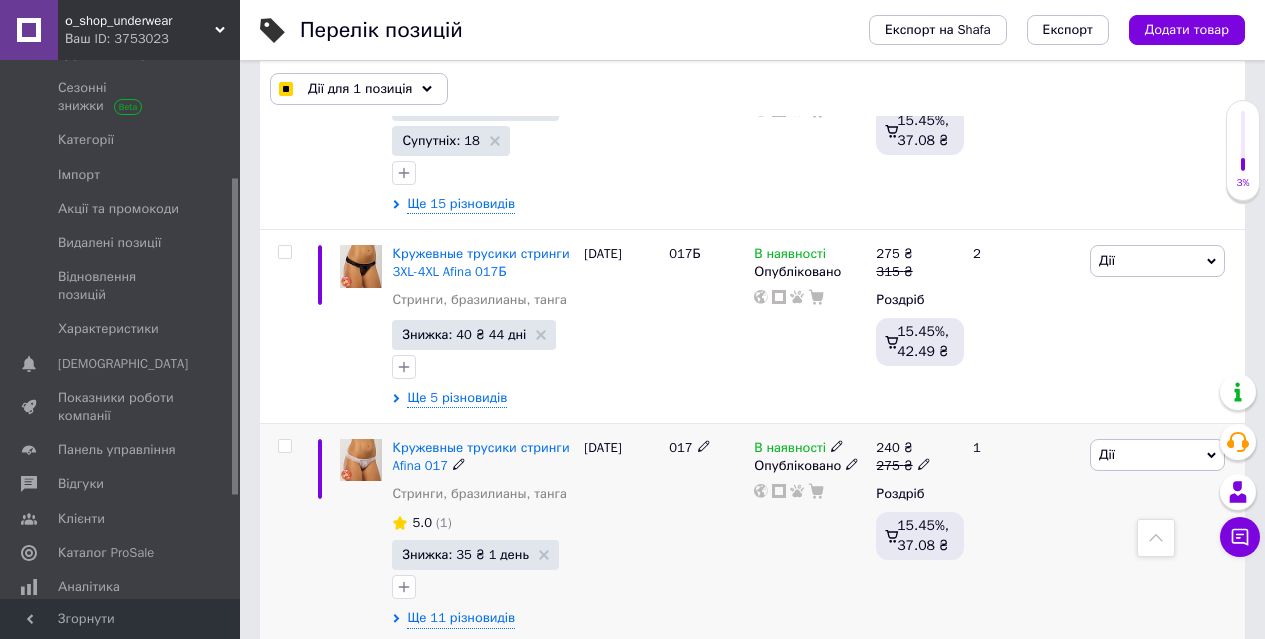scroll, scrollTop: 12146, scrollLeft: 0, axis: vertical 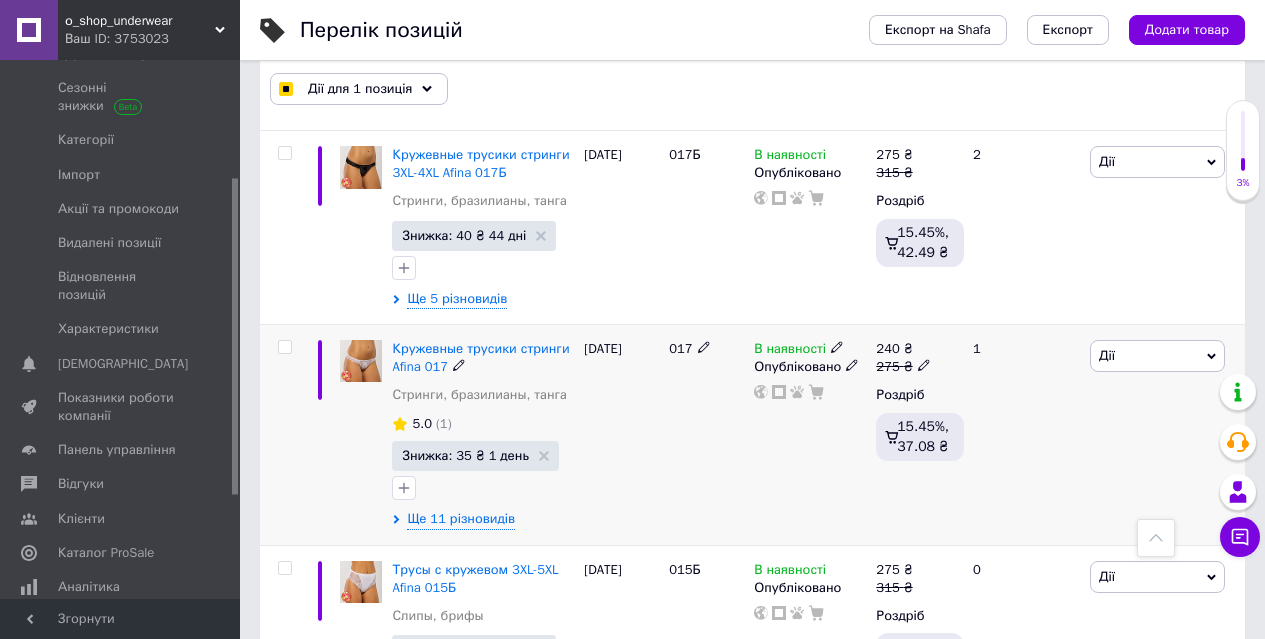 click at bounding box center [284, 347] 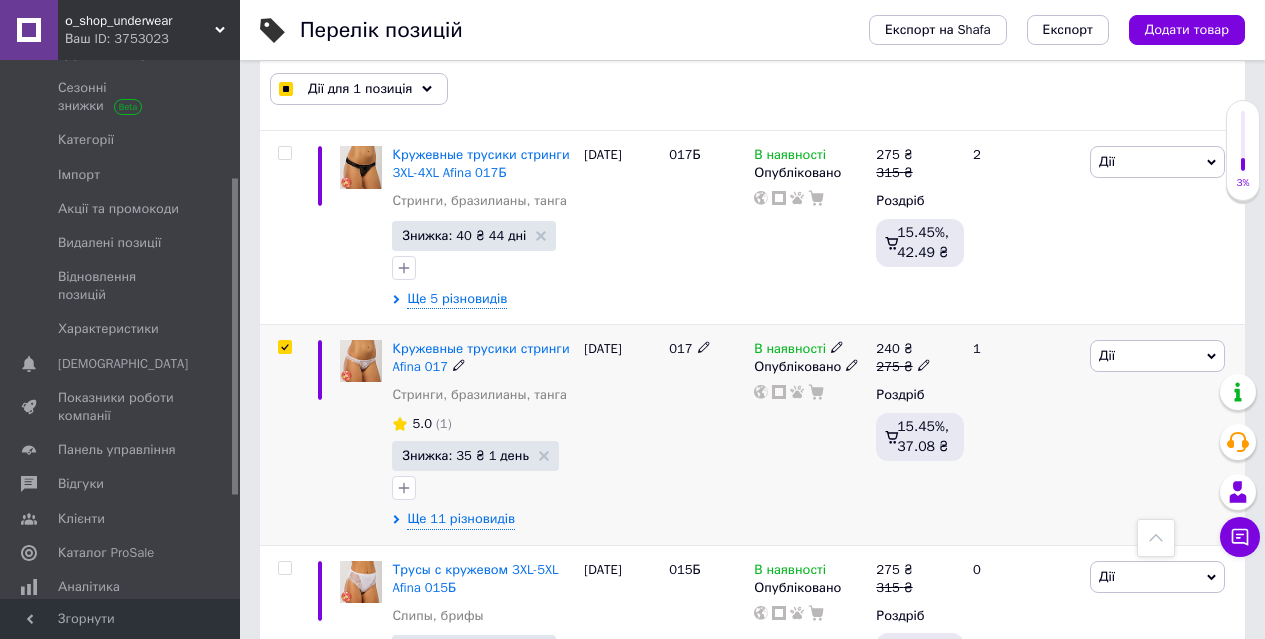 checkbox on "true" 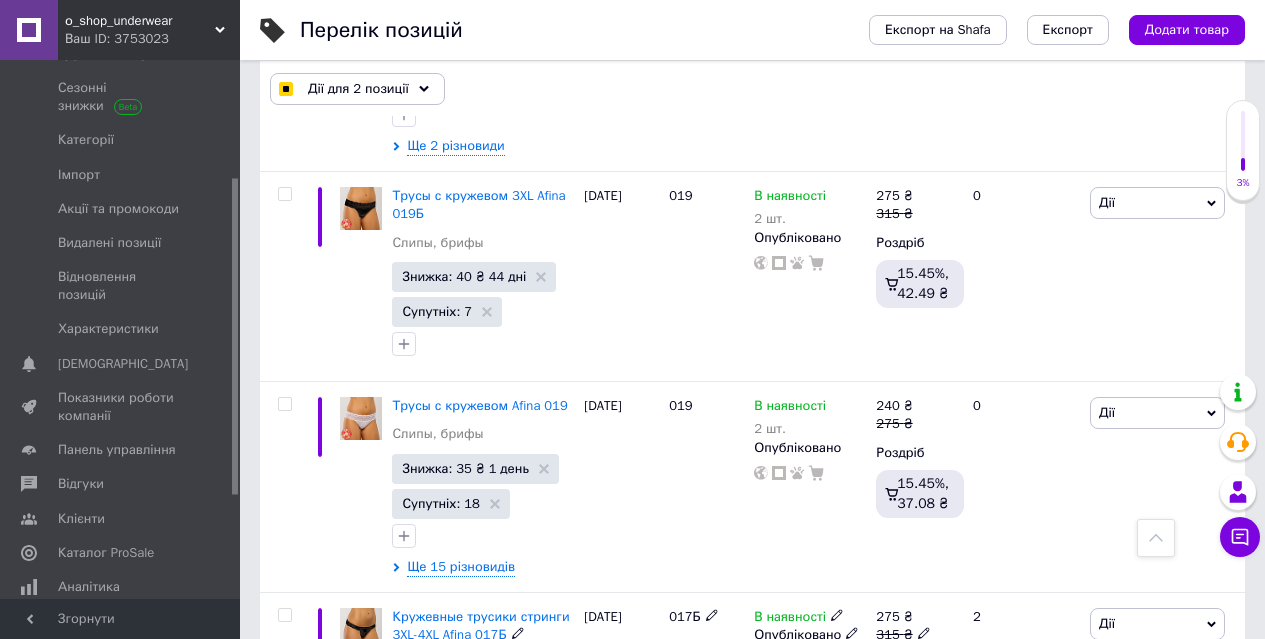 scroll, scrollTop: 11646, scrollLeft: 0, axis: vertical 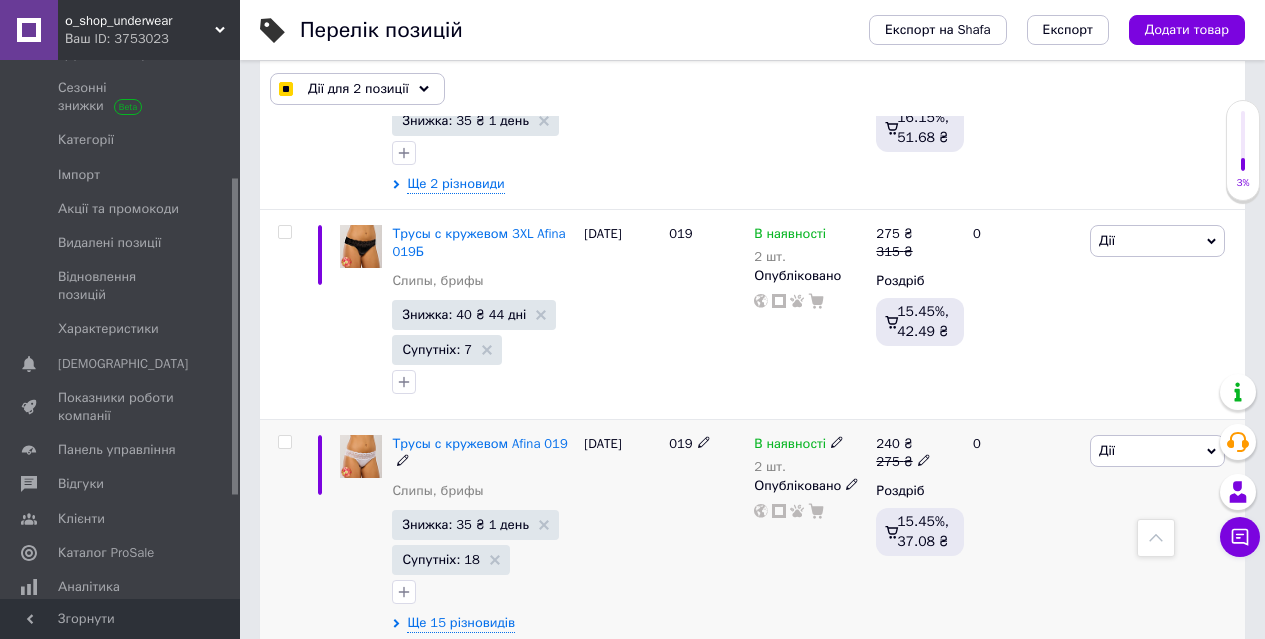 click at bounding box center [284, 442] 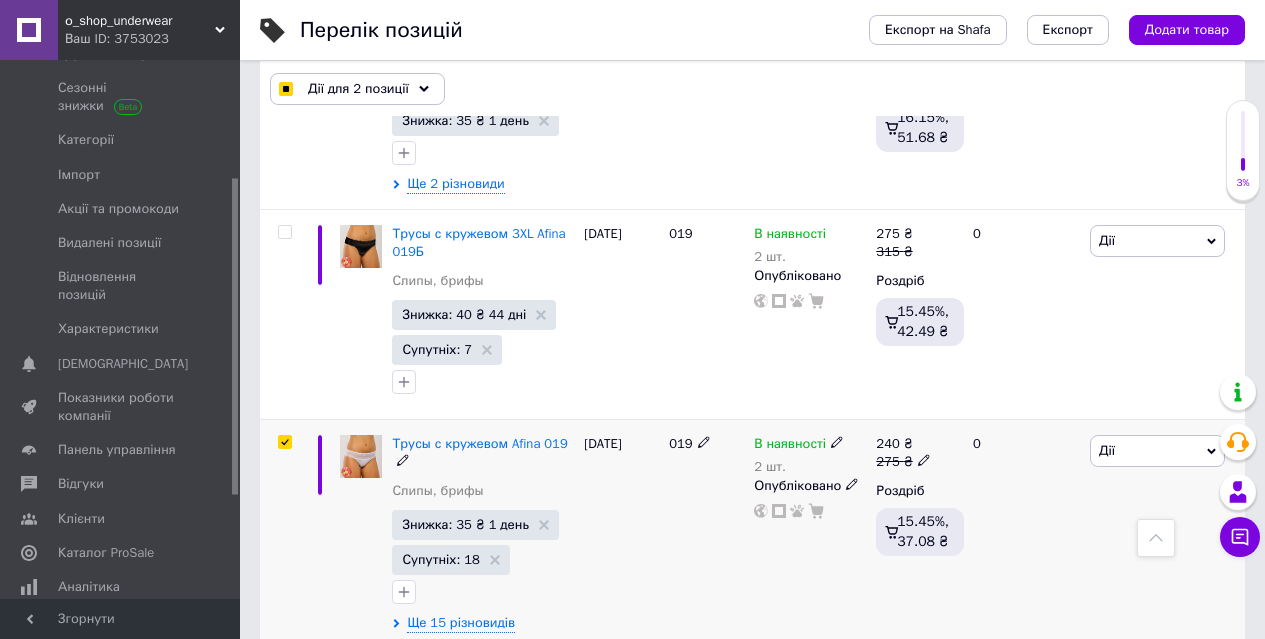 checkbox on "true" 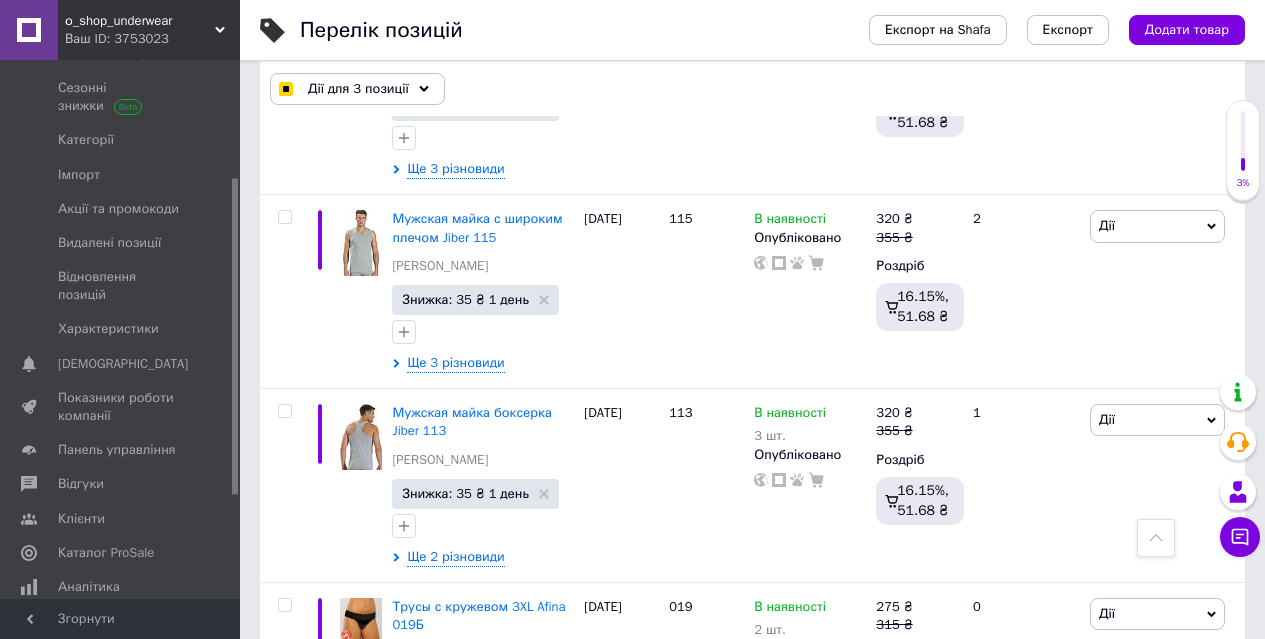 scroll, scrollTop: 11246, scrollLeft: 0, axis: vertical 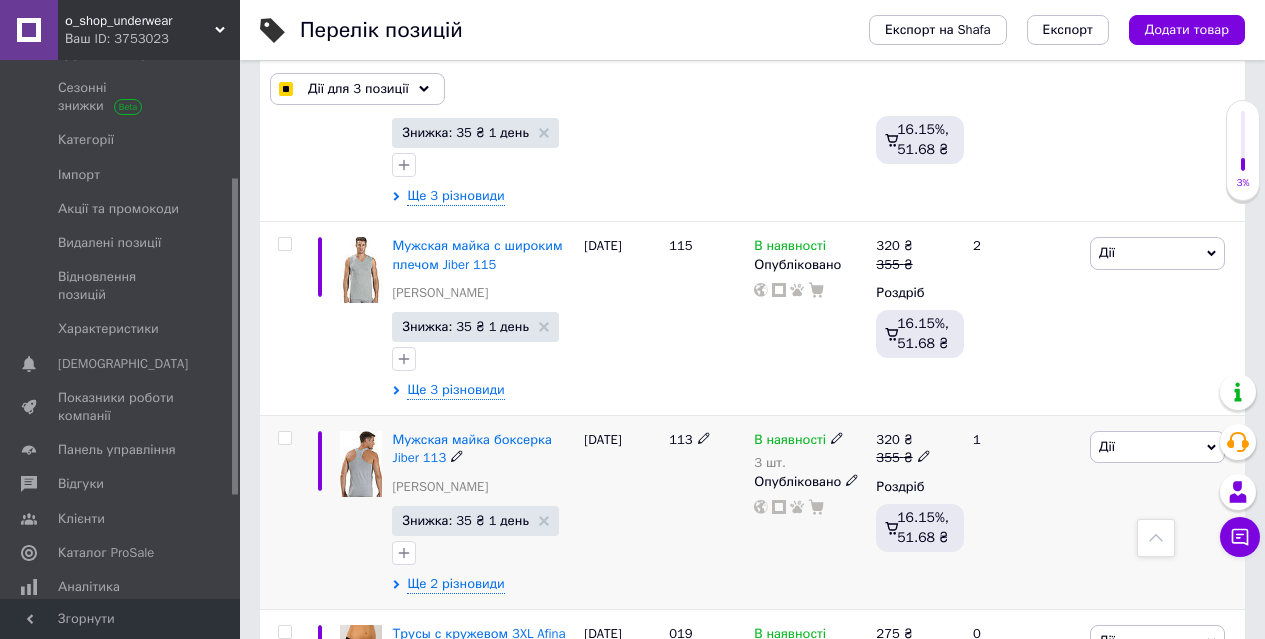 click at bounding box center (284, 438) 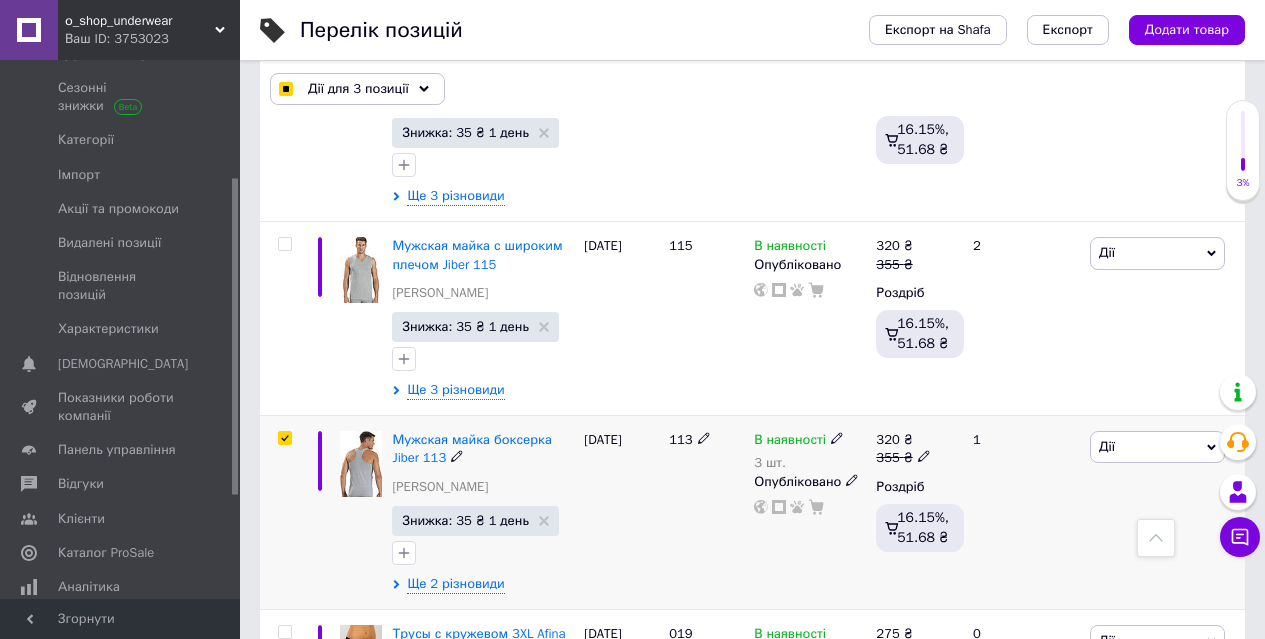 checkbox on "true" 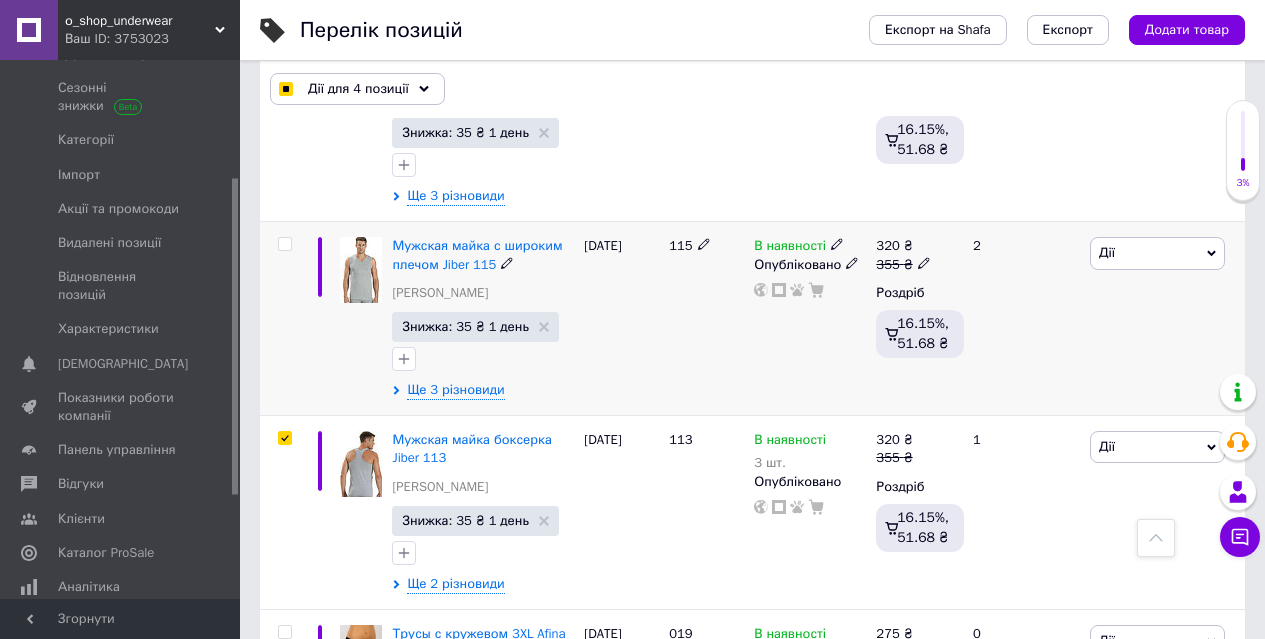 click at bounding box center (284, 244) 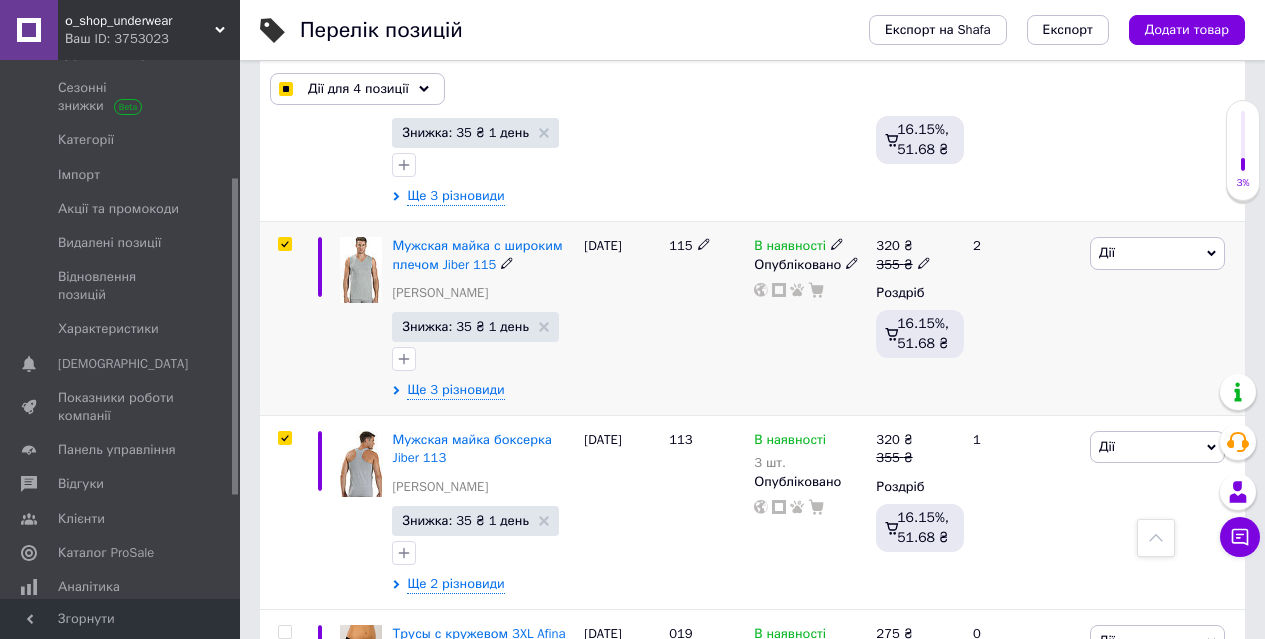 checkbox on "true" 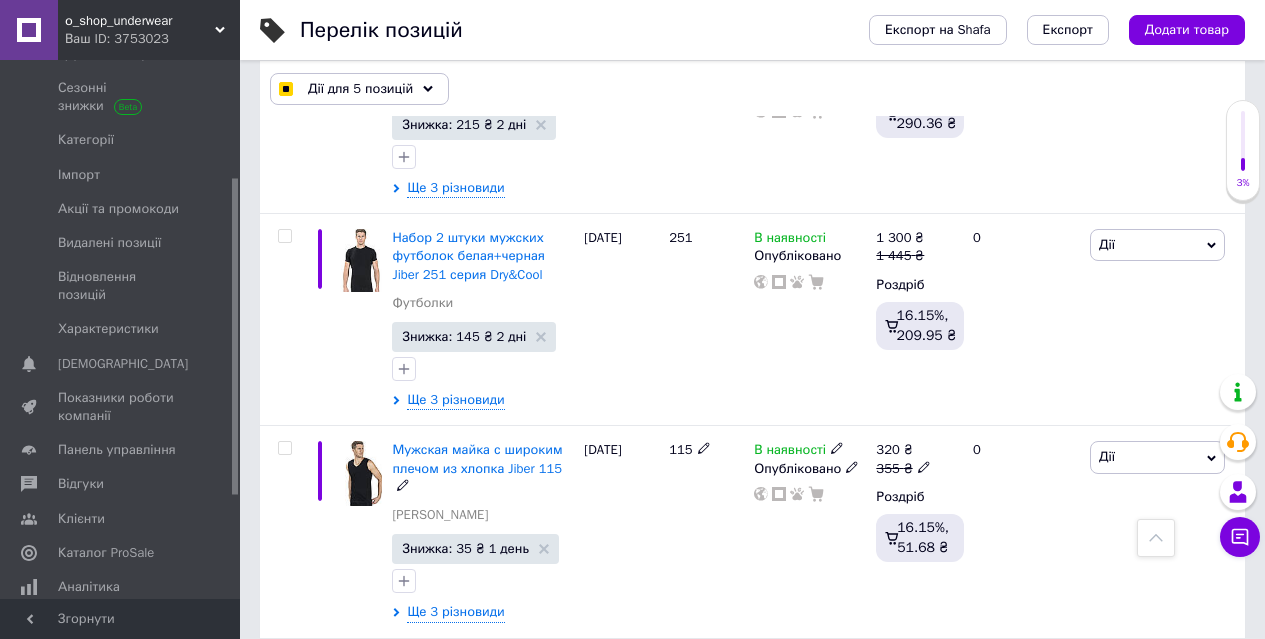 scroll, scrollTop: 10846, scrollLeft: 0, axis: vertical 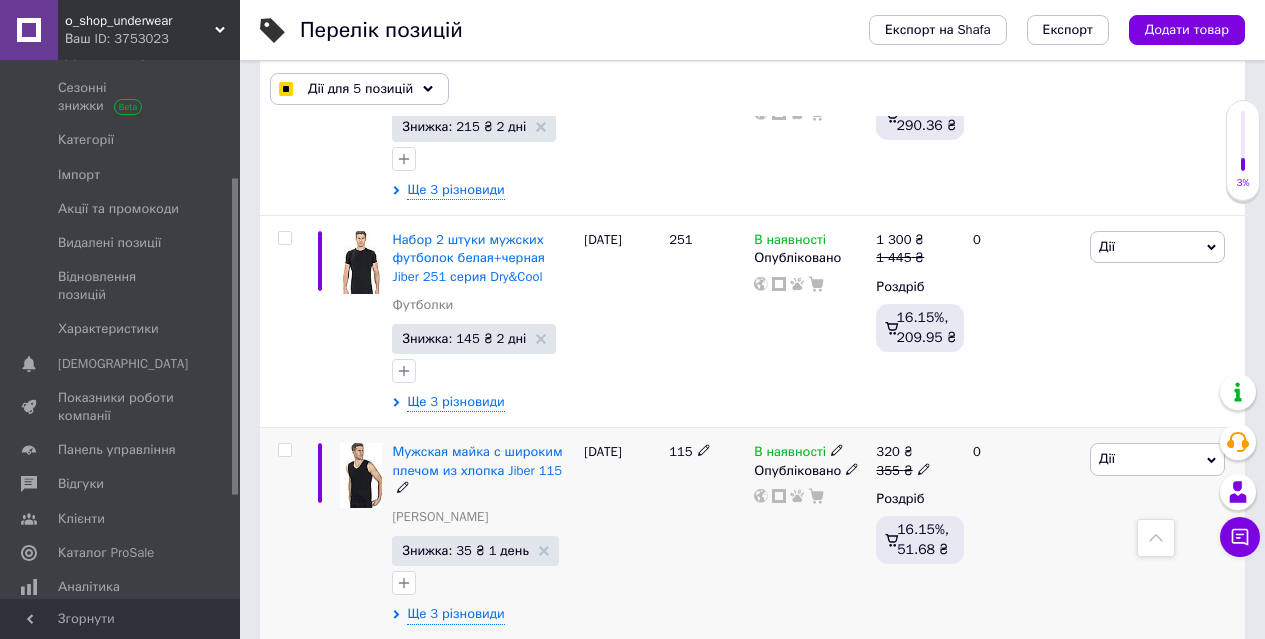 click at bounding box center [284, 450] 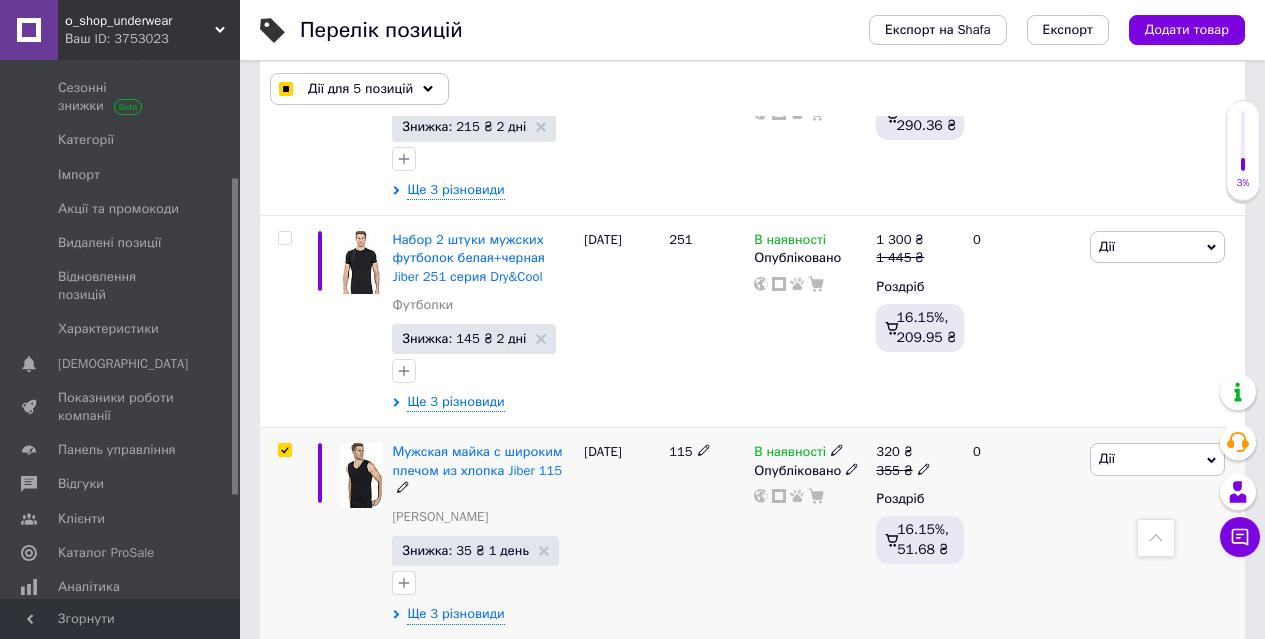checkbox on "true" 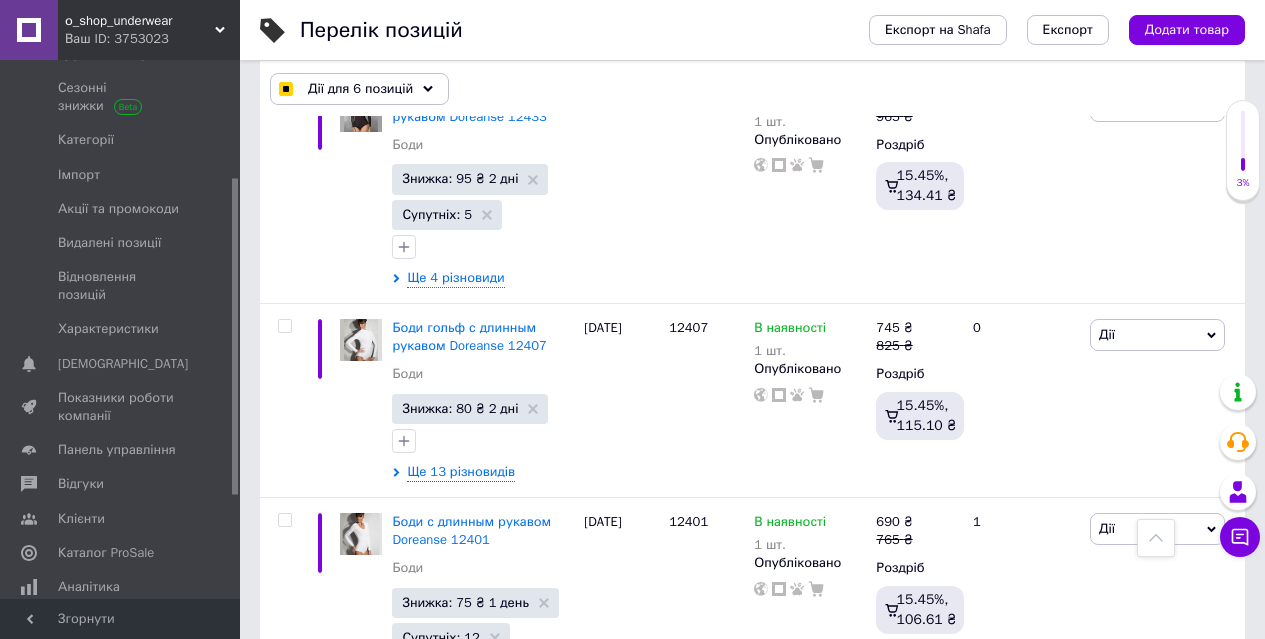 scroll, scrollTop: 9646, scrollLeft: 0, axis: vertical 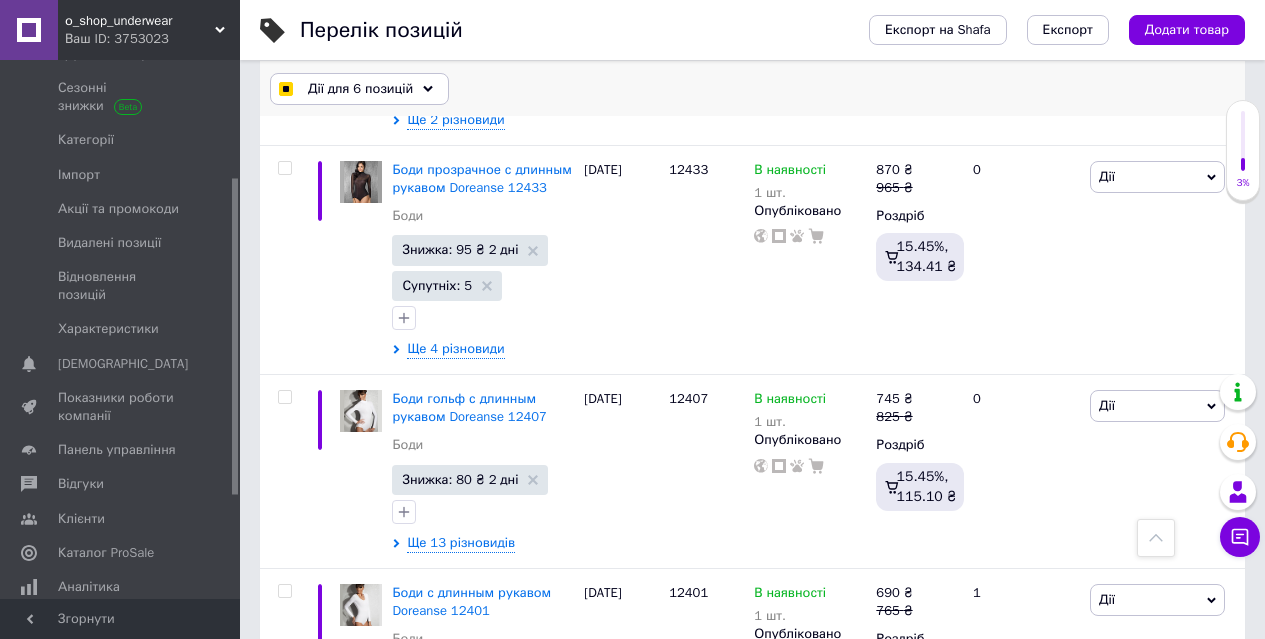 click on "Дії для 6 позицій" at bounding box center (360, 89) 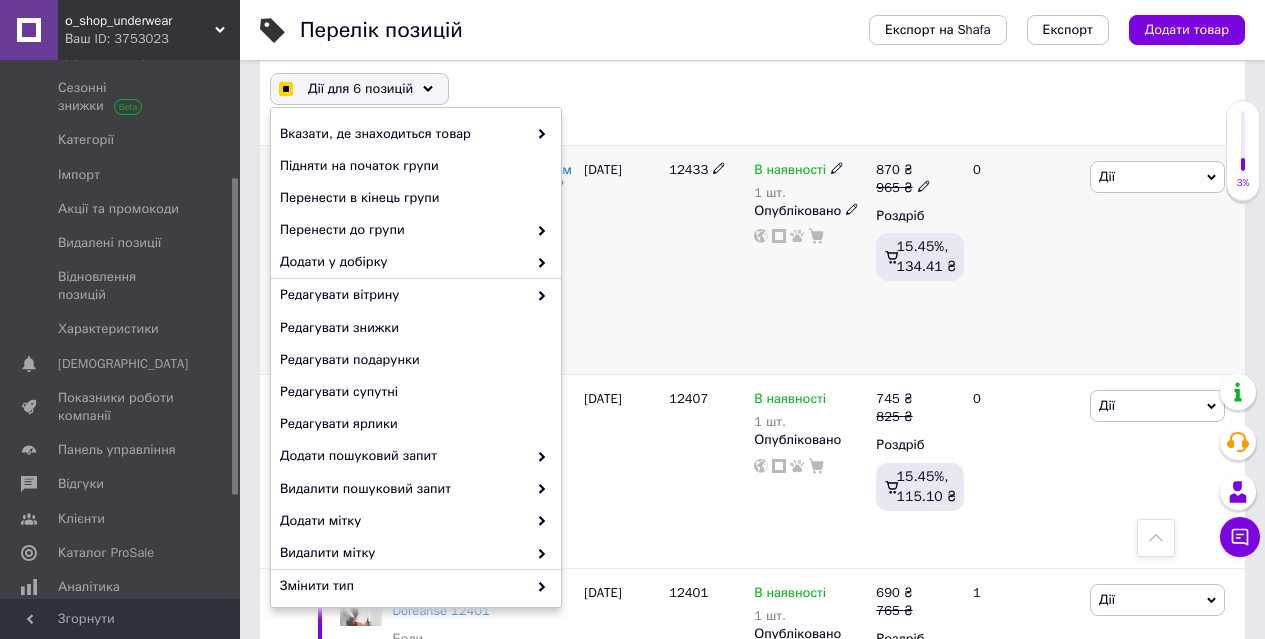 checkbox on "true" 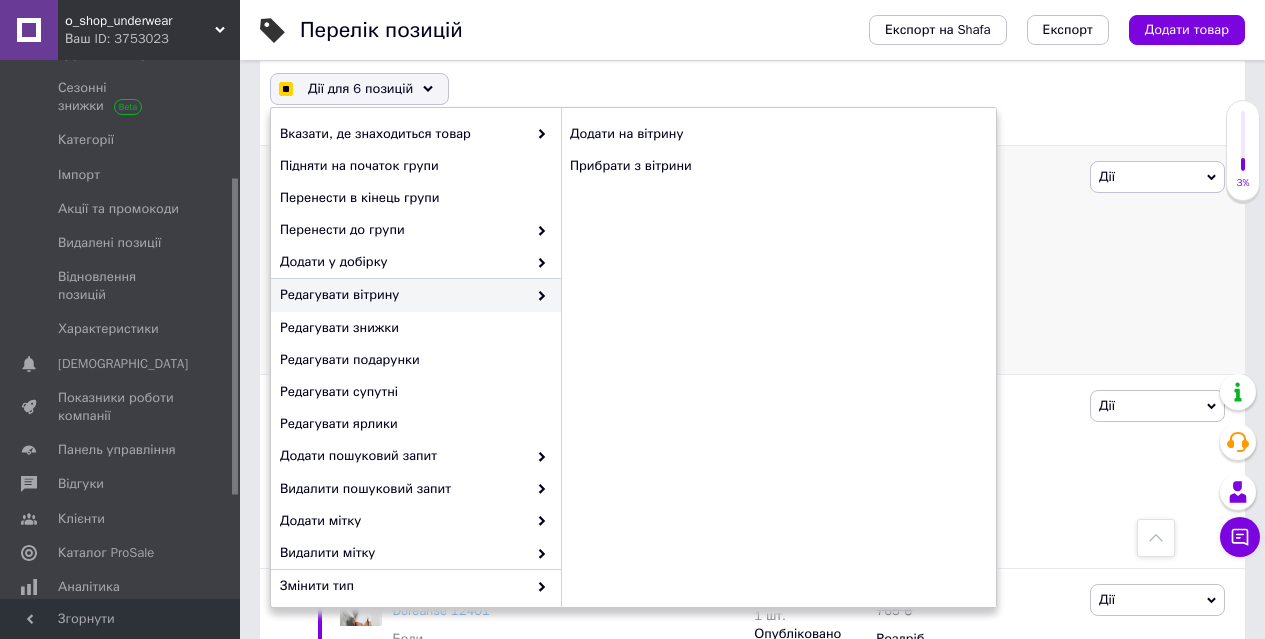 click on "Додати на вітрину Прибрати з вітрини" at bounding box center [778, 357] 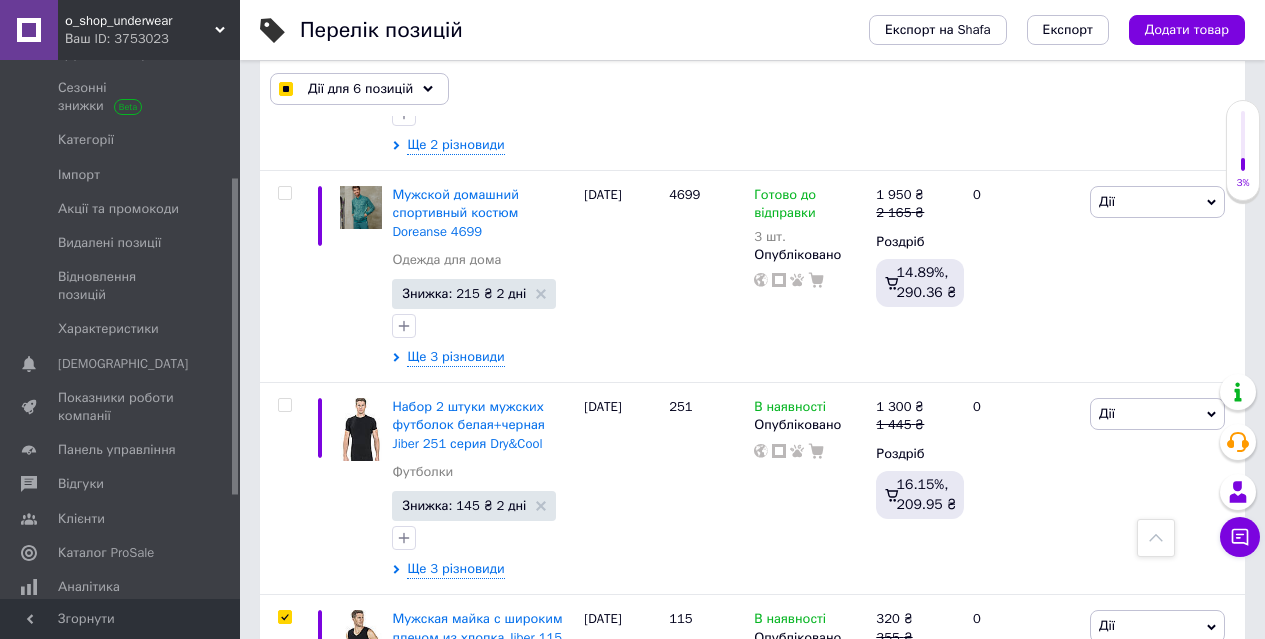 scroll, scrollTop: 10846, scrollLeft: 0, axis: vertical 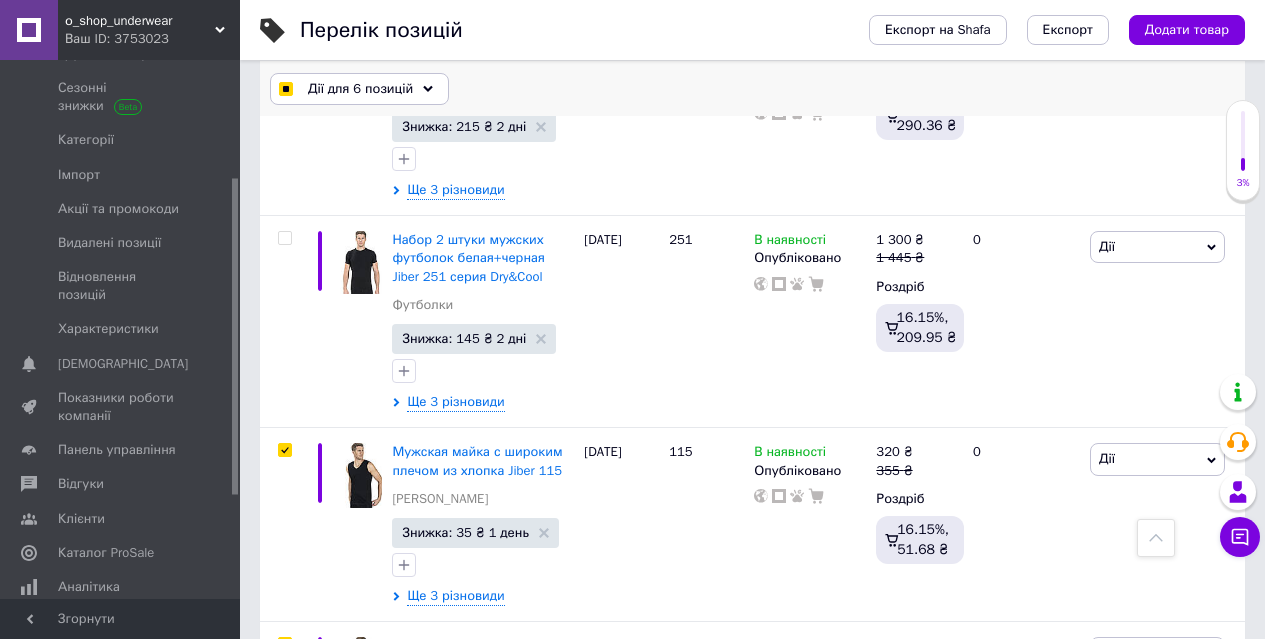 click on "Дії для 6 позицій" at bounding box center (360, 89) 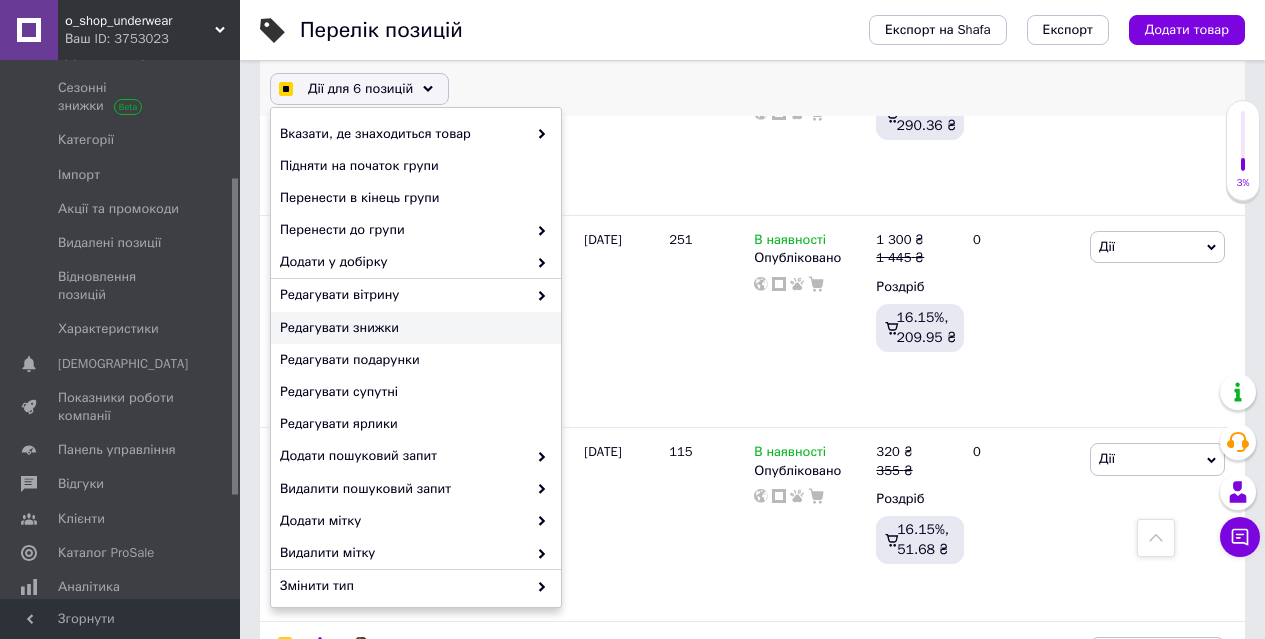 checkbox on "true" 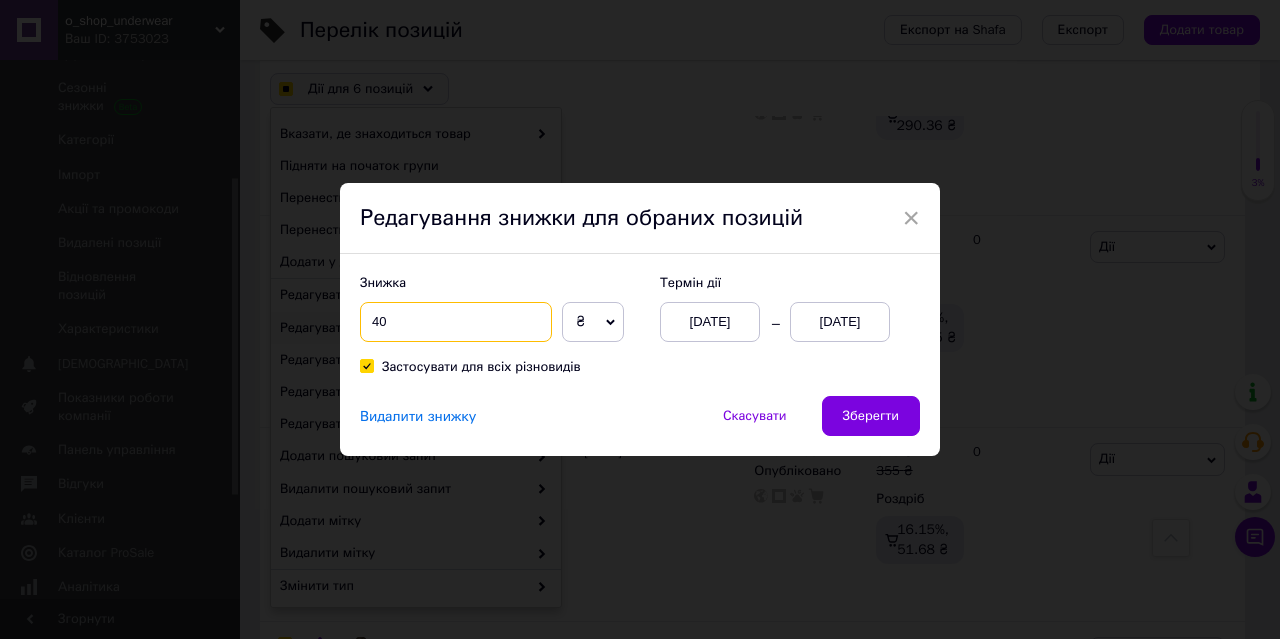 drag, startPoint x: 365, startPoint y: 319, endPoint x: 421, endPoint y: 328, distance: 56.718605 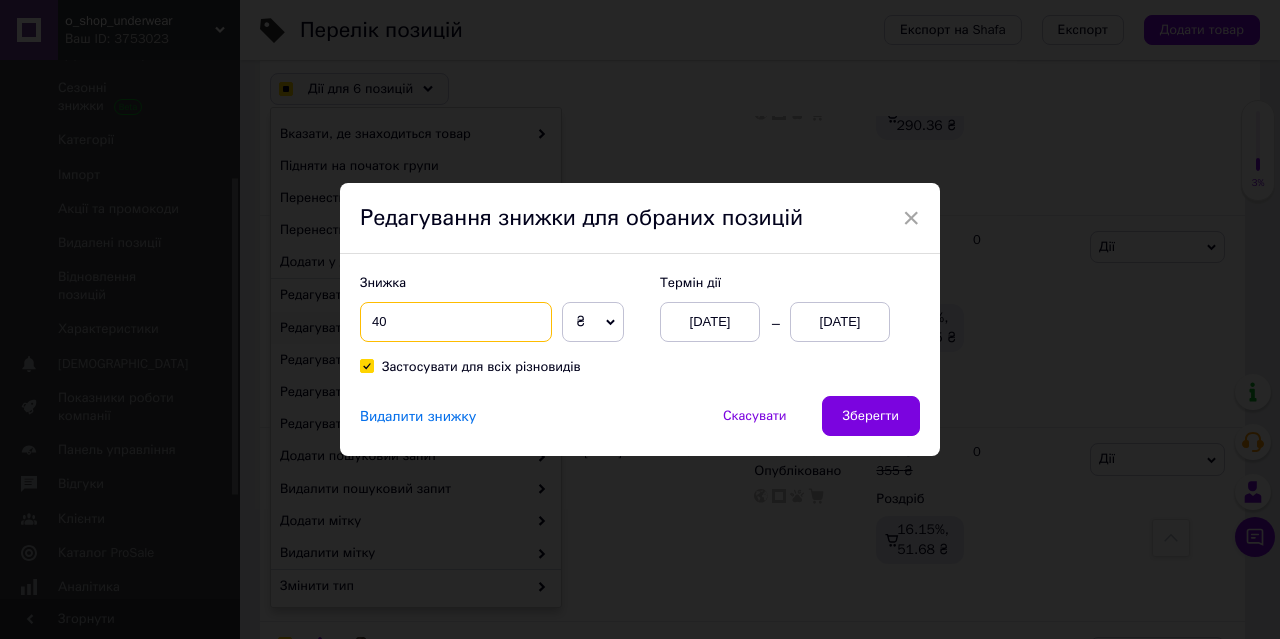 checkbox on "true" 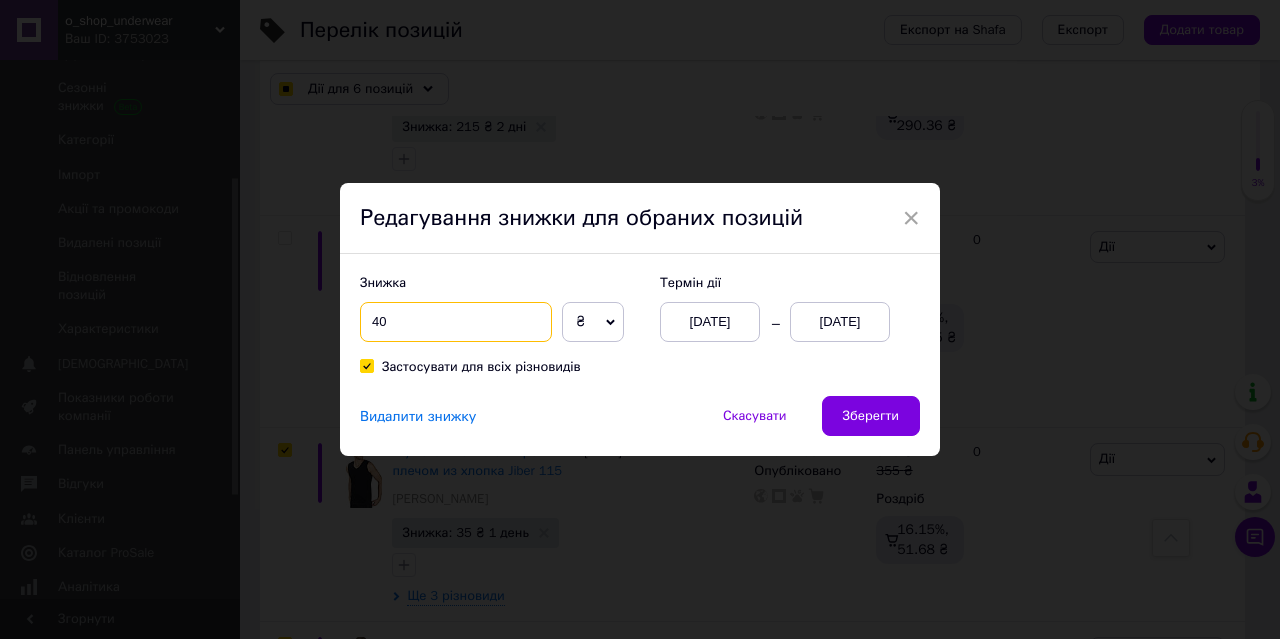 checkbox on "true" 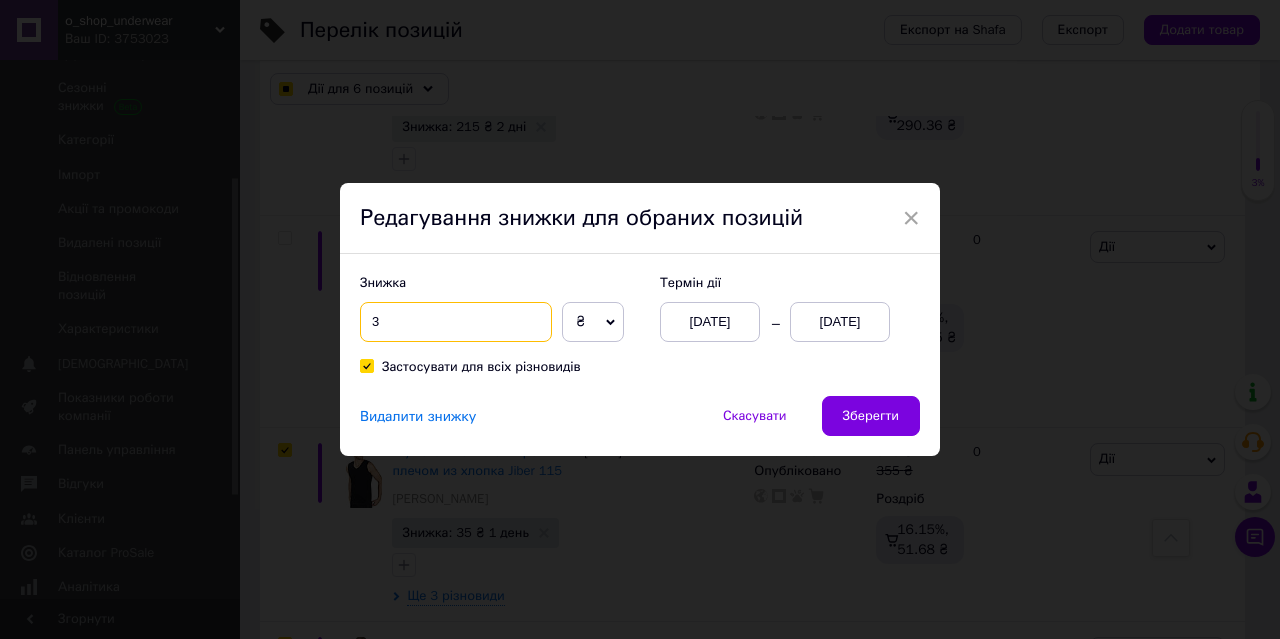 type on "35" 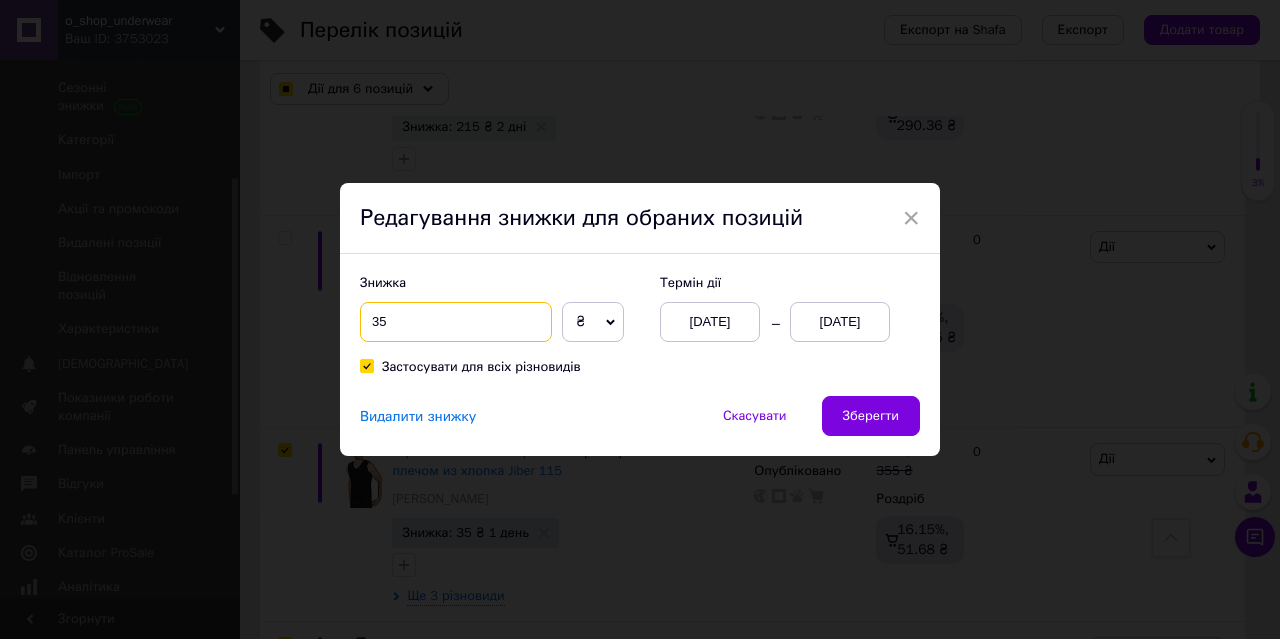 checkbox on "true" 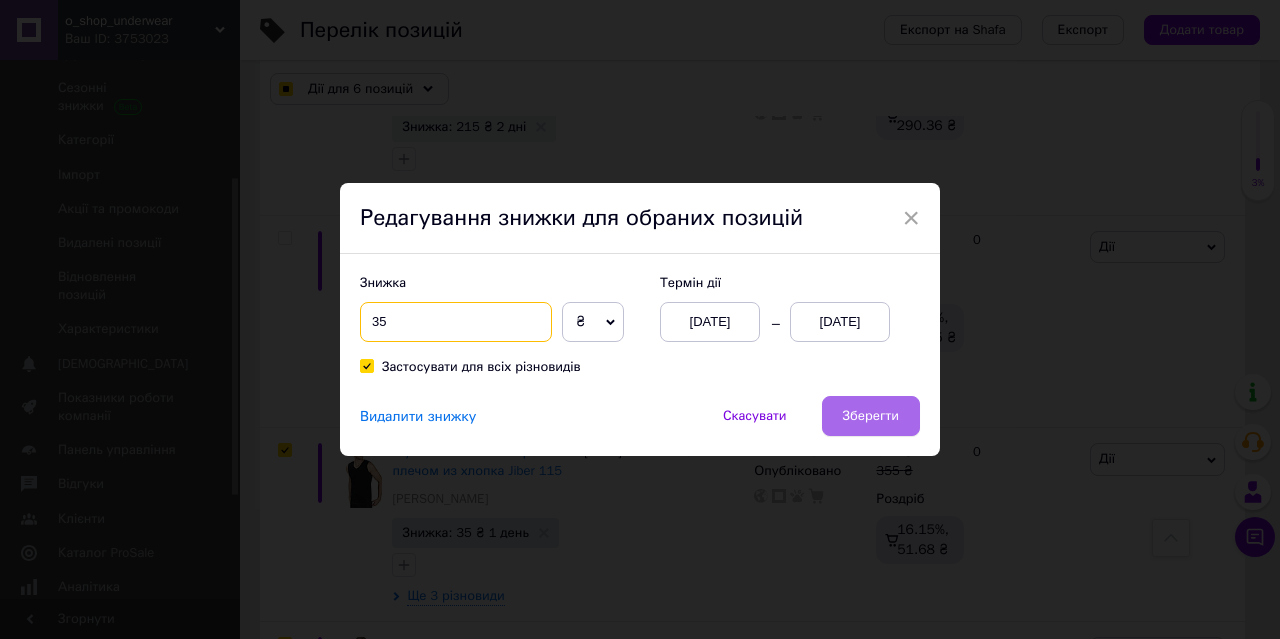 type on "35" 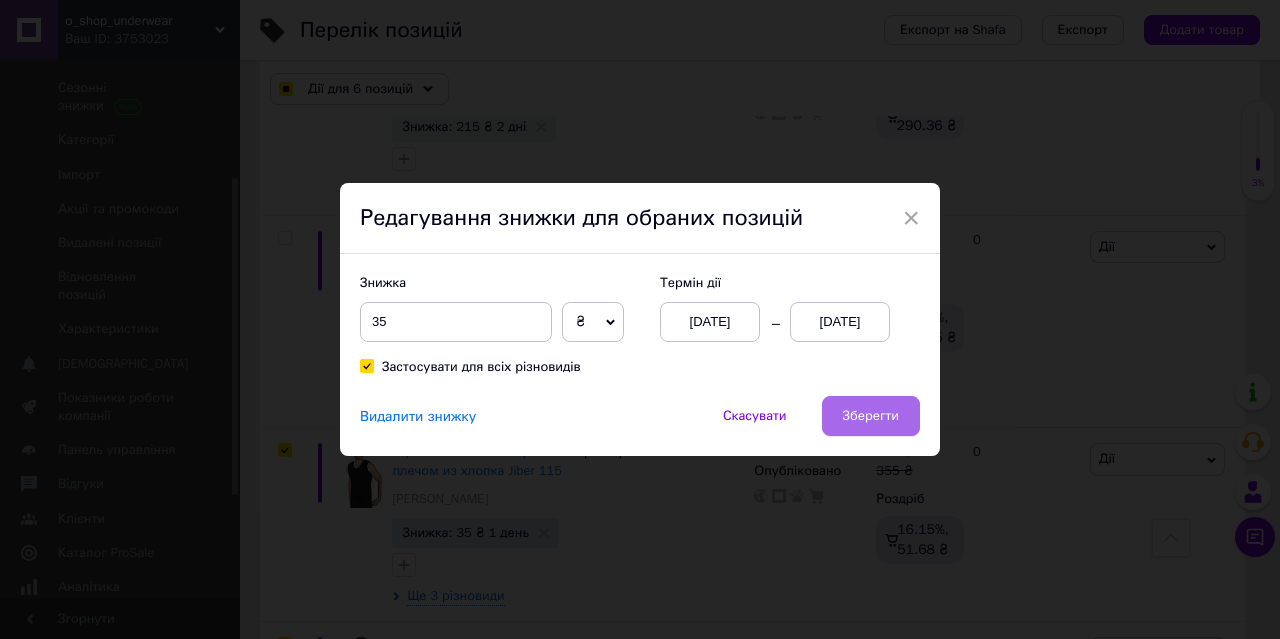 click on "Зберегти" at bounding box center [871, 416] 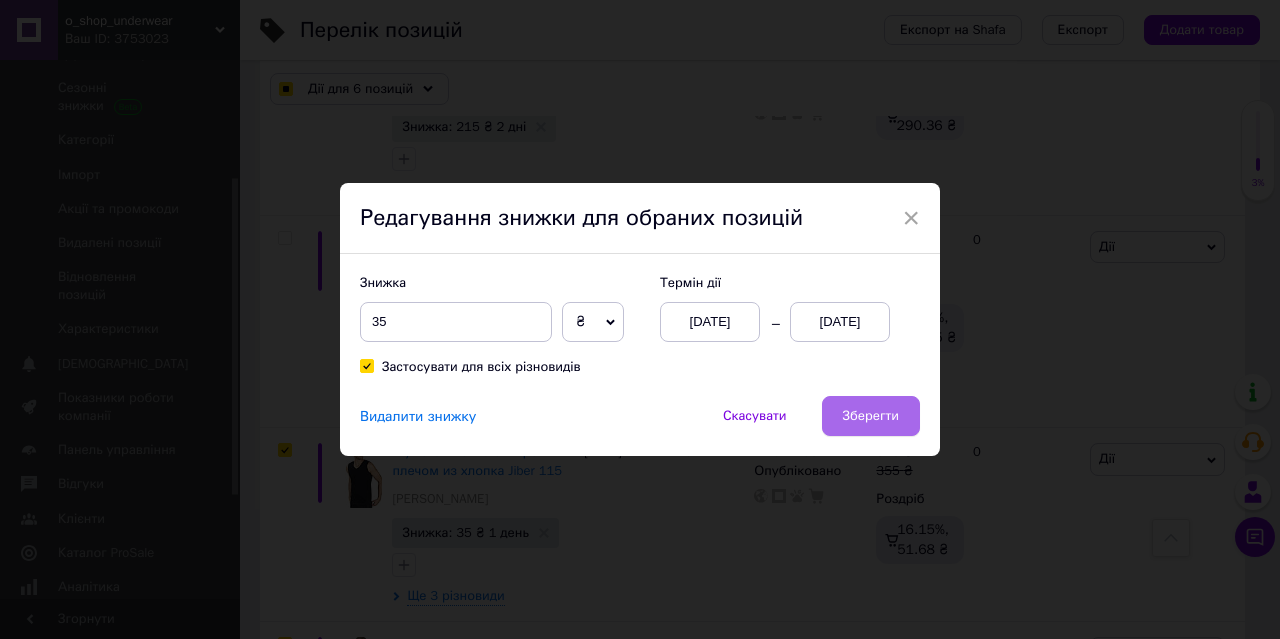 checkbox on "true" 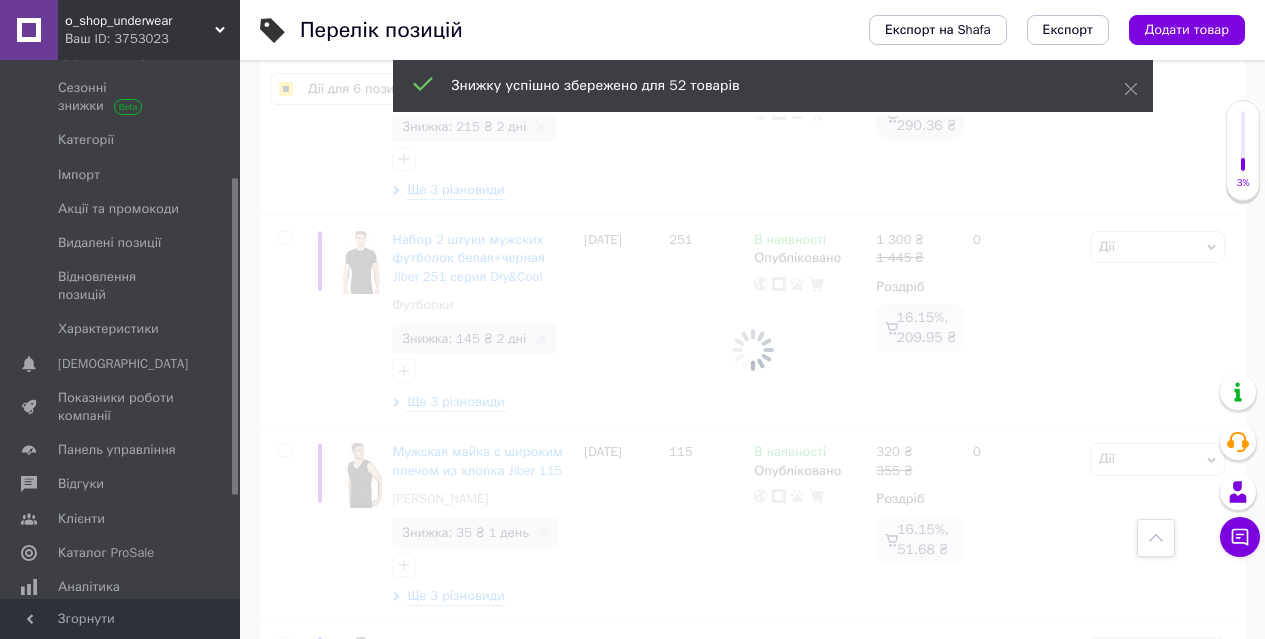 checkbox on "false" 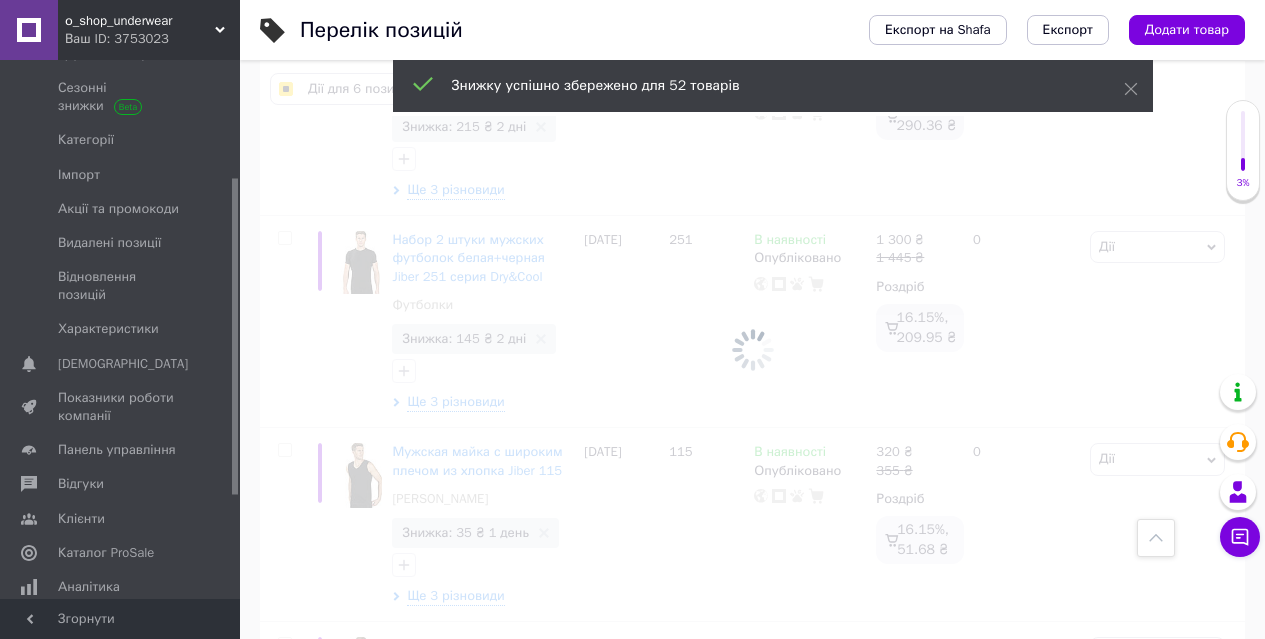 checkbox on "false" 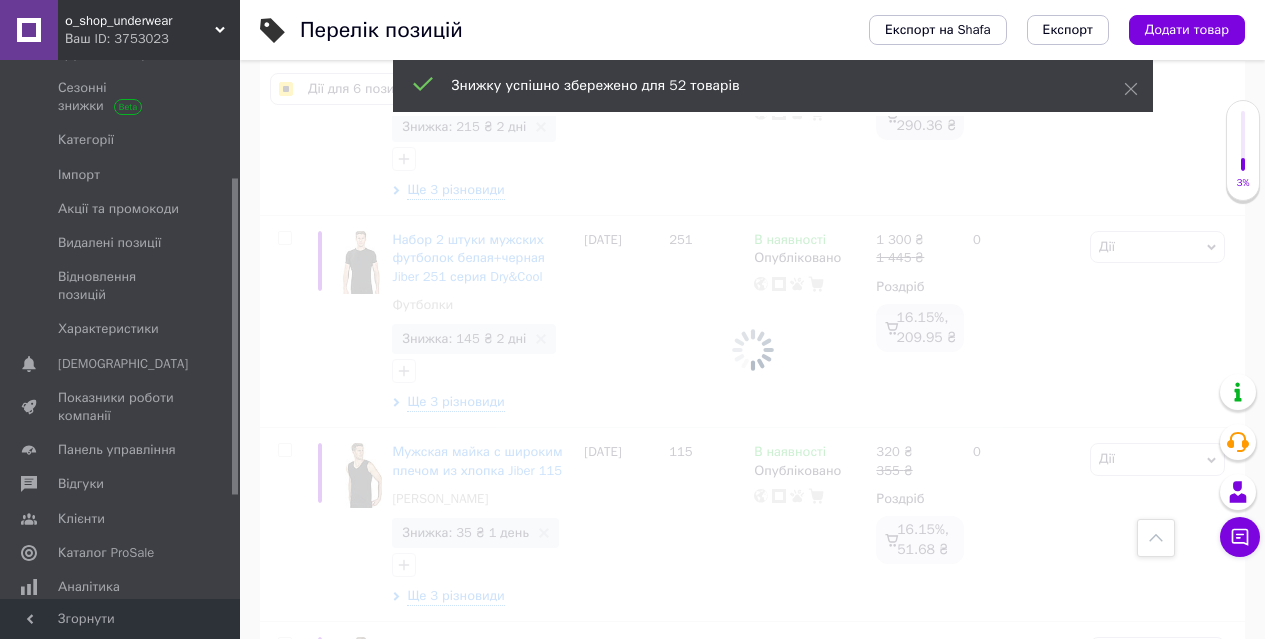 checkbox on "false" 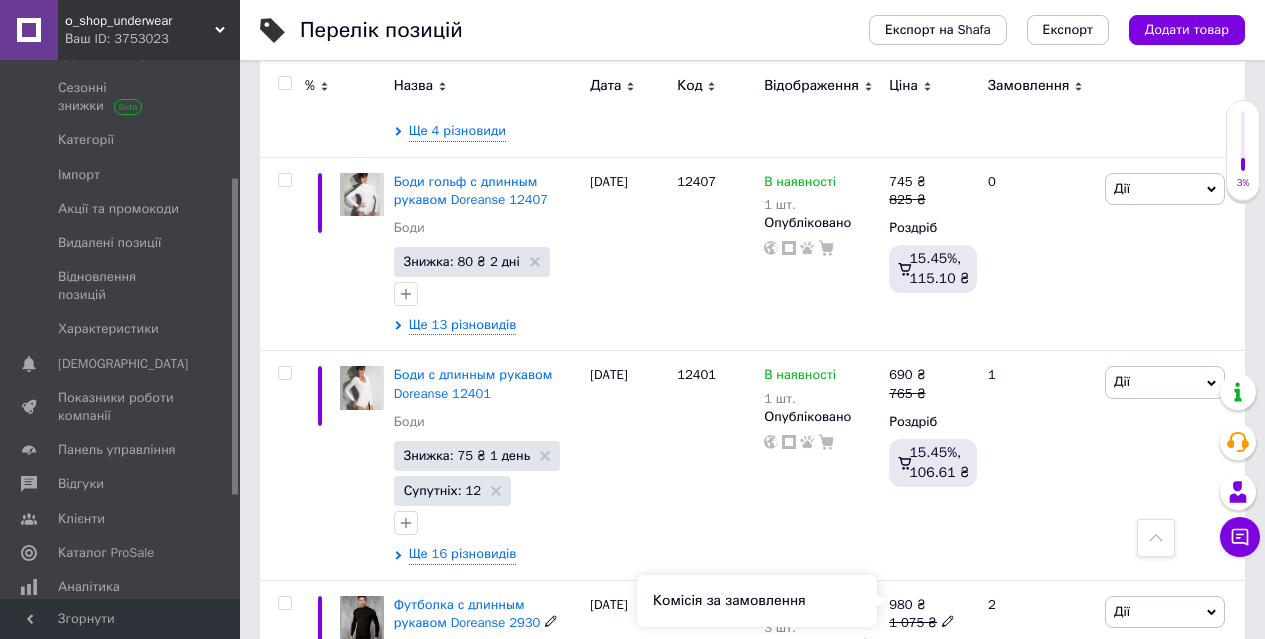 scroll, scrollTop: 9846, scrollLeft: 0, axis: vertical 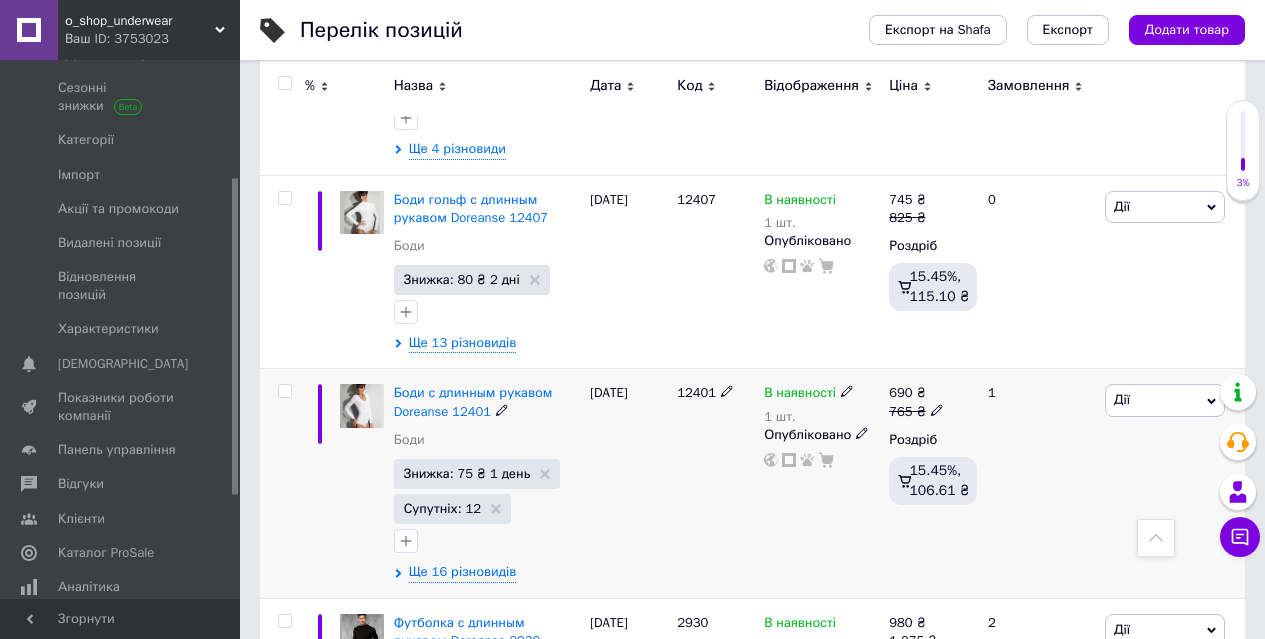 click at bounding box center [284, 391] 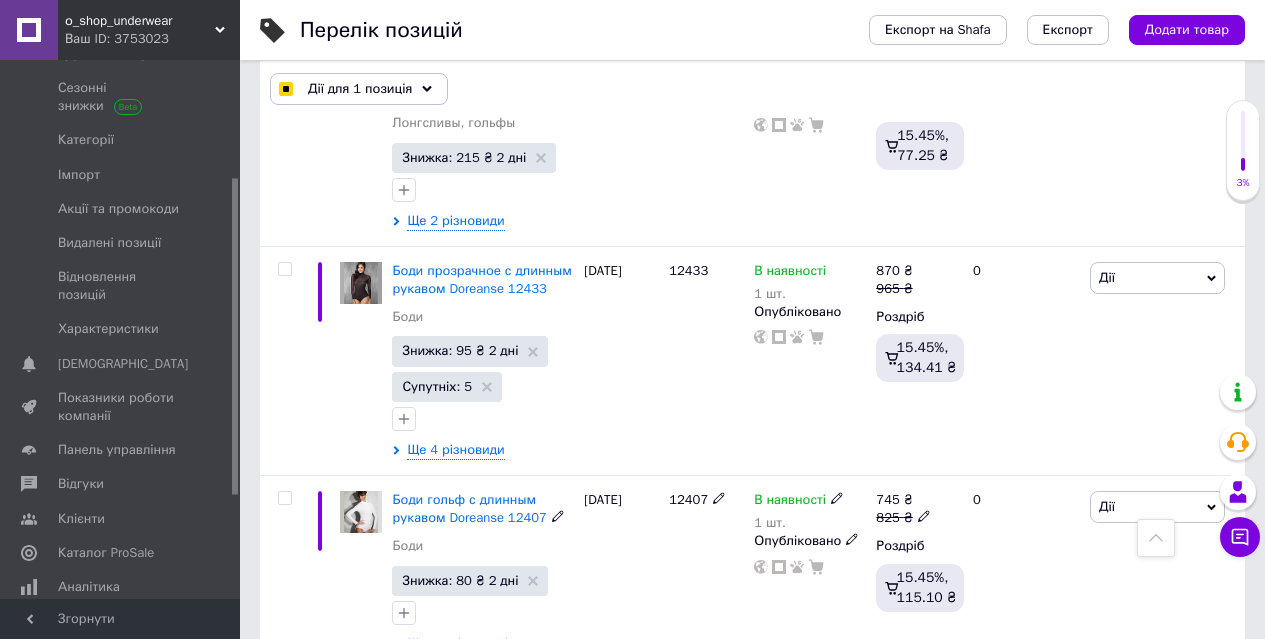 scroll, scrollTop: 9645, scrollLeft: 0, axis: vertical 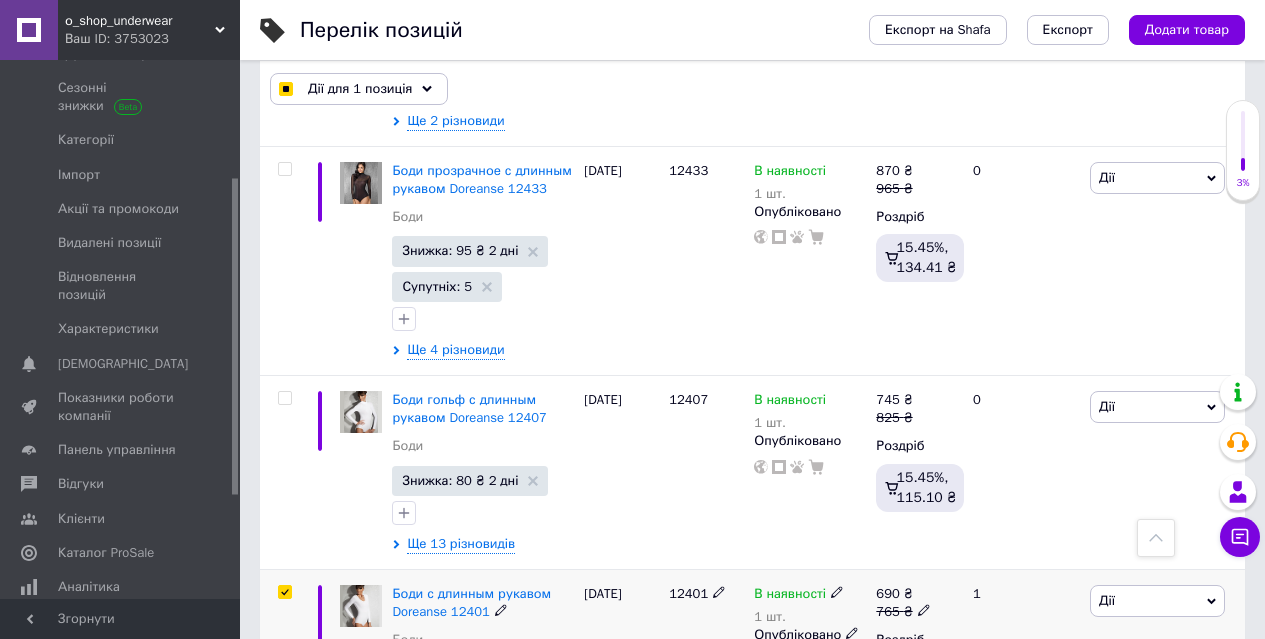 click at bounding box center (284, 592) 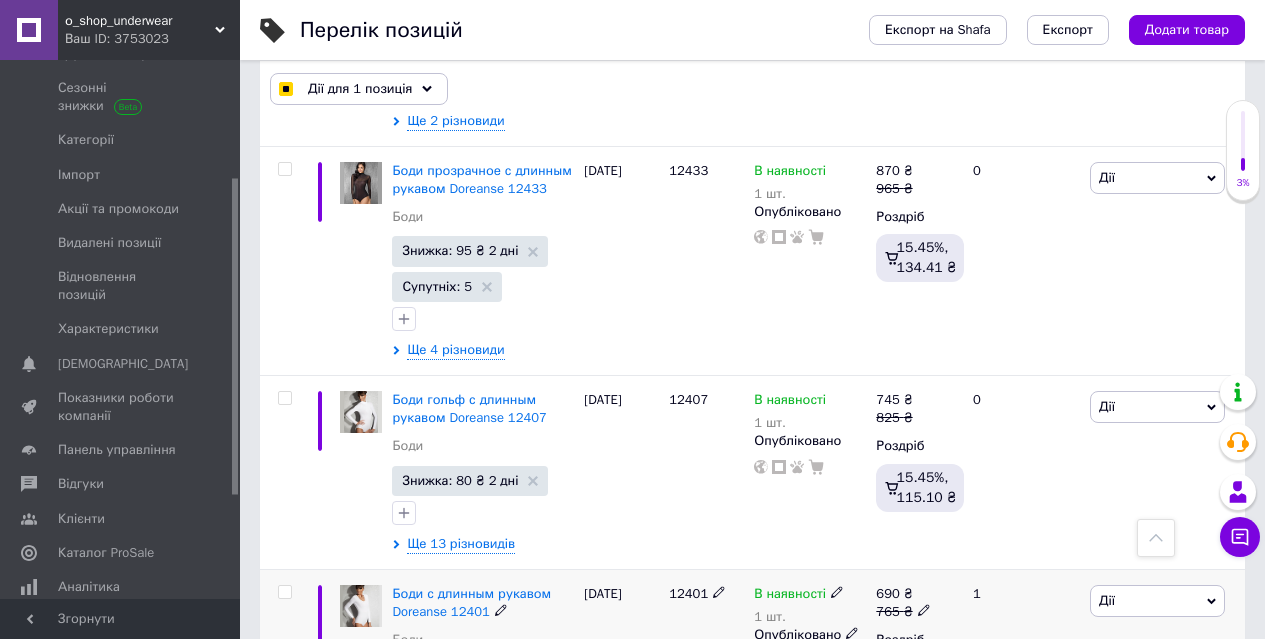 checkbox on "false" 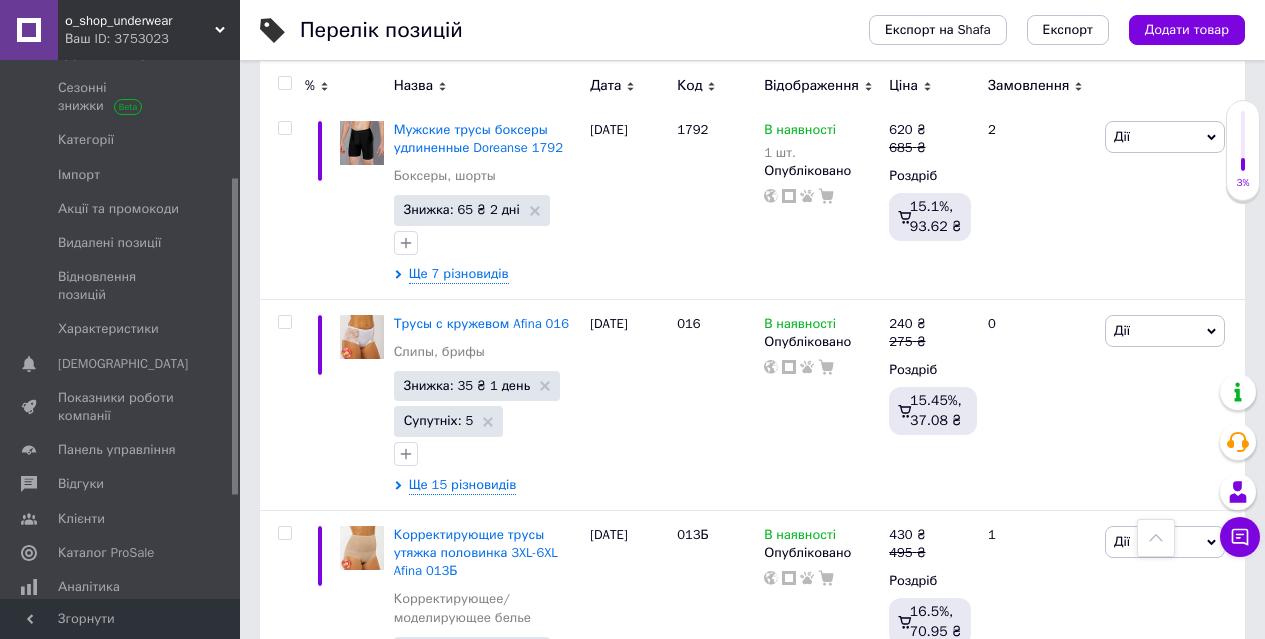 scroll, scrollTop: 8745, scrollLeft: 0, axis: vertical 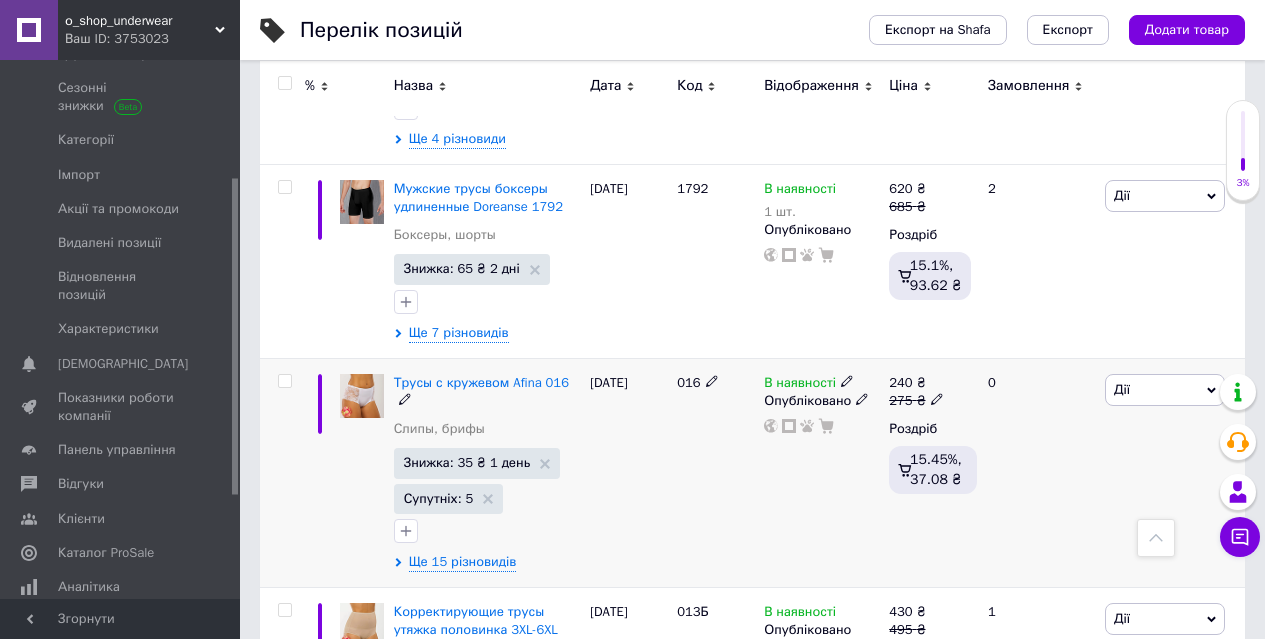 click at bounding box center [284, 381] 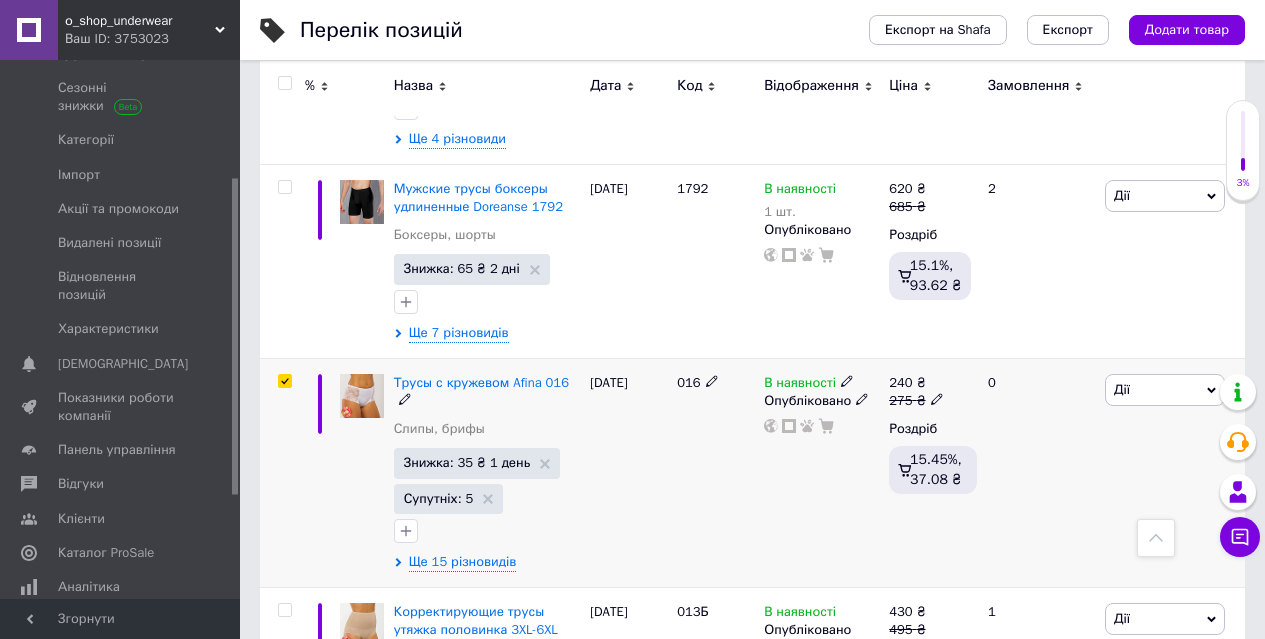 checkbox on "true" 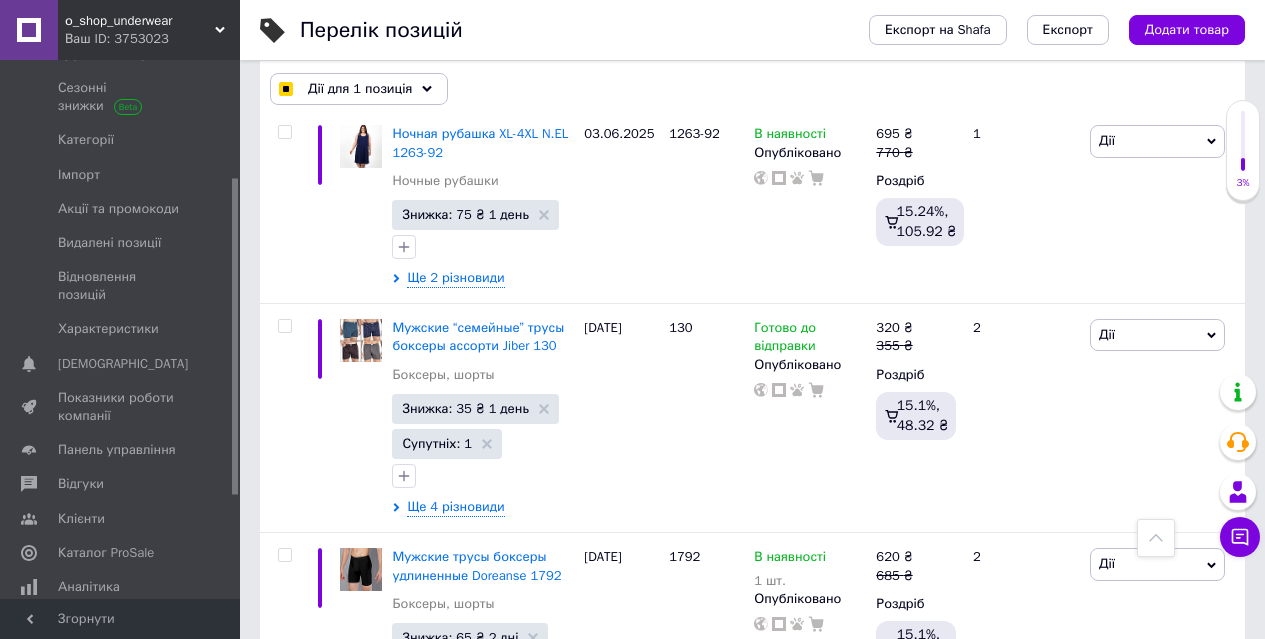 scroll, scrollTop: 8344, scrollLeft: 0, axis: vertical 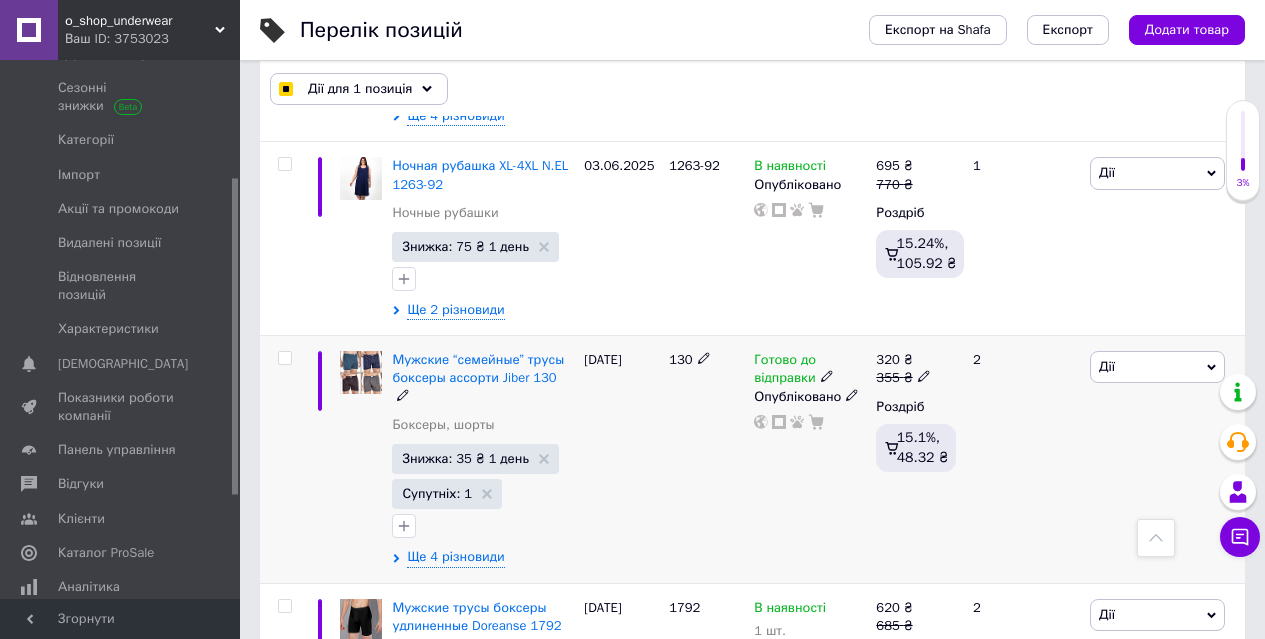 click at bounding box center [284, 358] 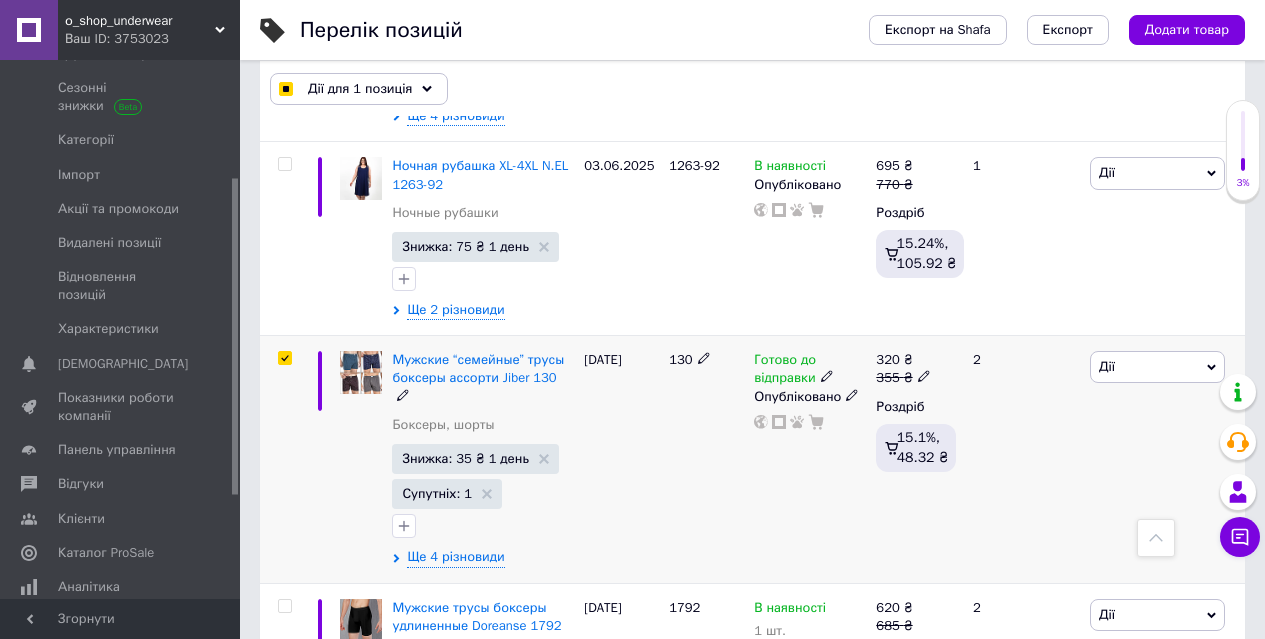 checkbox on "true" 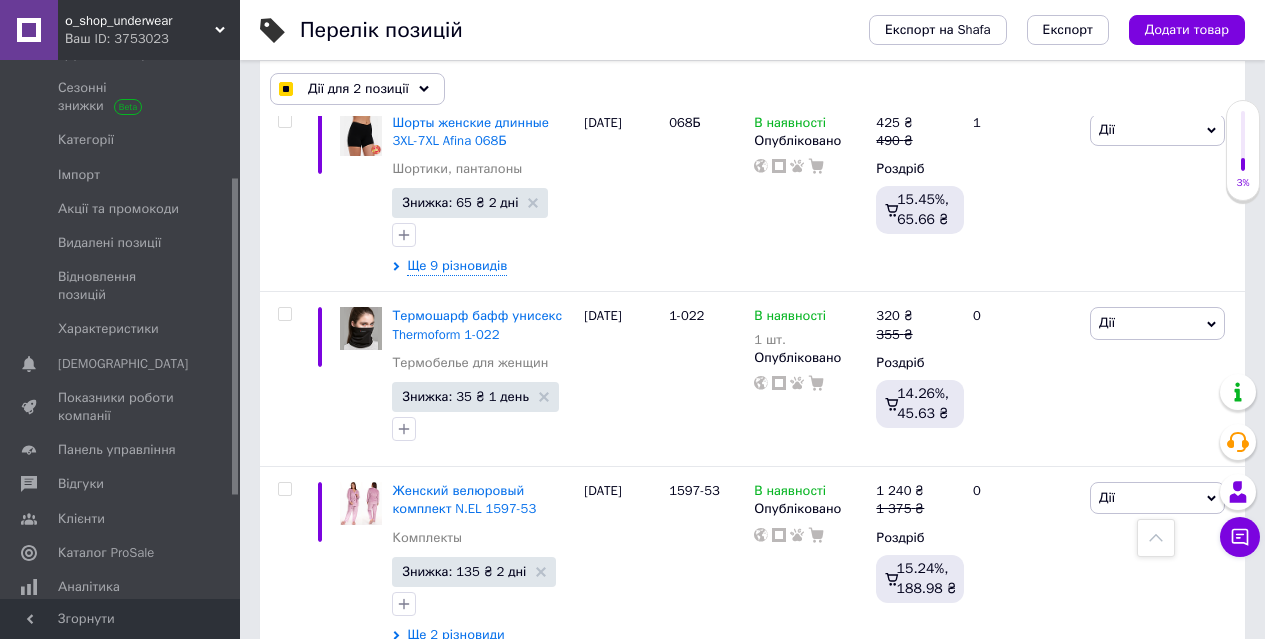 scroll, scrollTop: 5344, scrollLeft: 0, axis: vertical 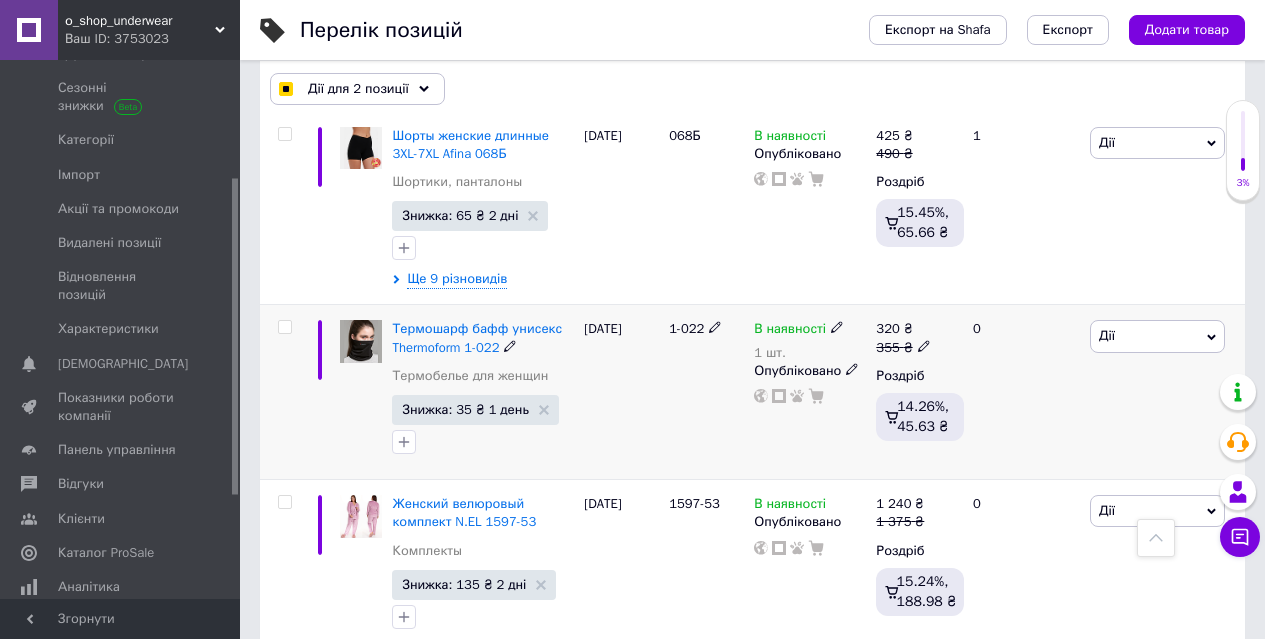 click at bounding box center (284, 327) 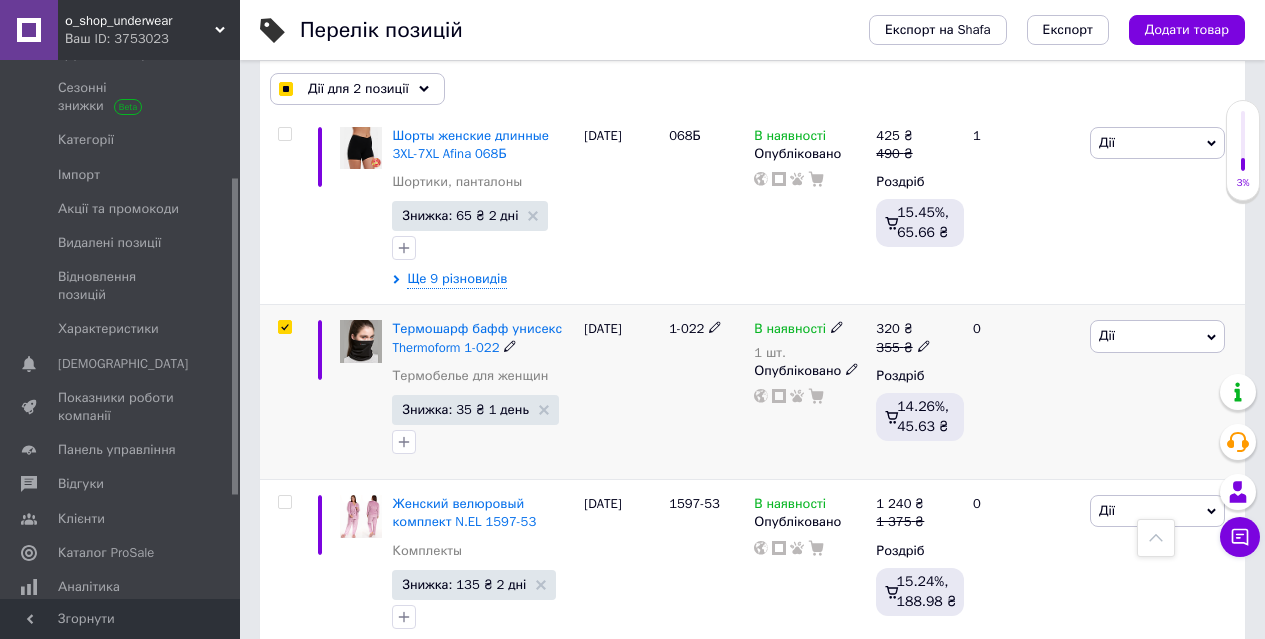 checkbox on "true" 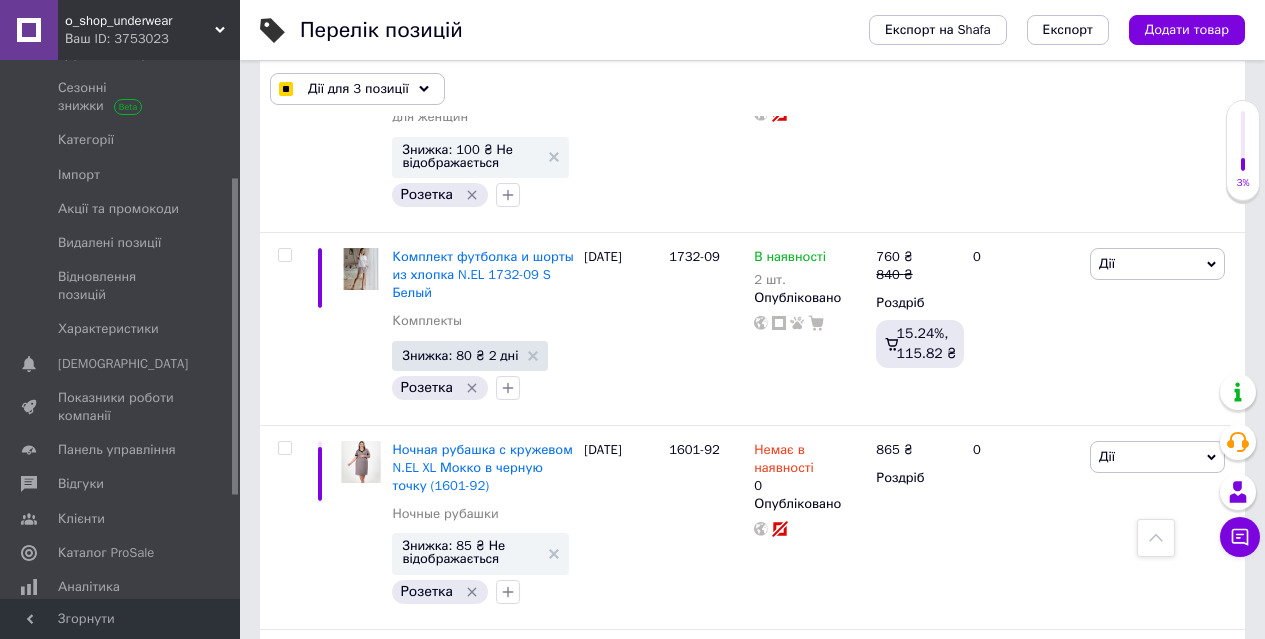 scroll, scrollTop: 1344, scrollLeft: 0, axis: vertical 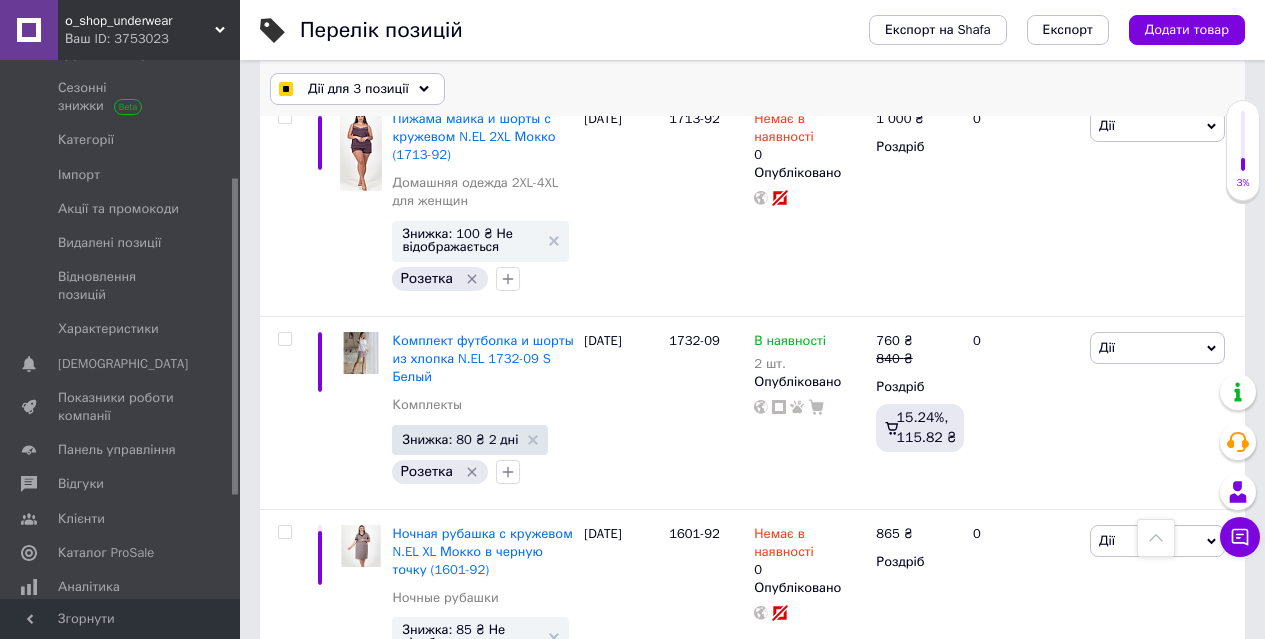 click on "Дії для 3 позиції" at bounding box center [358, 89] 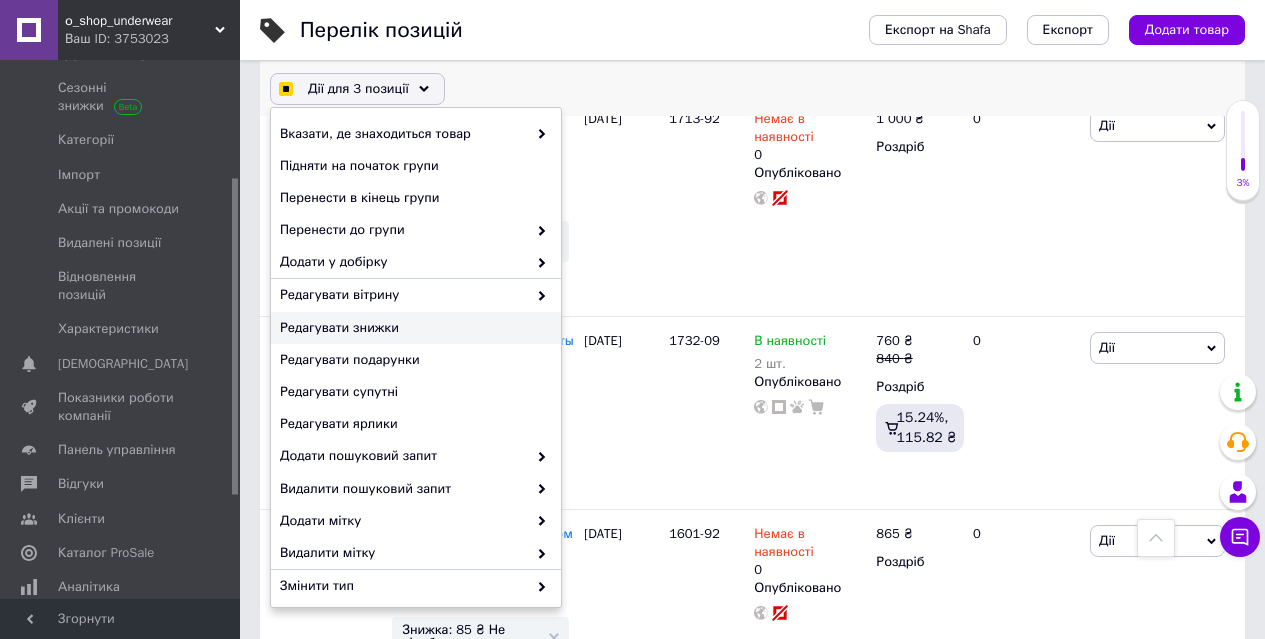 click on "Редагувати знижки" at bounding box center [413, 328] 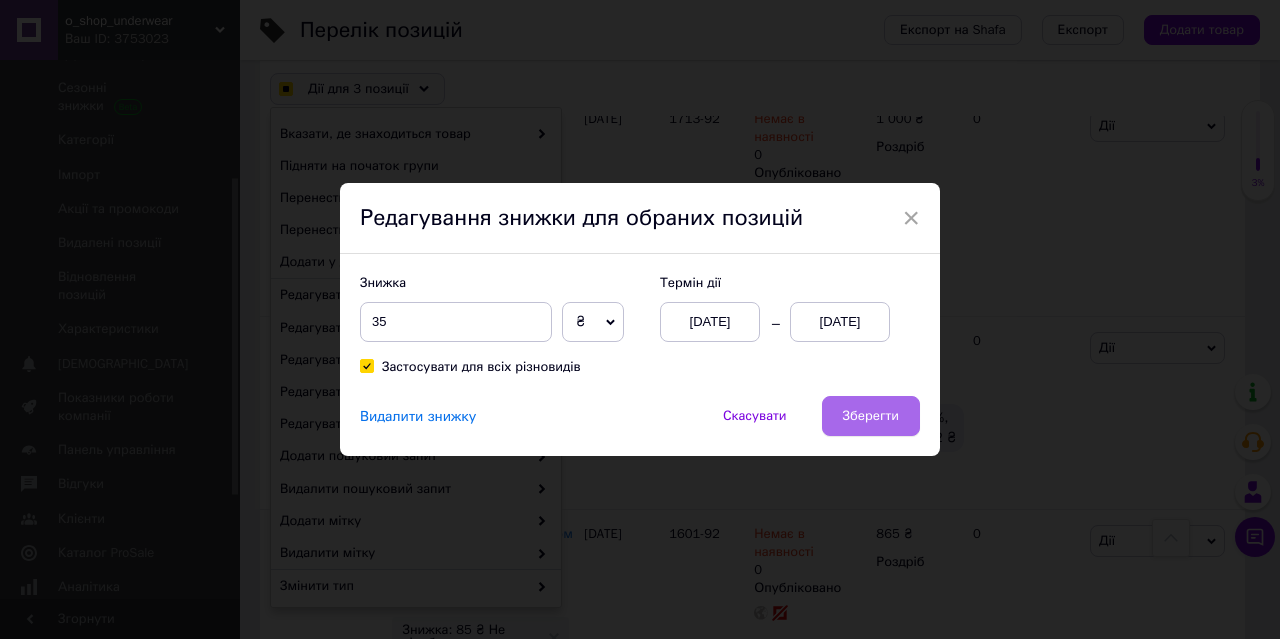 click on "Зберегти" at bounding box center (871, 416) 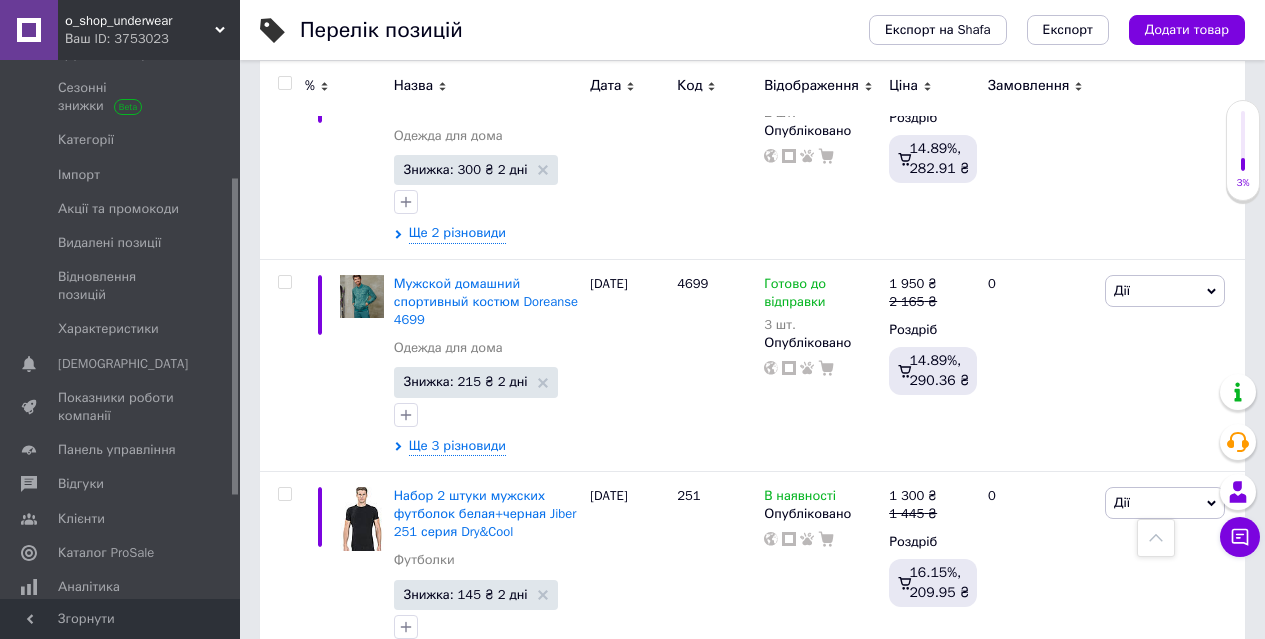 scroll, scrollTop: 12519, scrollLeft: 0, axis: vertical 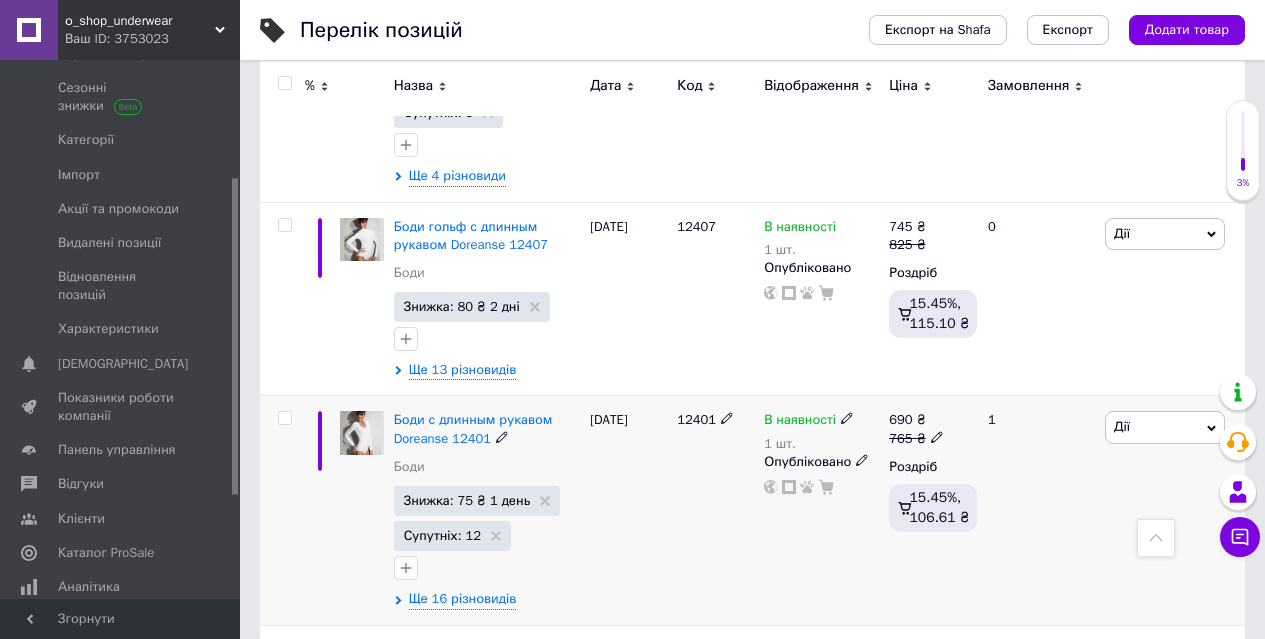 click at bounding box center [284, 418] 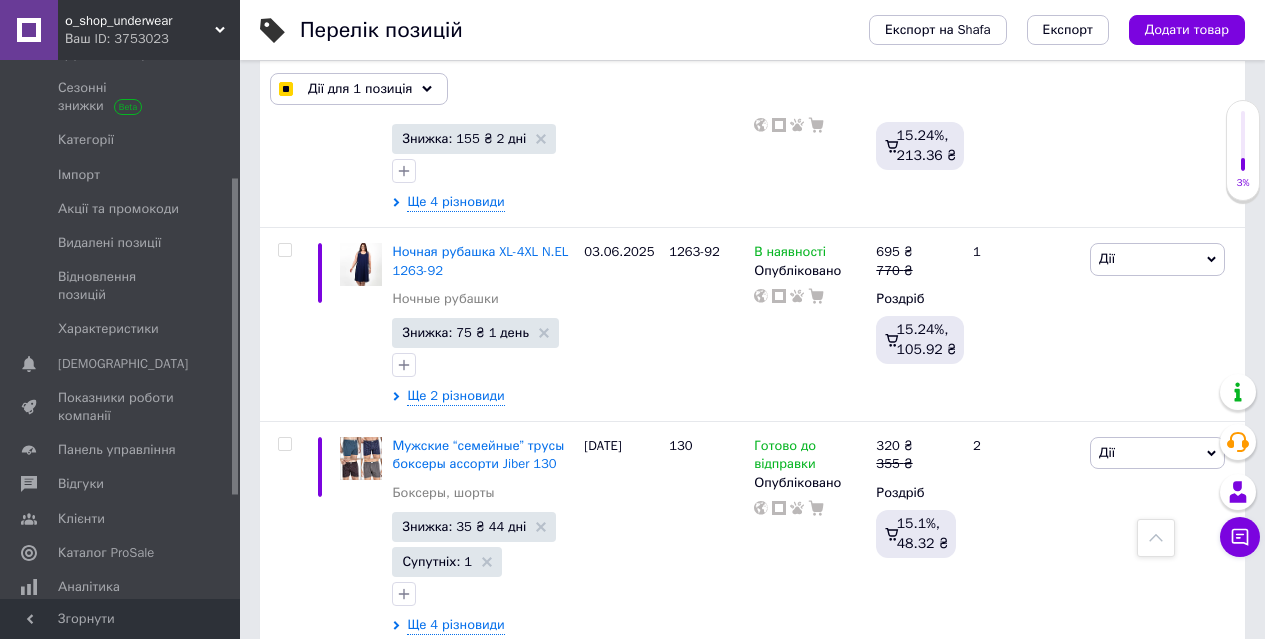 scroll, scrollTop: 8218, scrollLeft: 0, axis: vertical 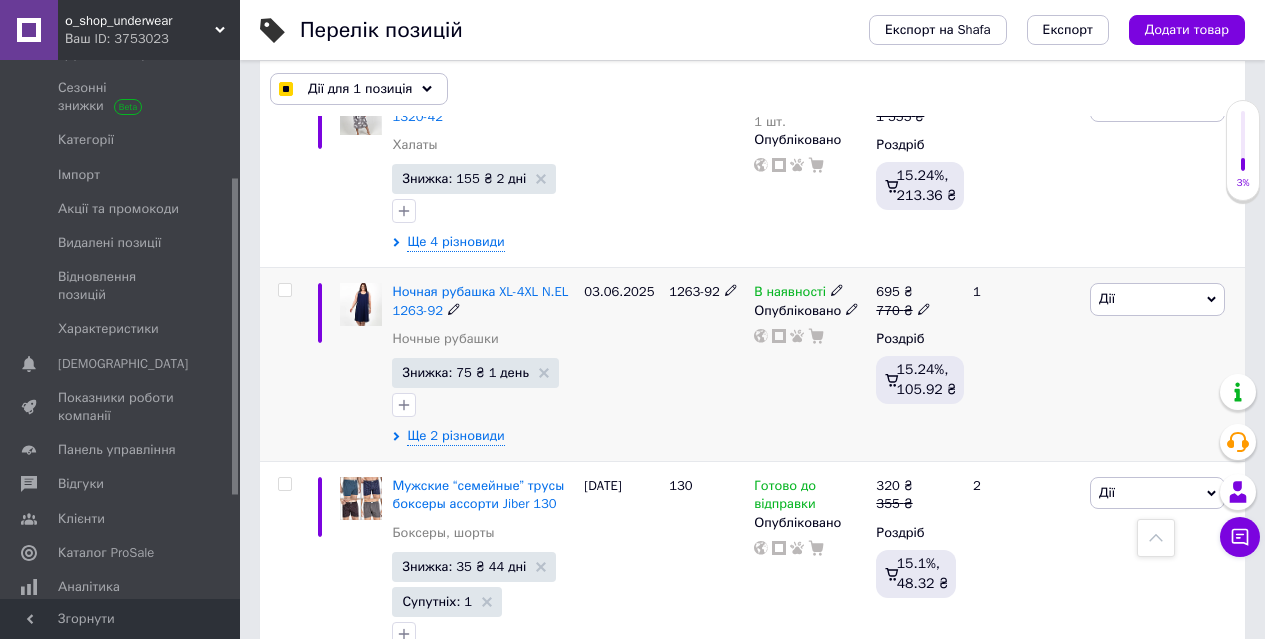 click at bounding box center (284, 290) 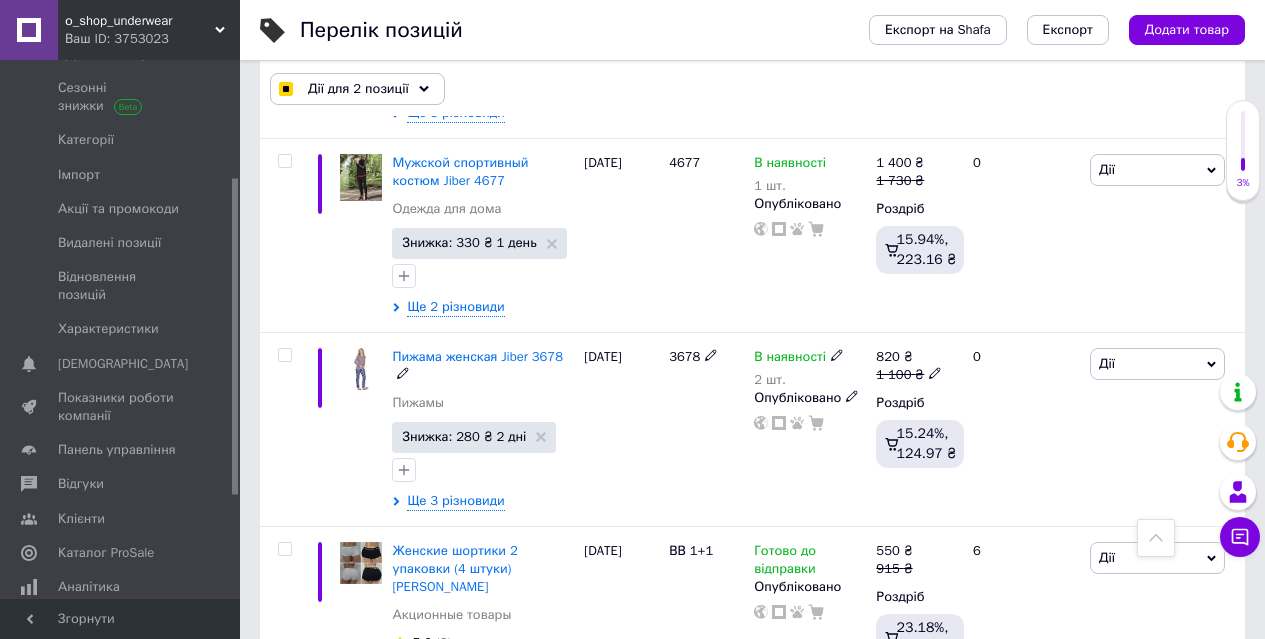 scroll, scrollTop: 4218, scrollLeft: 0, axis: vertical 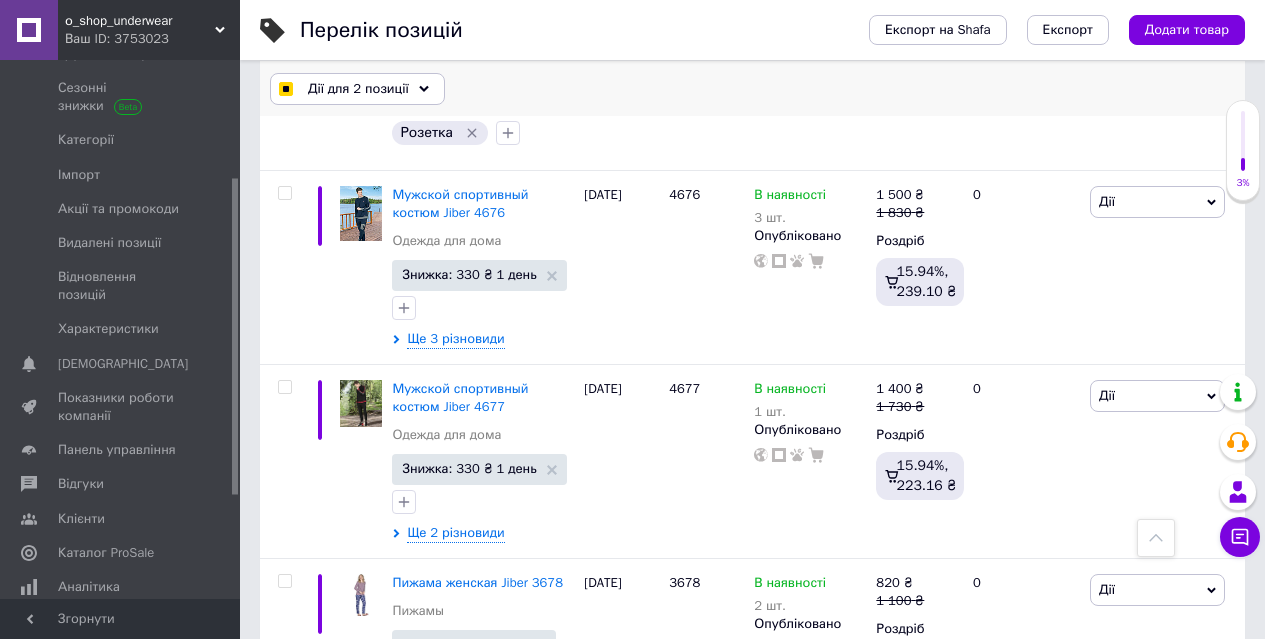 click on "Дії для 2 позиції" at bounding box center (358, 89) 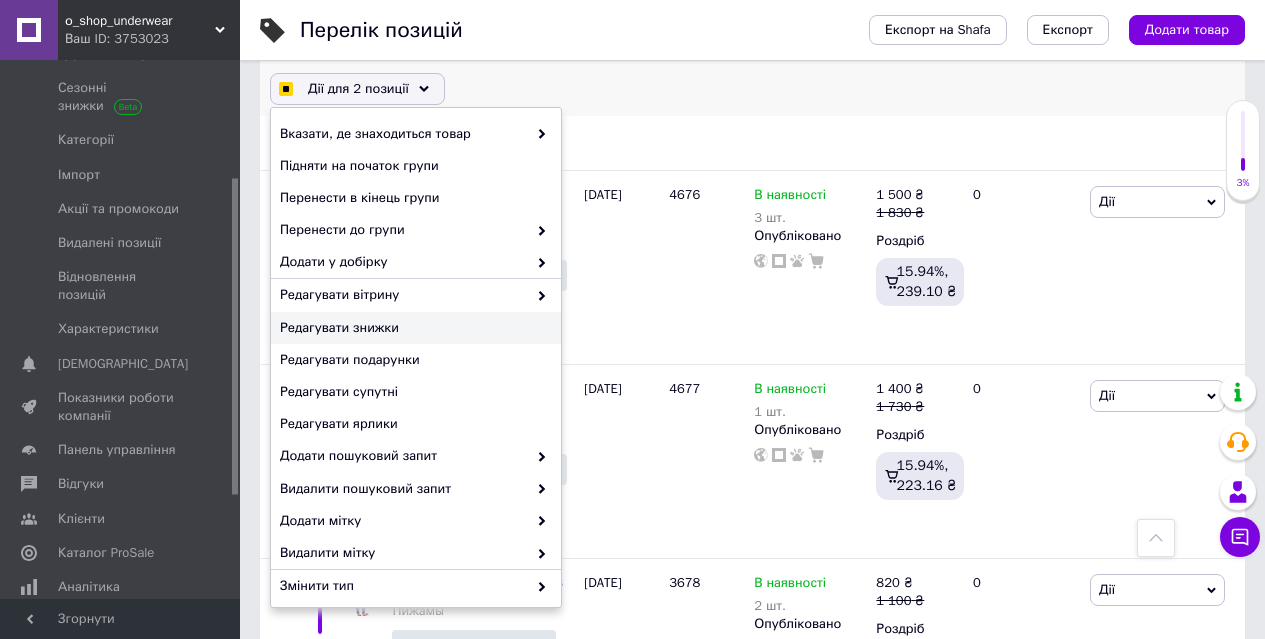 click on "Редагувати знижки" at bounding box center (413, 328) 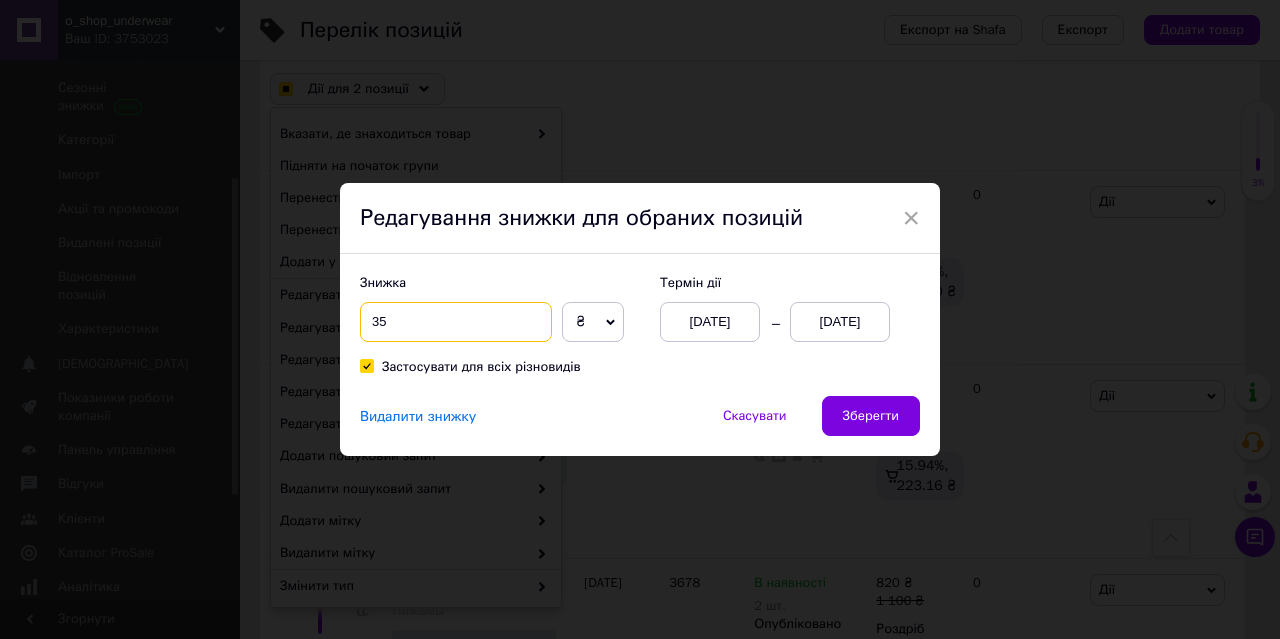 click on "35" at bounding box center (456, 322) 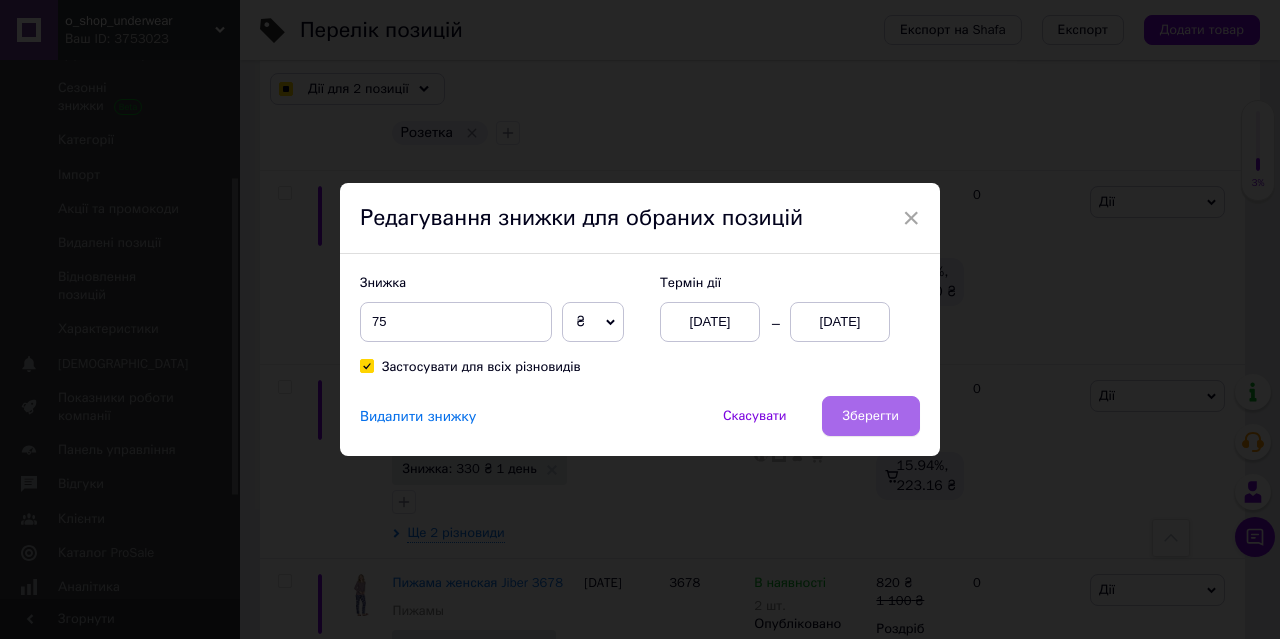 click on "Зберегти" at bounding box center (871, 416) 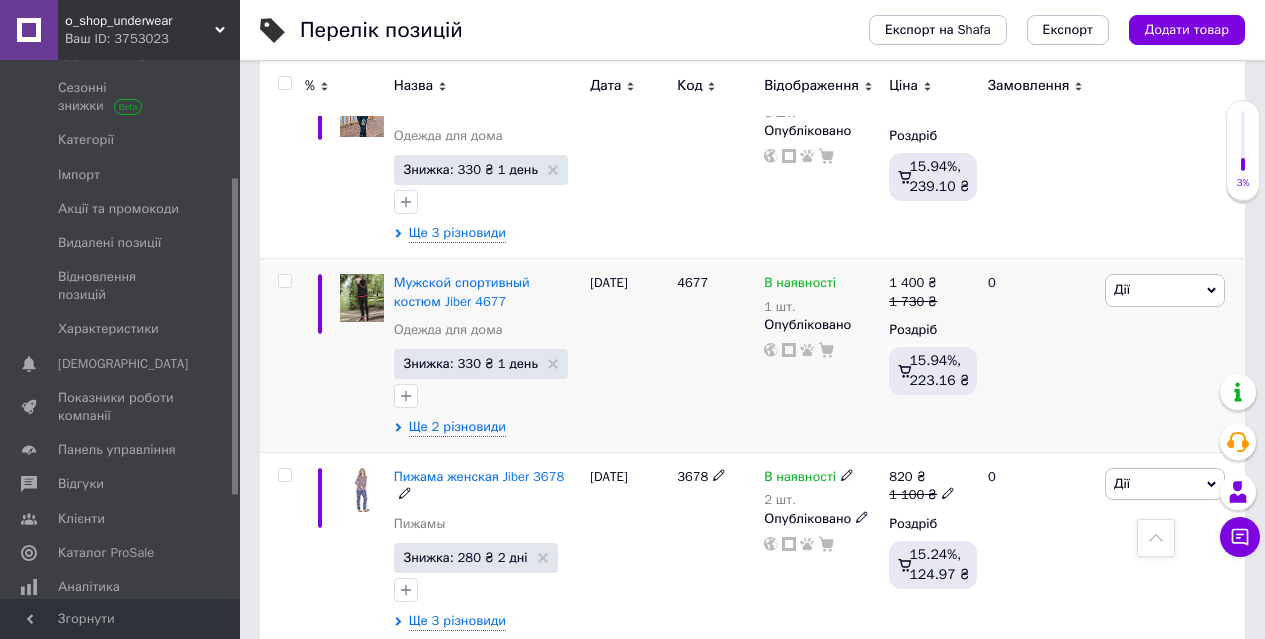 scroll, scrollTop: 4119, scrollLeft: 0, axis: vertical 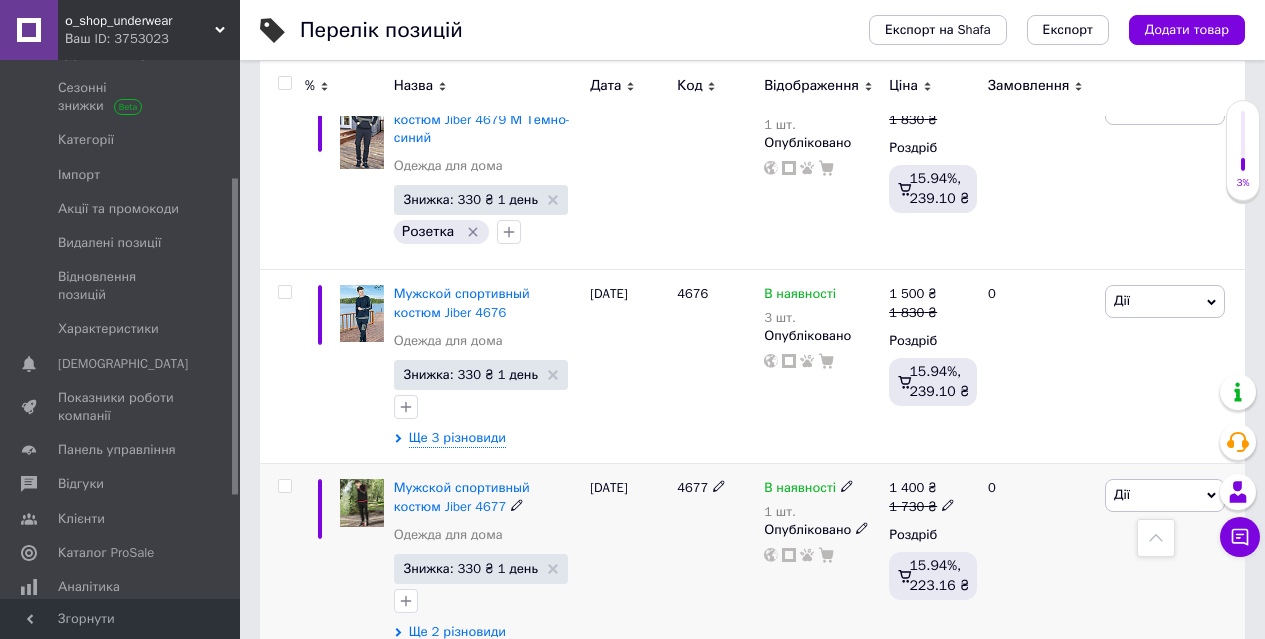 click at bounding box center [284, 486] 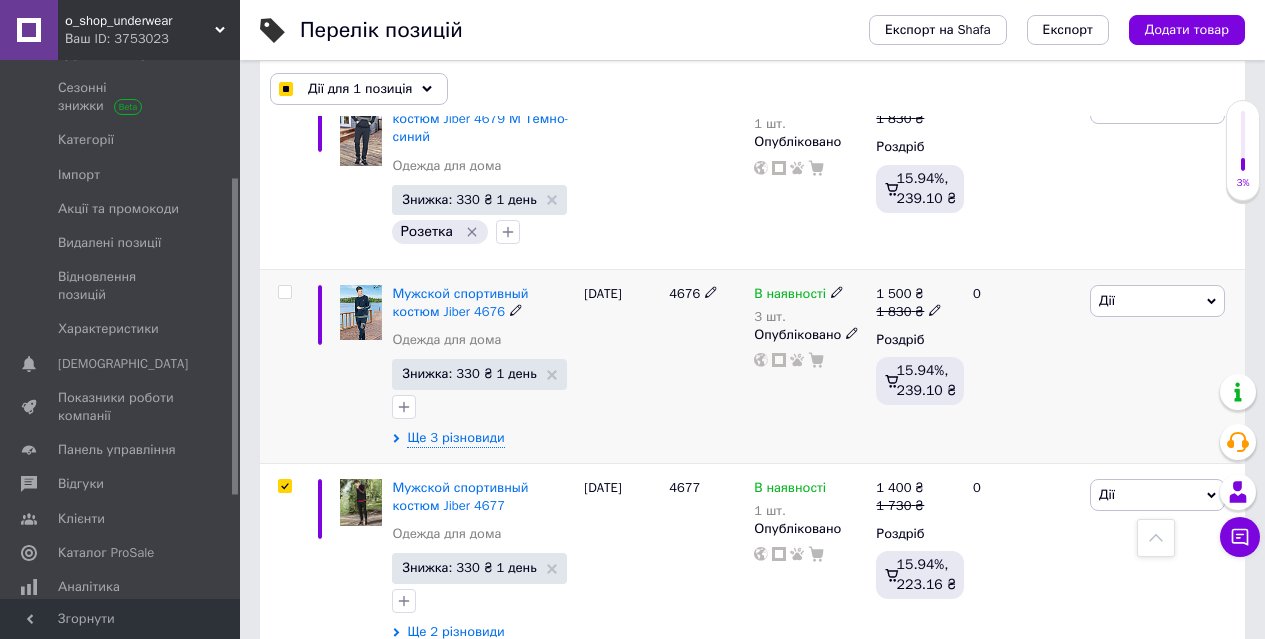 click at bounding box center [284, 292] 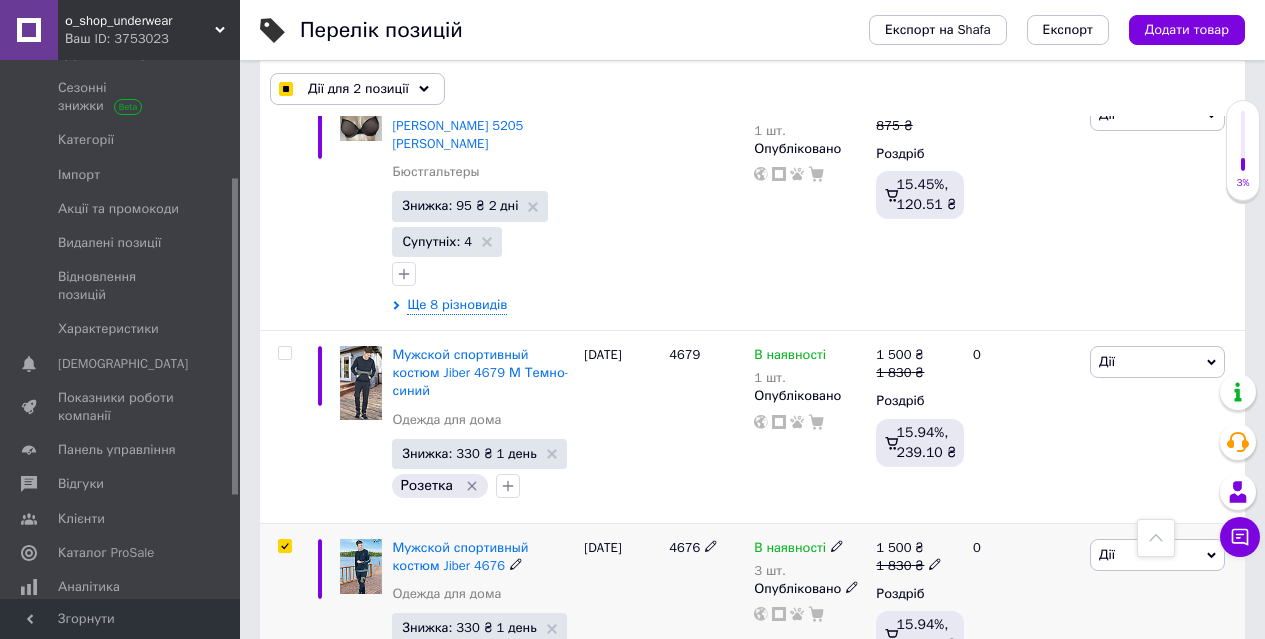 scroll, scrollTop: 3819, scrollLeft: 0, axis: vertical 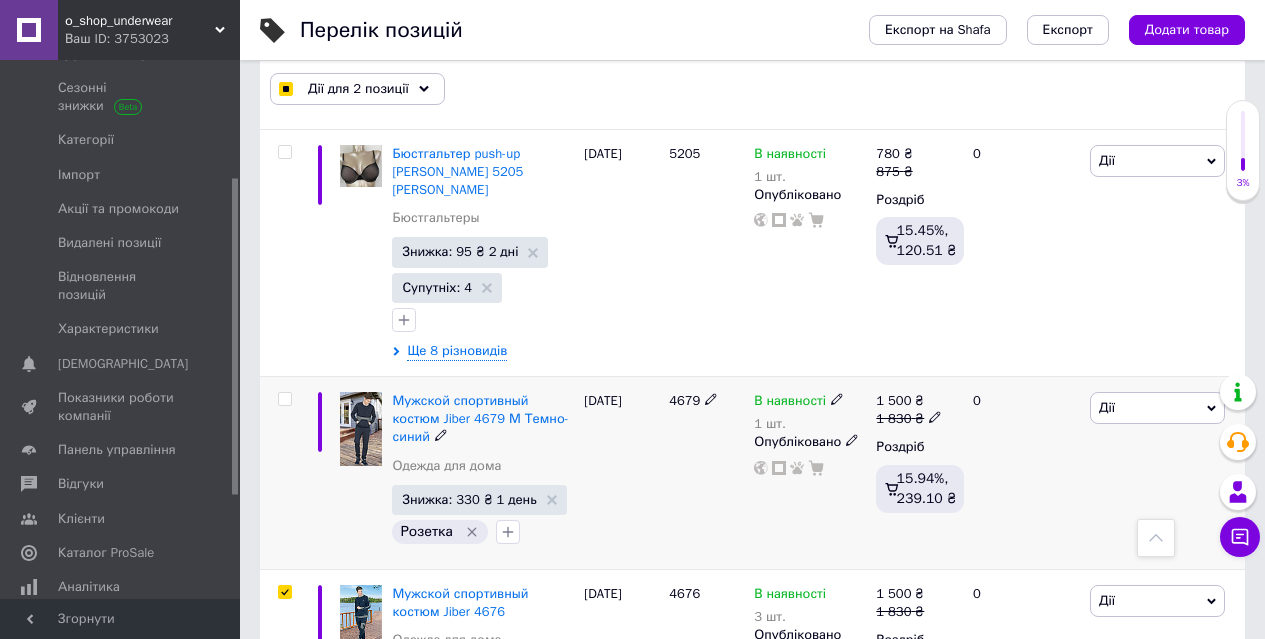 click at bounding box center [284, 399] 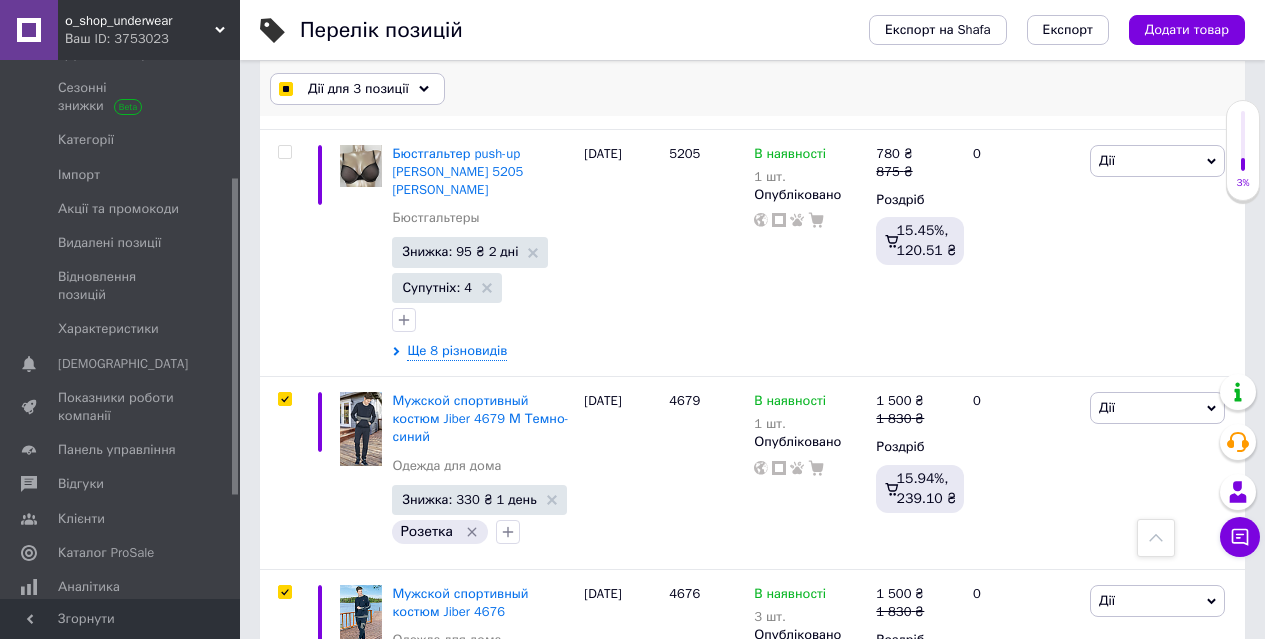 click on "Дії для 3 позиції" at bounding box center (358, 89) 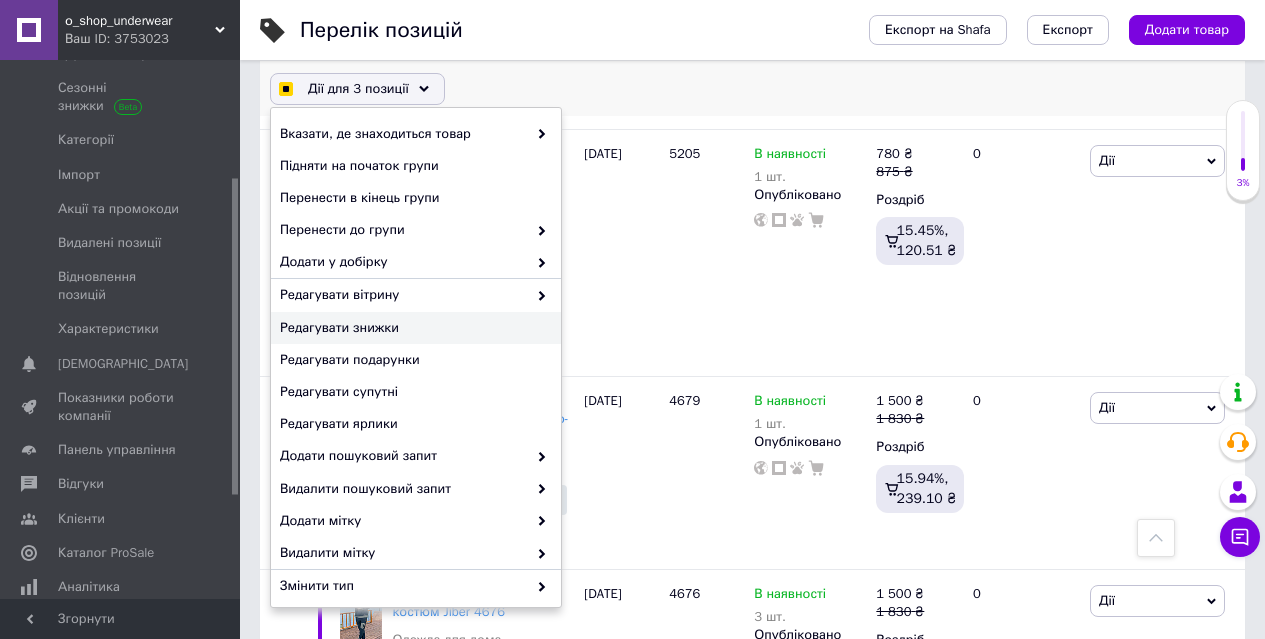 click on "Редагувати знижки" at bounding box center (413, 328) 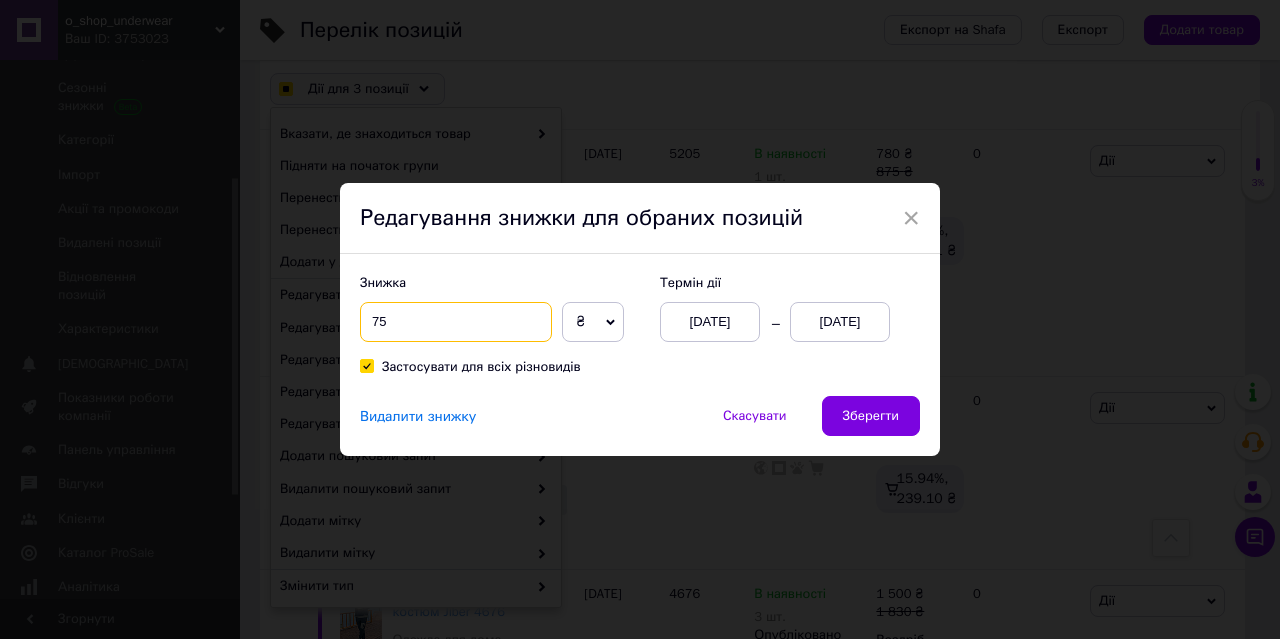 drag, startPoint x: 371, startPoint y: 323, endPoint x: 412, endPoint y: 321, distance: 41.04875 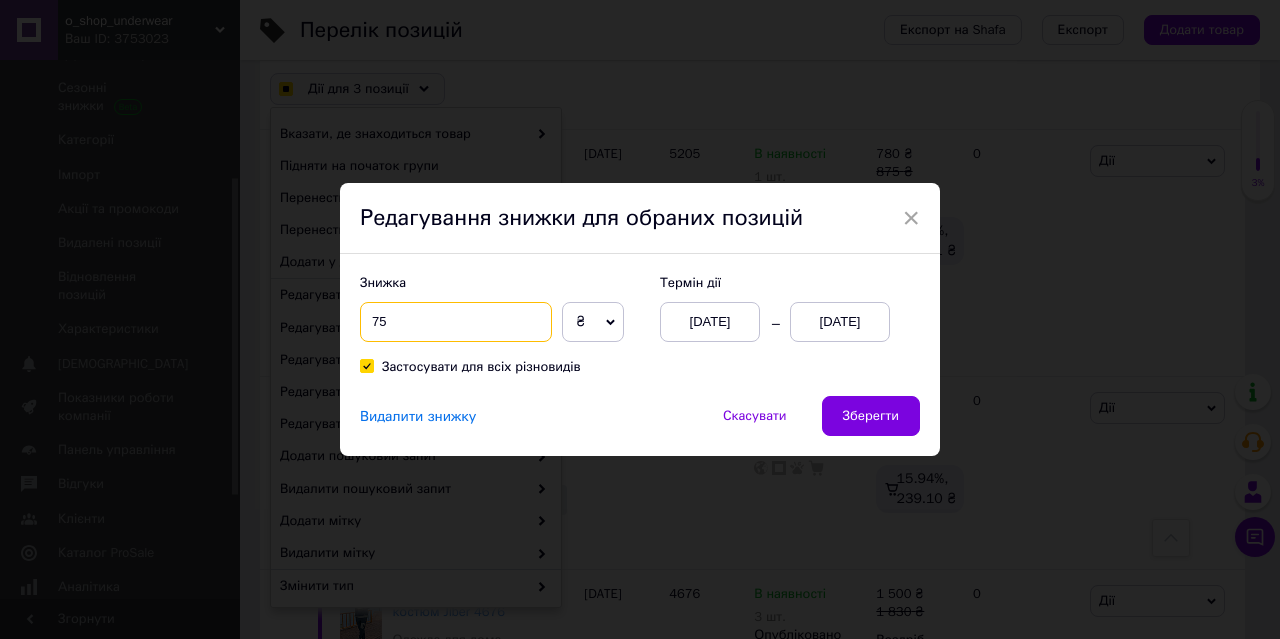click on "75" at bounding box center (456, 322) 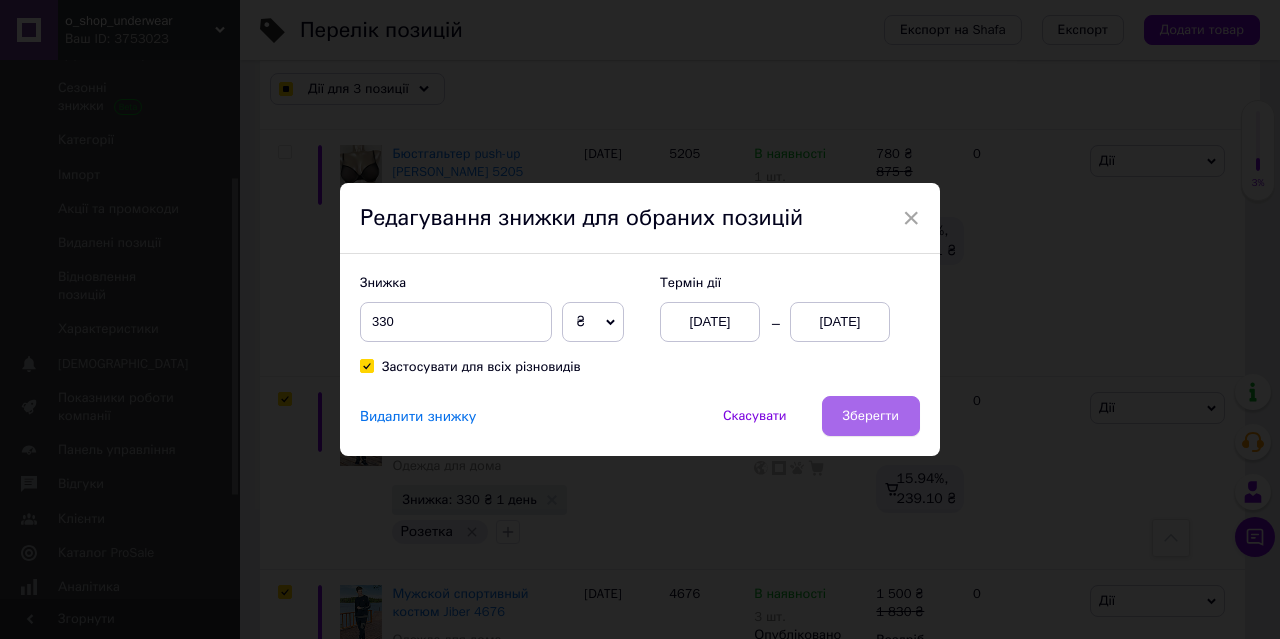 click on "Зберегти" at bounding box center [871, 416] 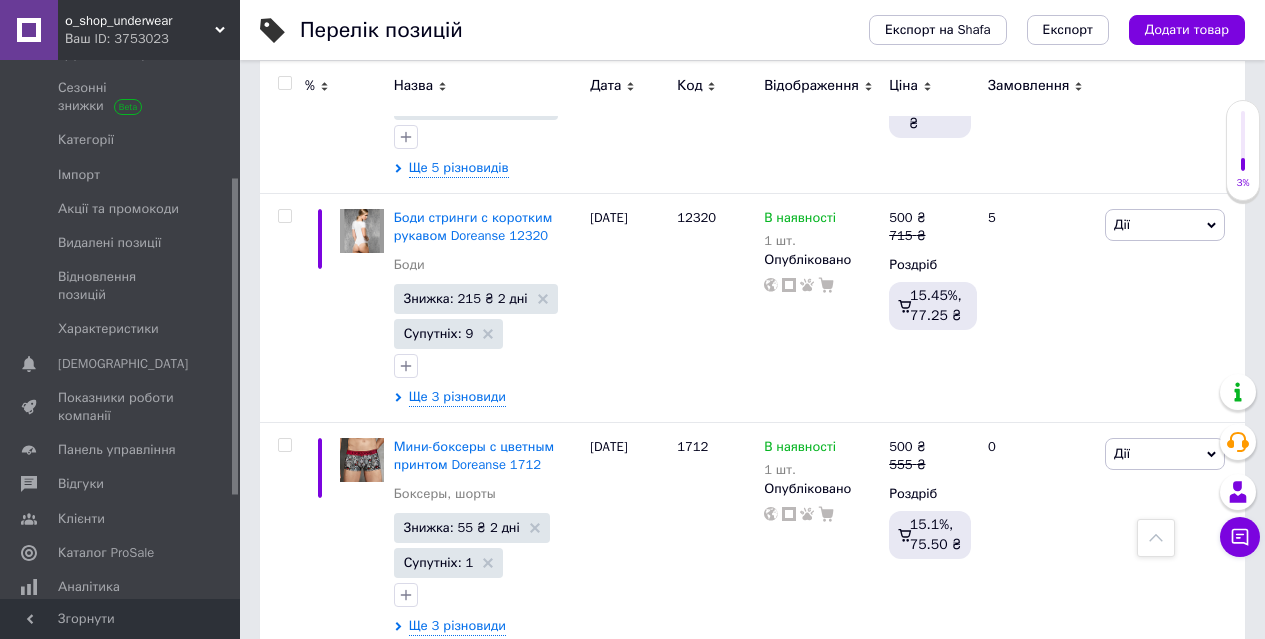 scroll, scrollTop: 10257, scrollLeft: 0, axis: vertical 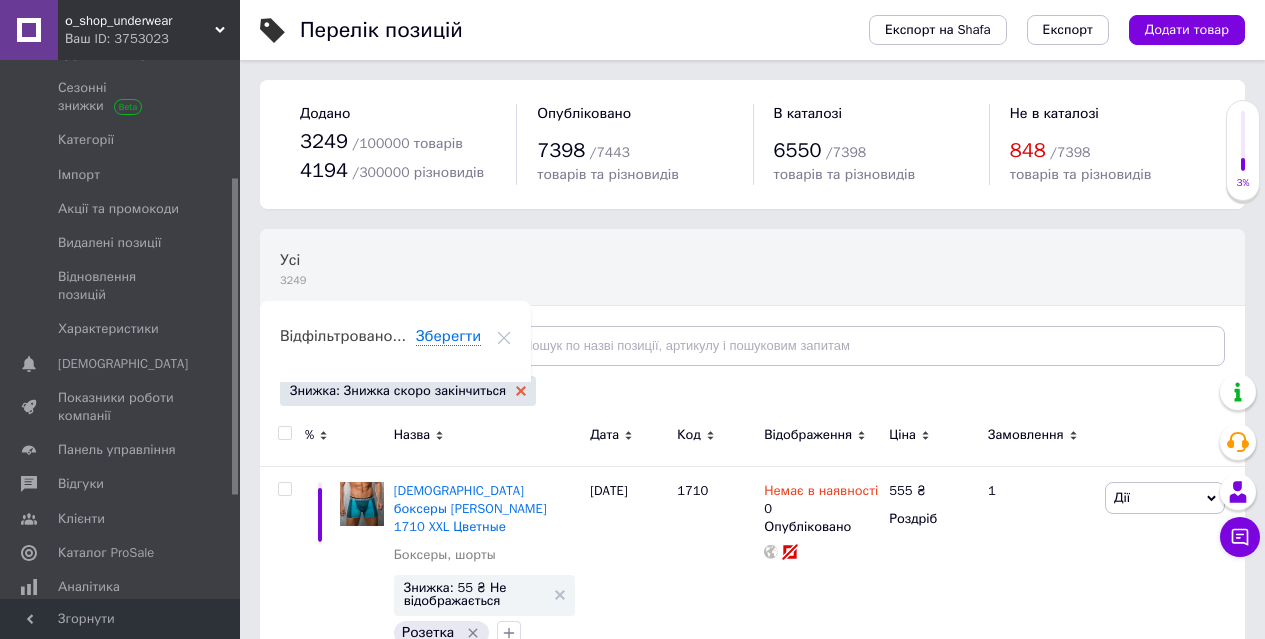 click 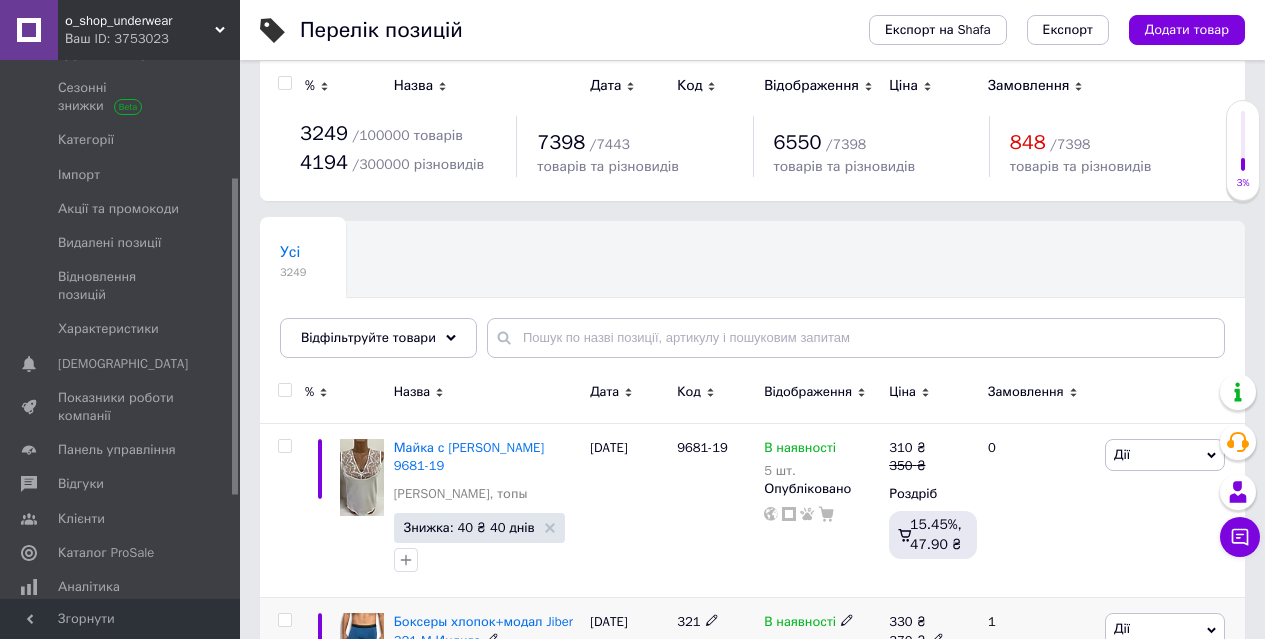 scroll, scrollTop: 0, scrollLeft: 0, axis: both 